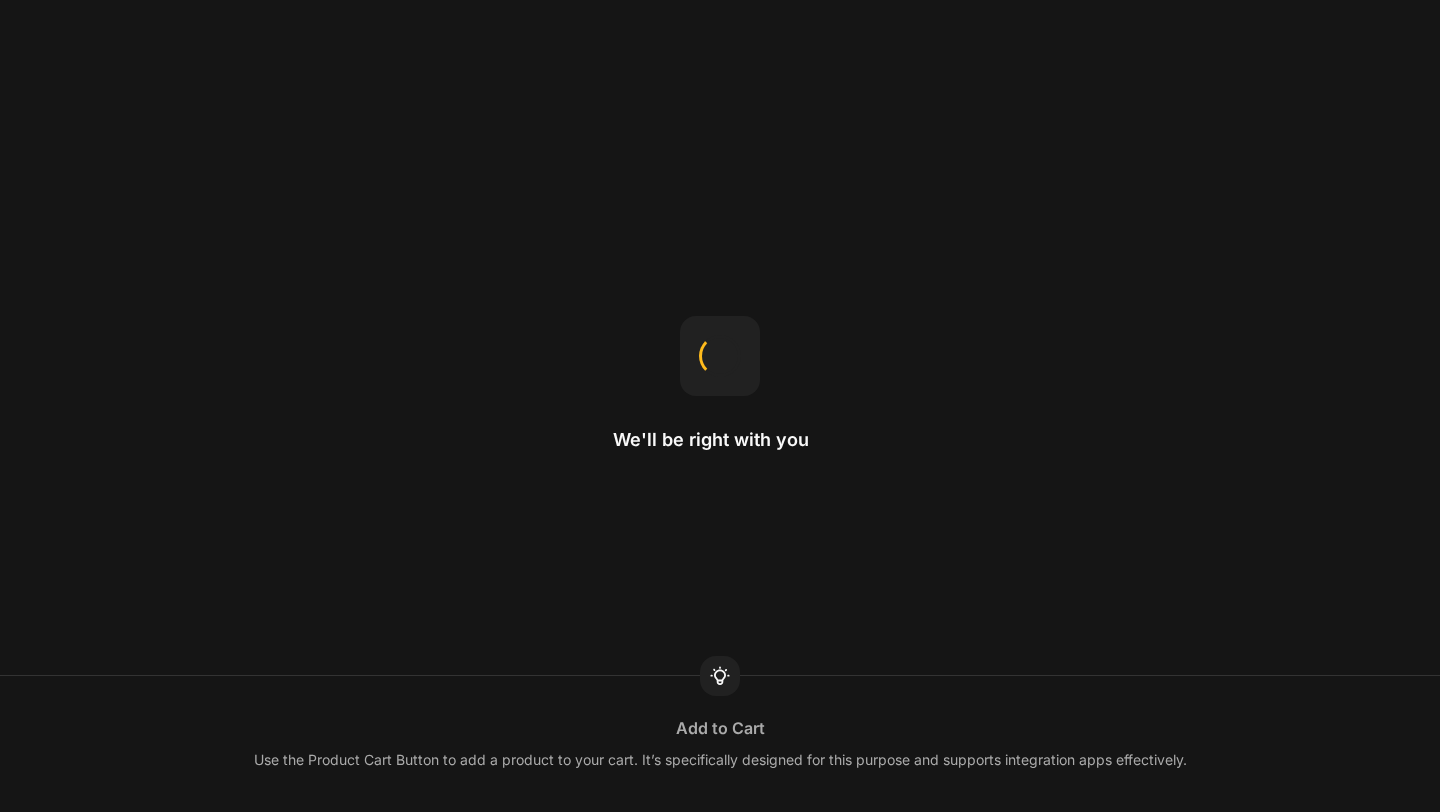 scroll, scrollTop: 0, scrollLeft: 0, axis: both 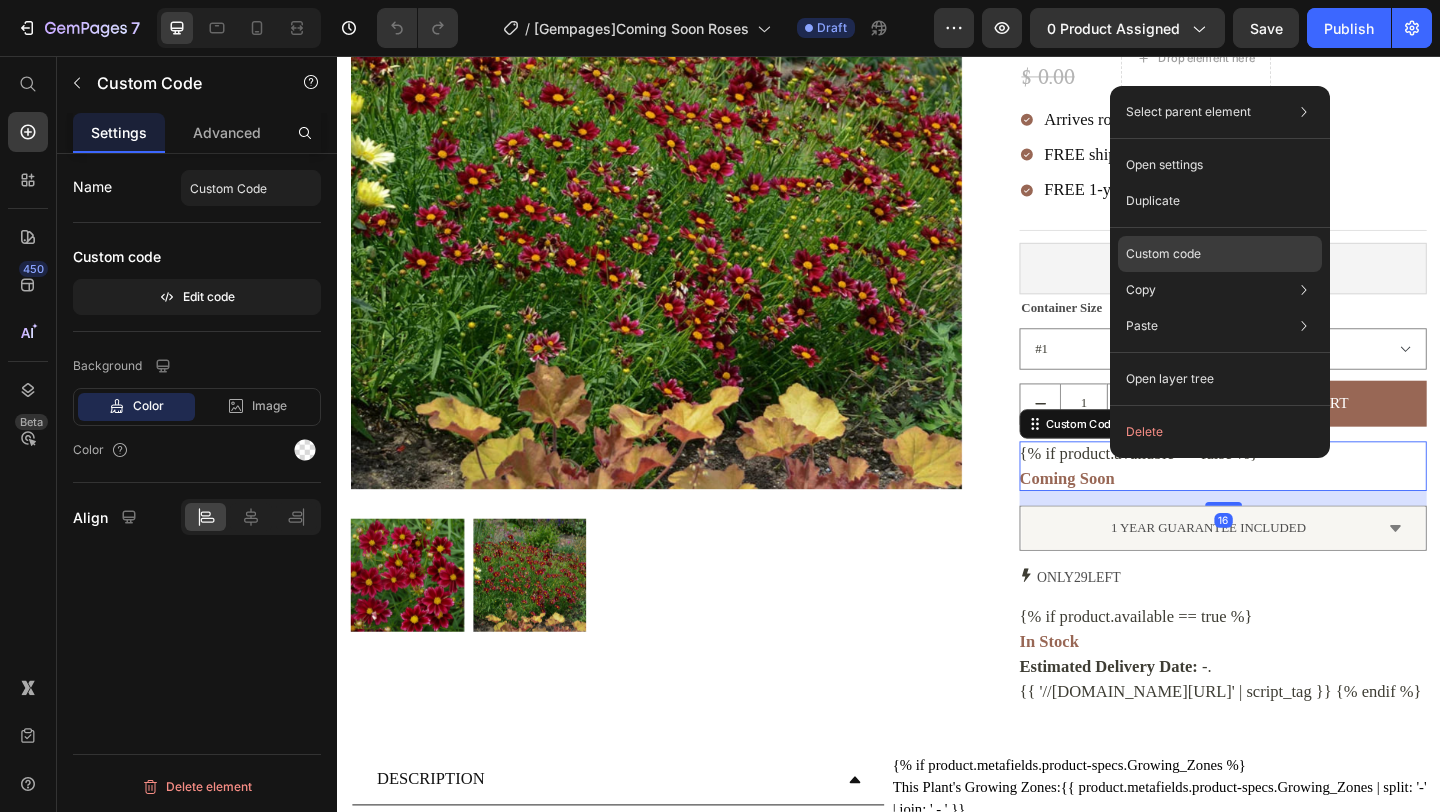 click on "Custom code" at bounding box center (1163, 254) 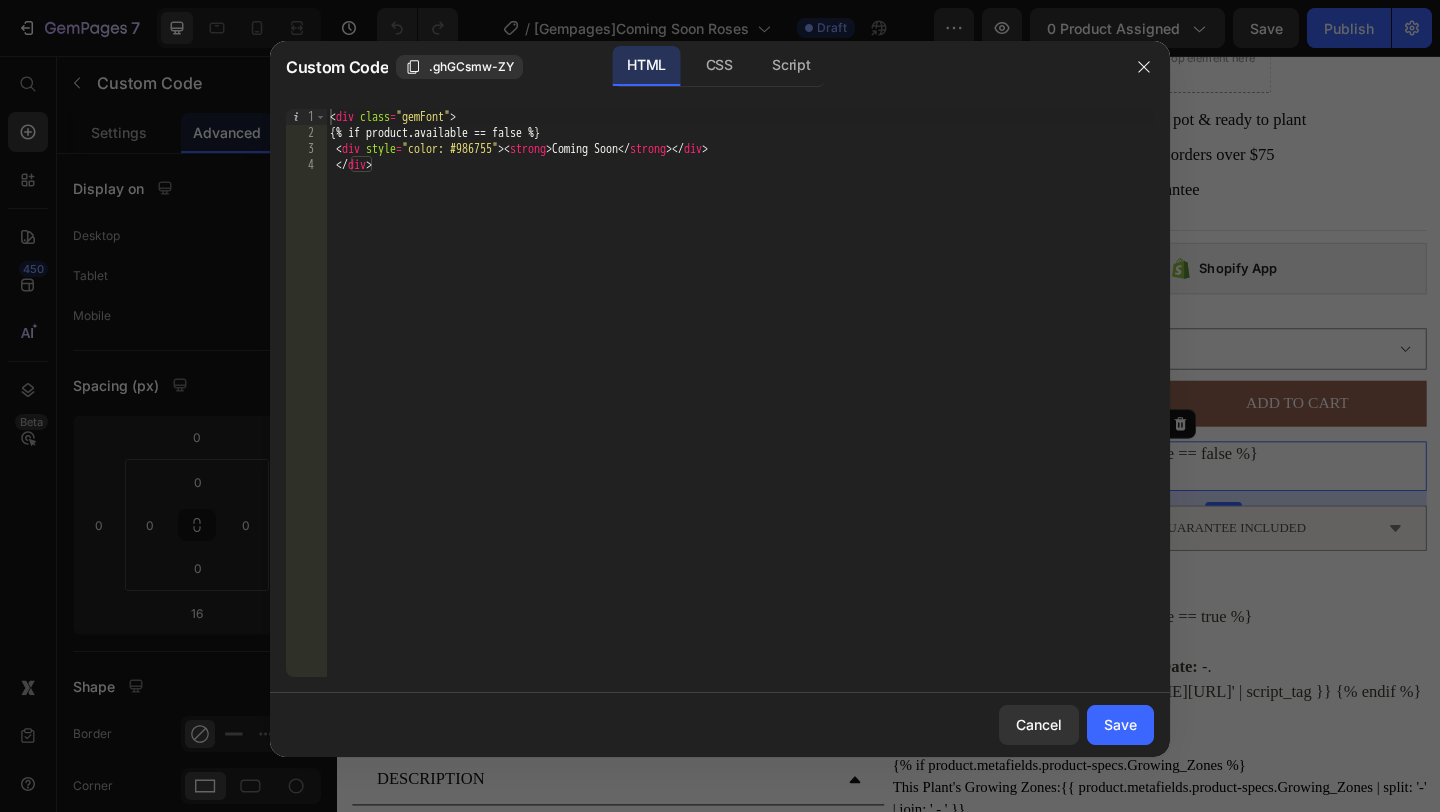 click at bounding box center (720, 406) 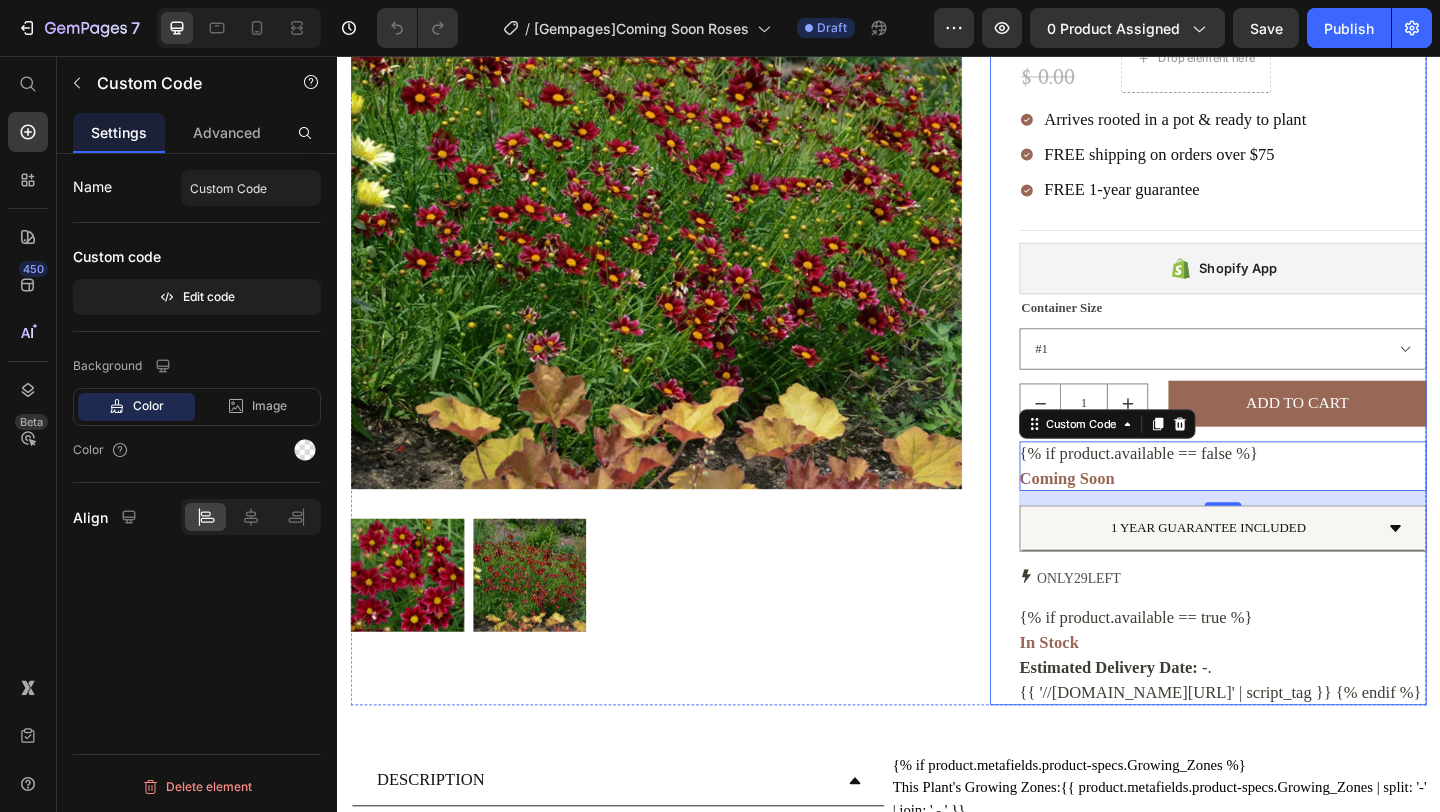 scroll, scrollTop: 405, scrollLeft: 0, axis: vertical 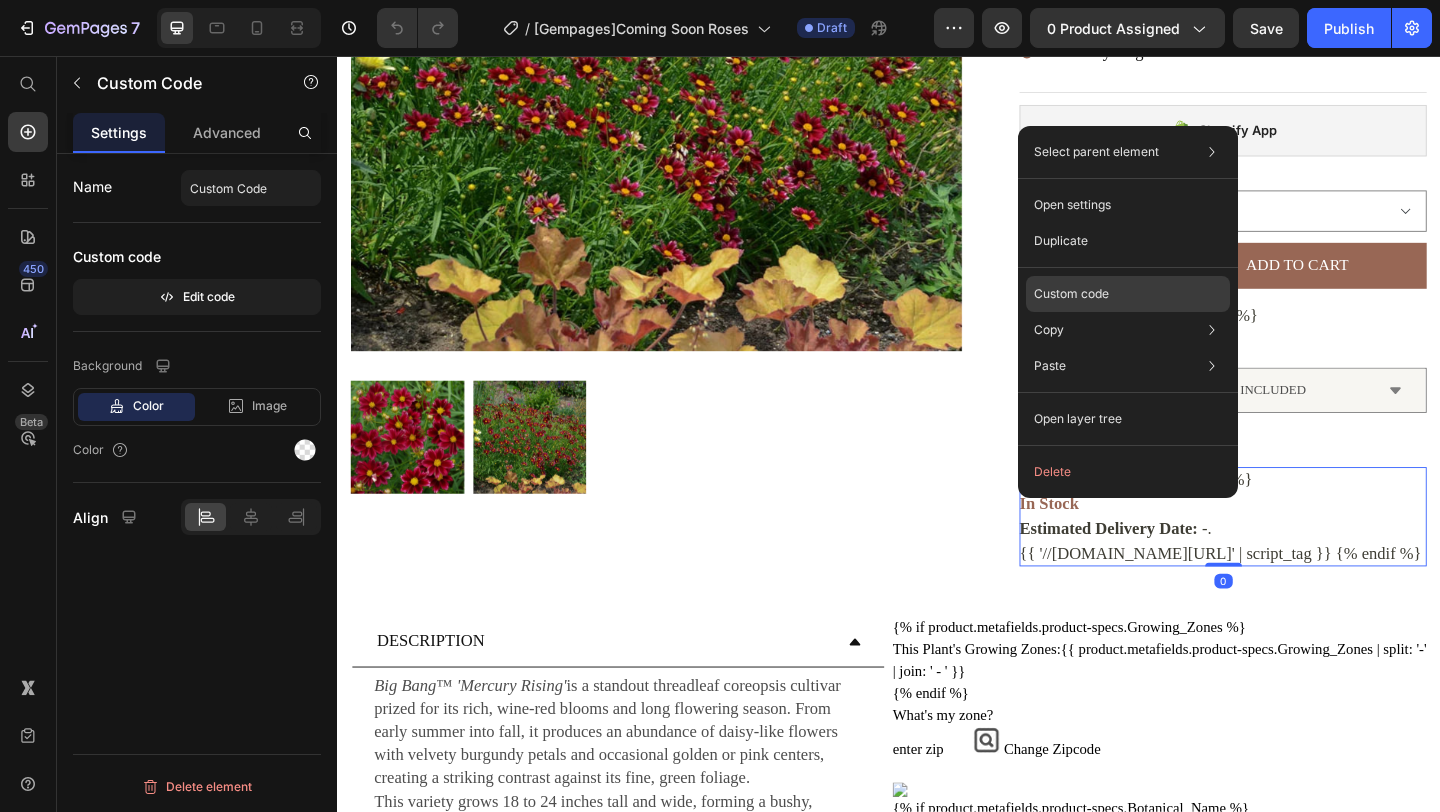 click on "Custom code" 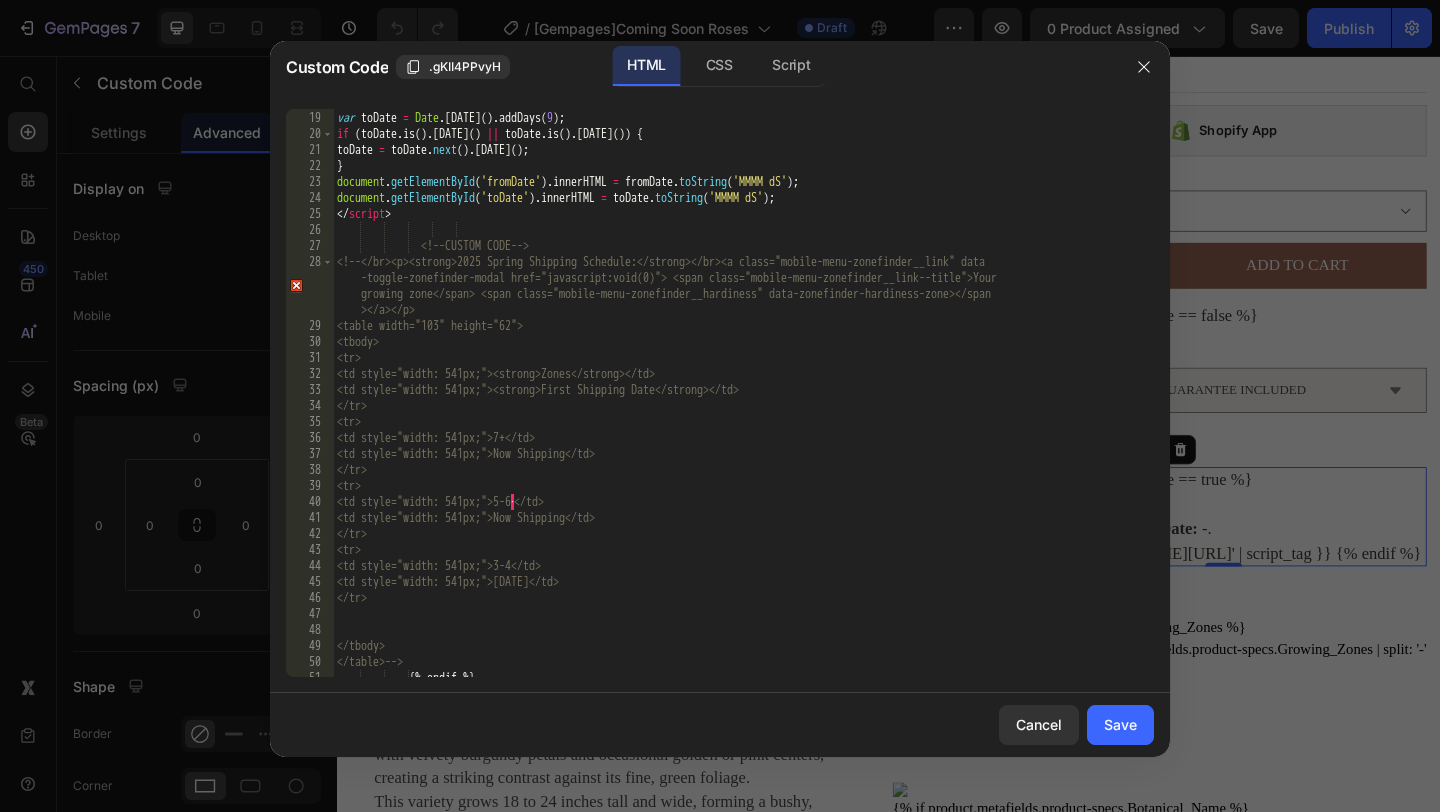 scroll, scrollTop: 0, scrollLeft: 0, axis: both 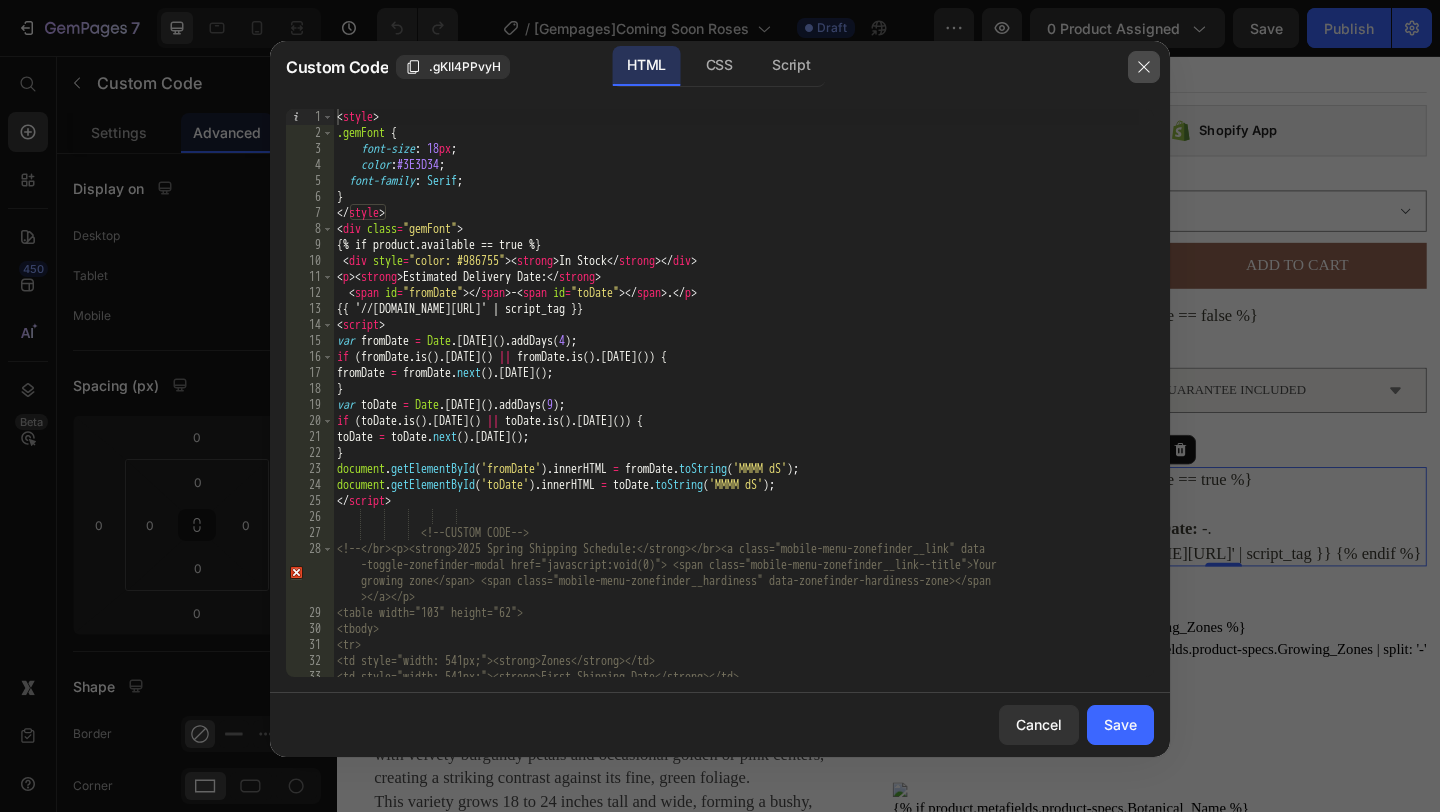 click 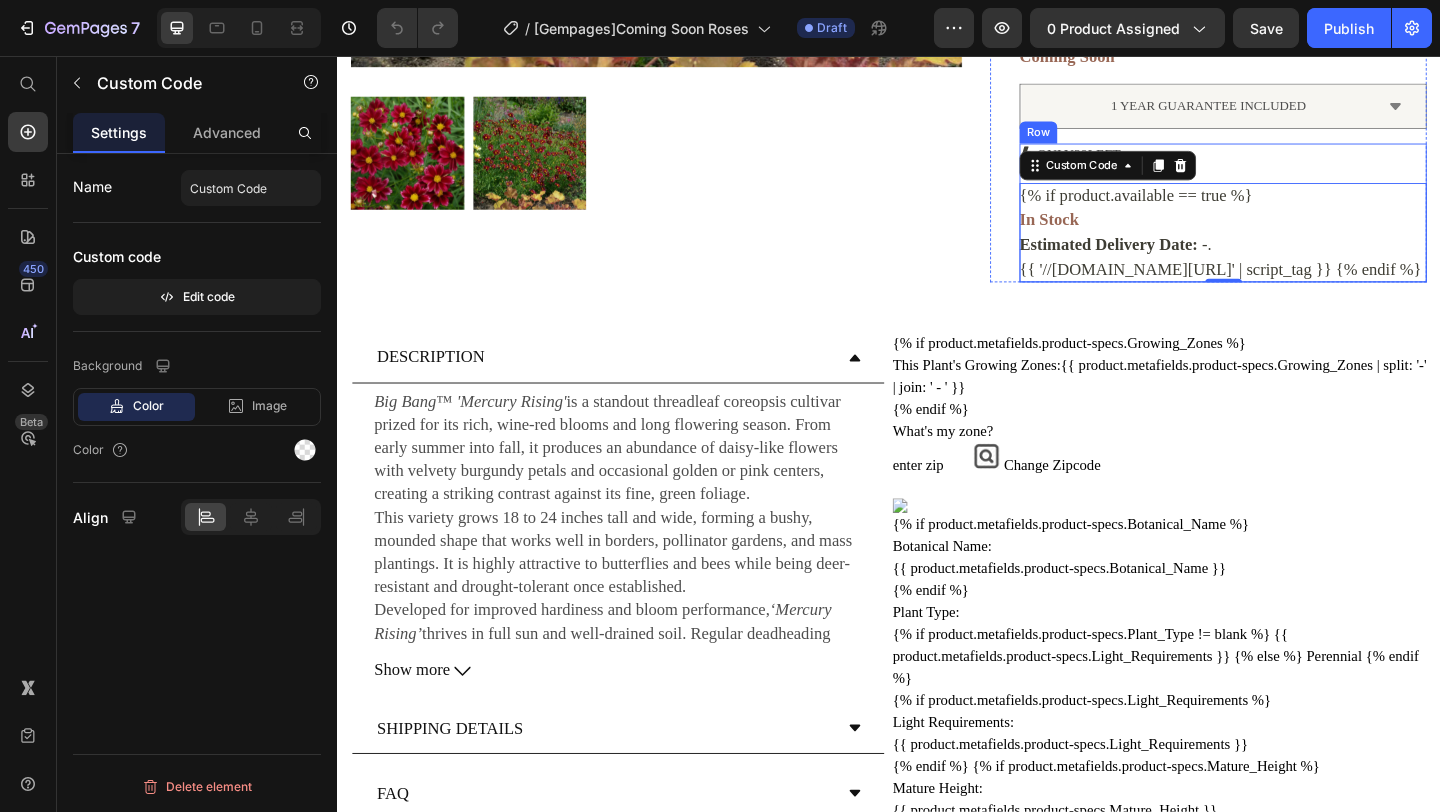 scroll, scrollTop: 905, scrollLeft: 0, axis: vertical 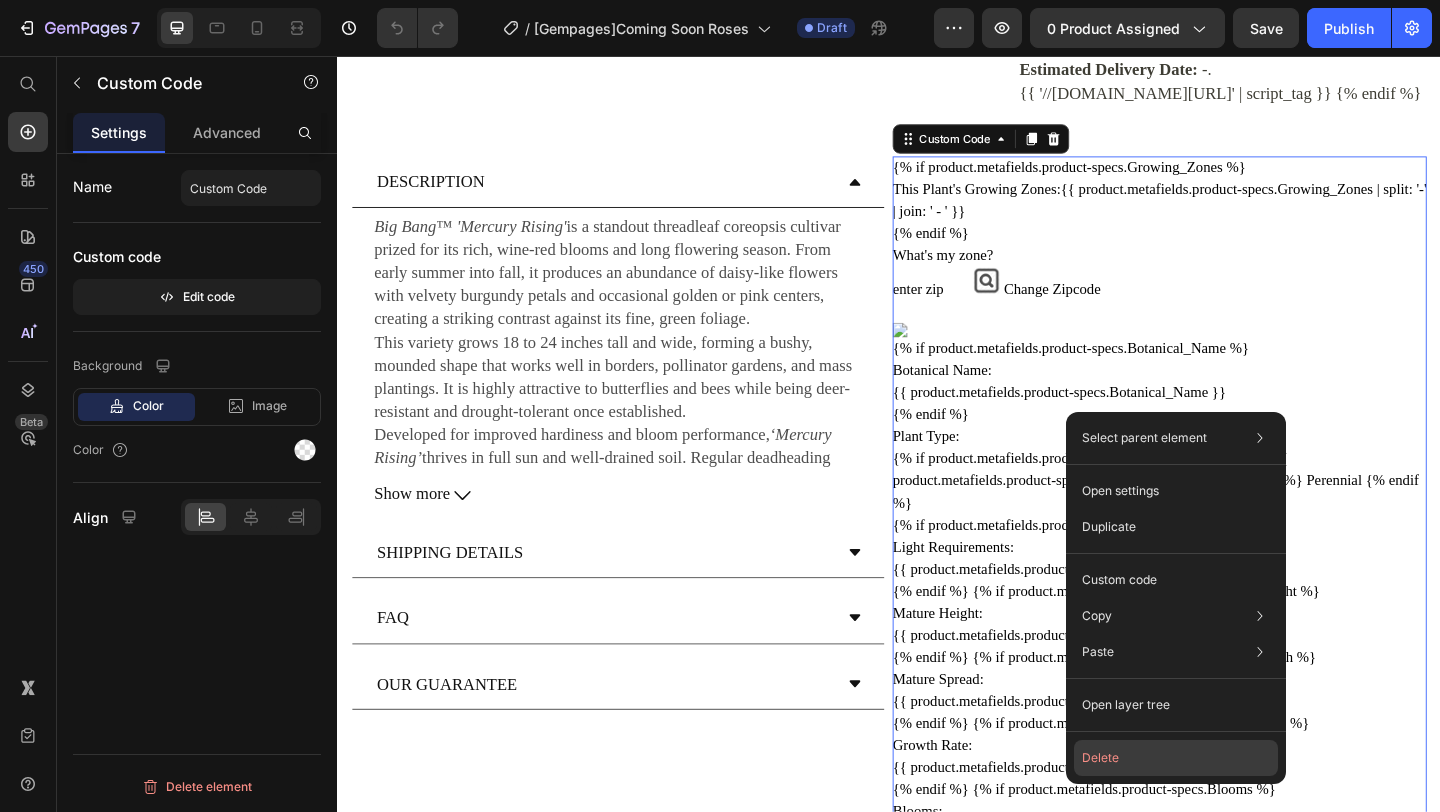 click on "Delete" 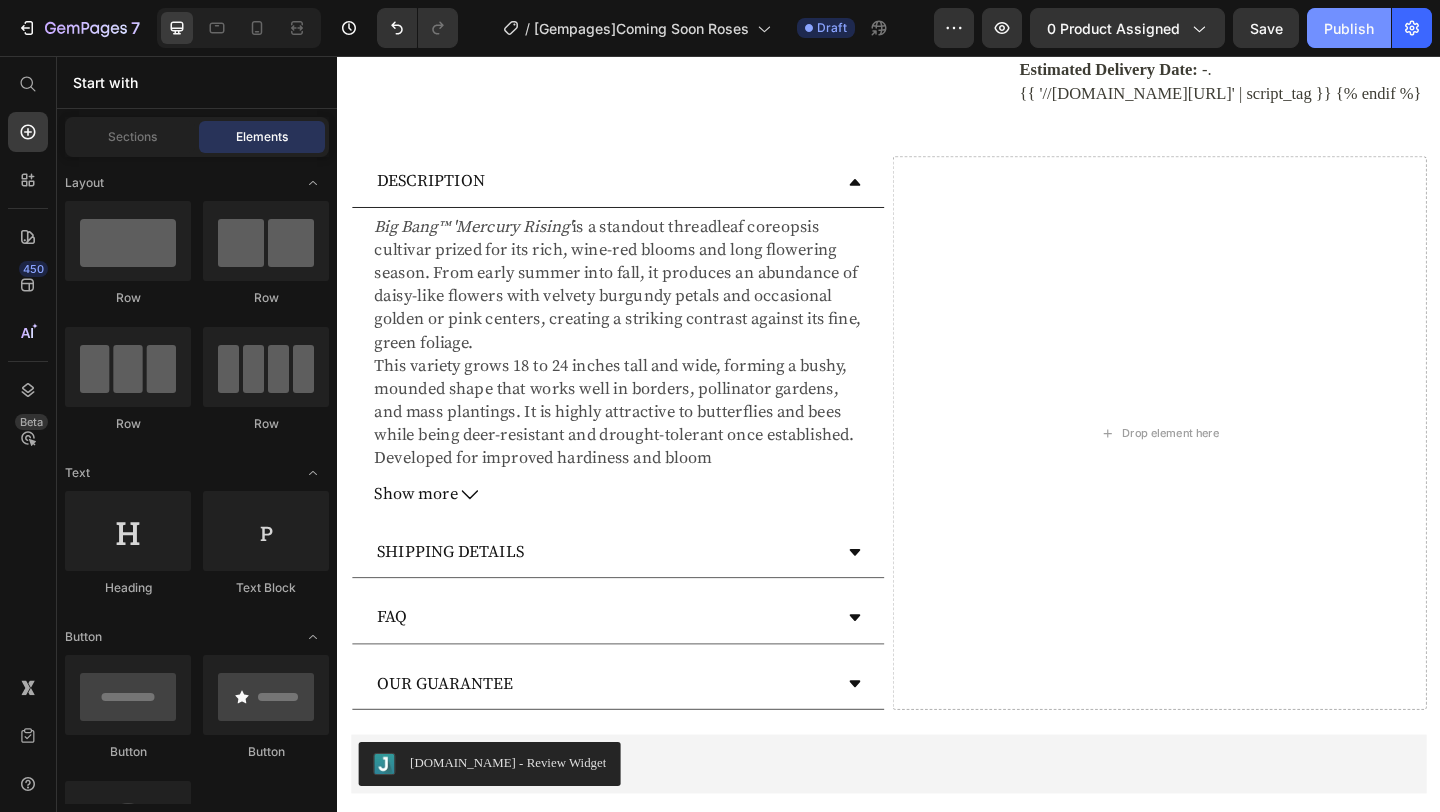 click on "Publish" at bounding box center (1349, 28) 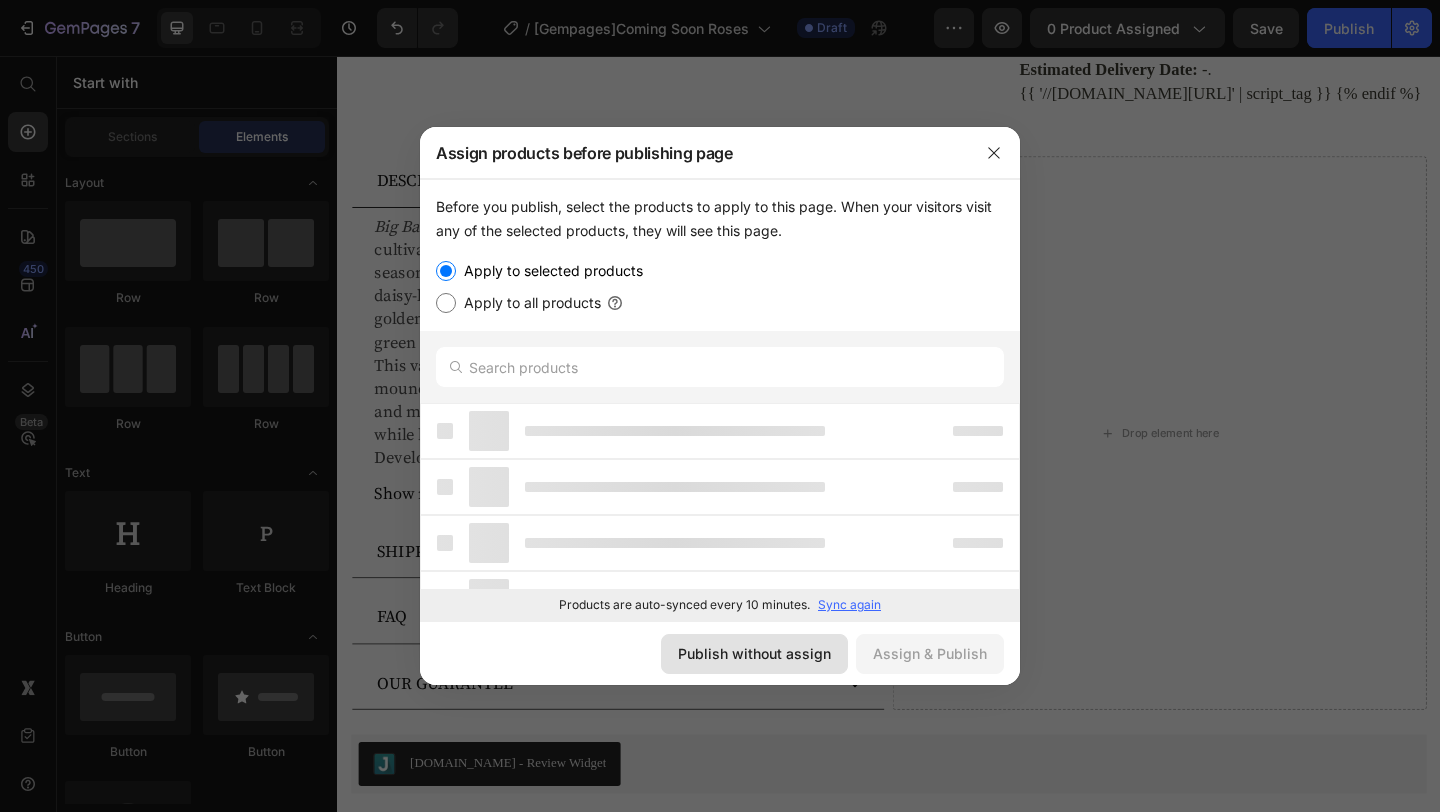 click on "Publish without assign" at bounding box center [754, 653] 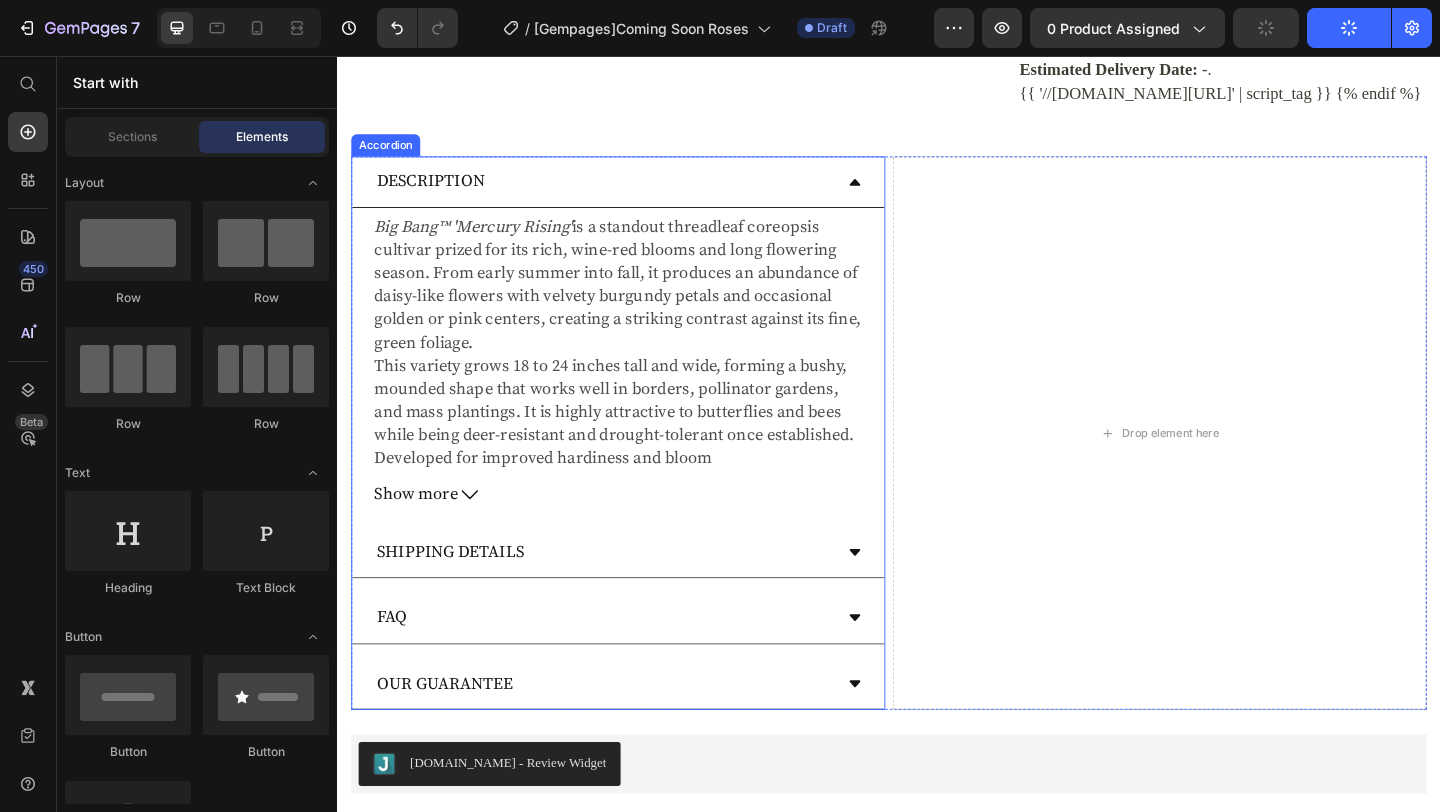 click on "SHIPPING DETAILS" at bounding box center [642, 596] 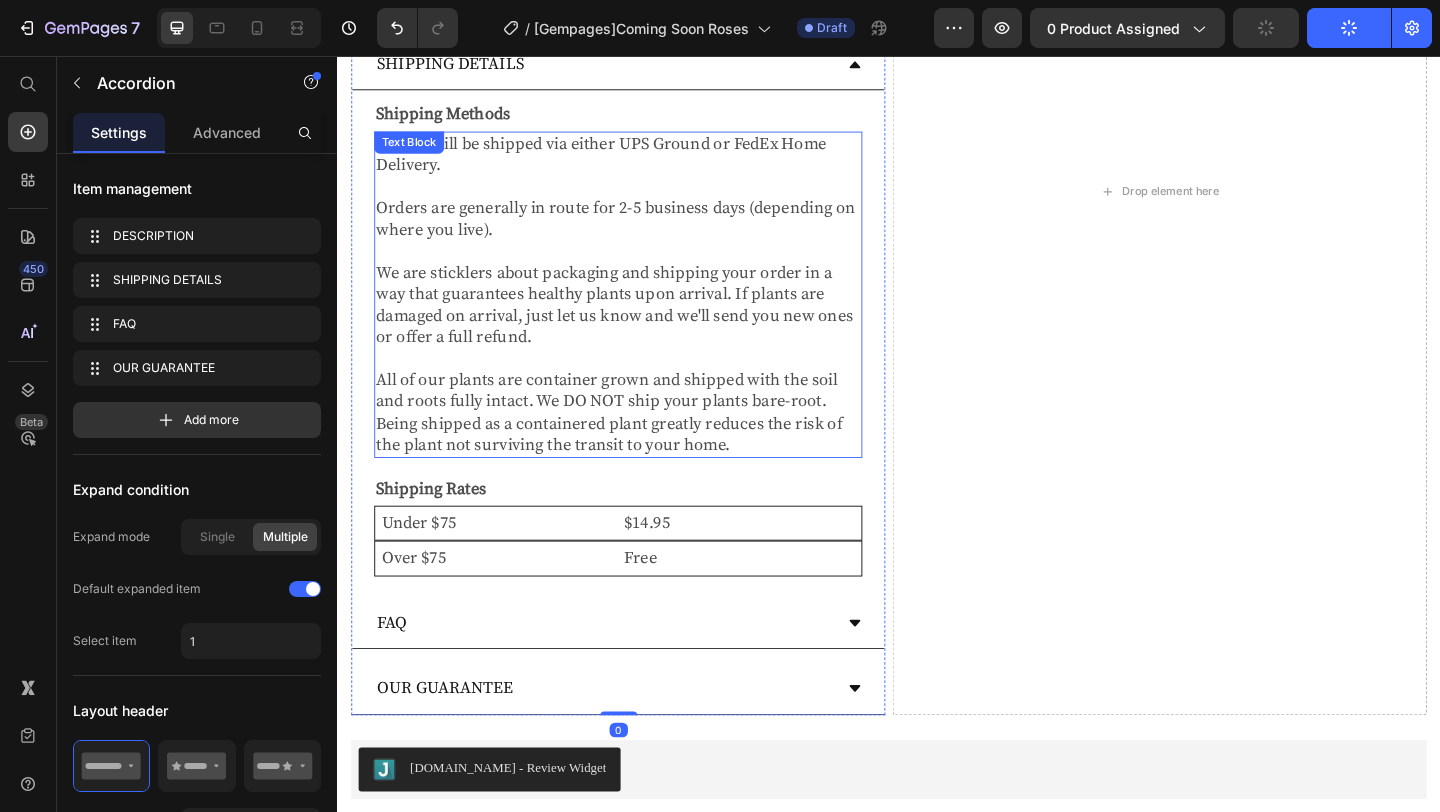 scroll, scrollTop: 1834, scrollLeft: 0, axis: vertical 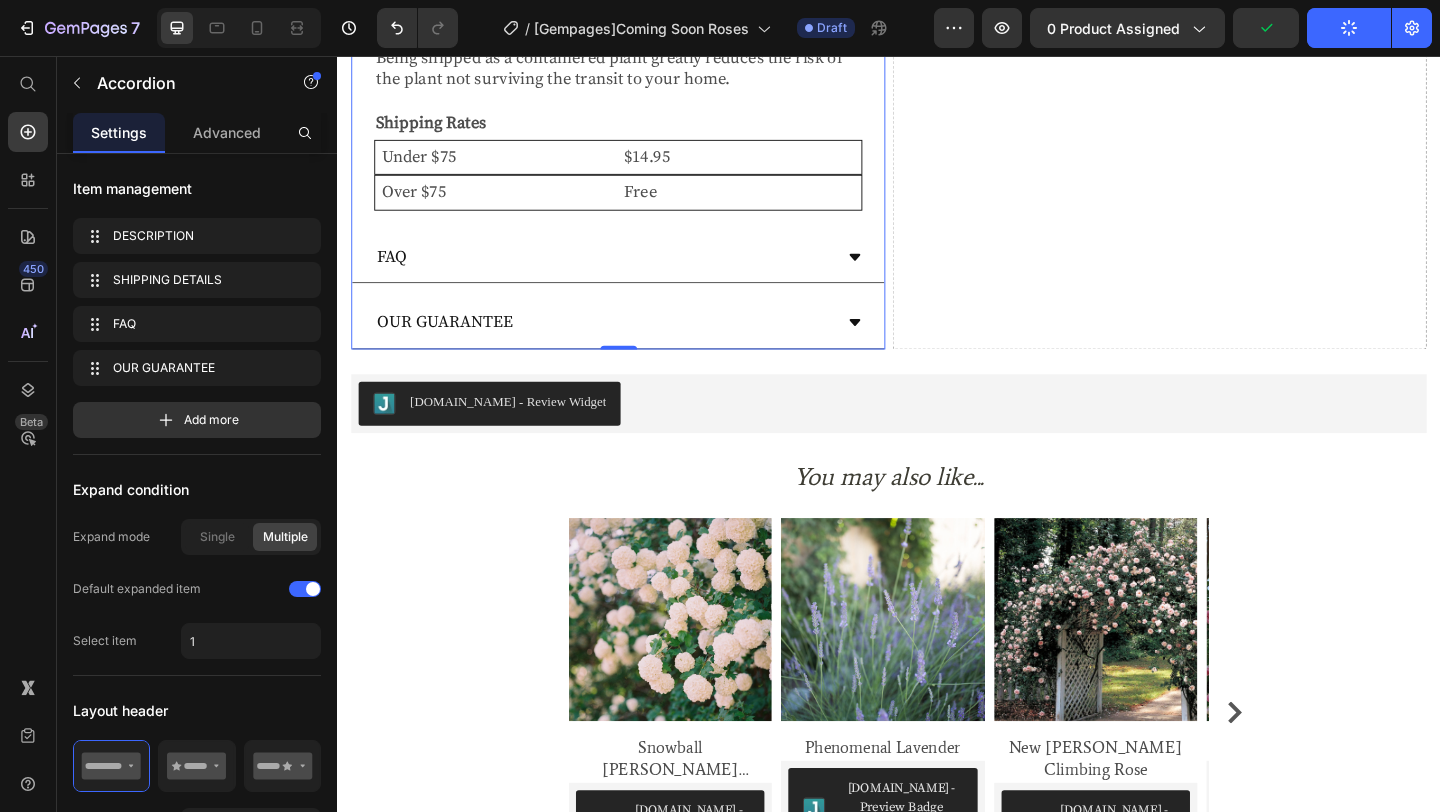 click 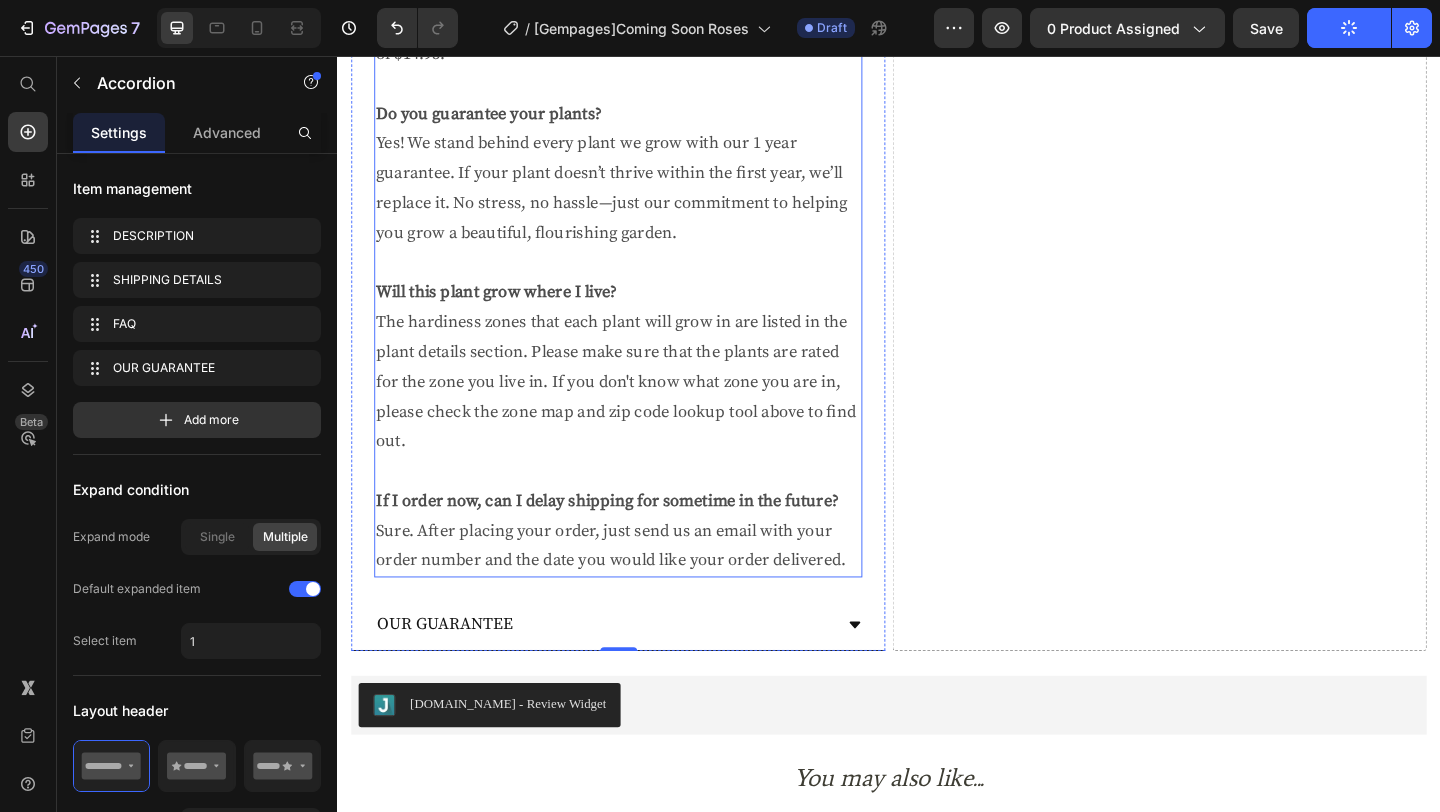 scroll, scrollTop: 2346, scrollLeft: 0, axis: vertical 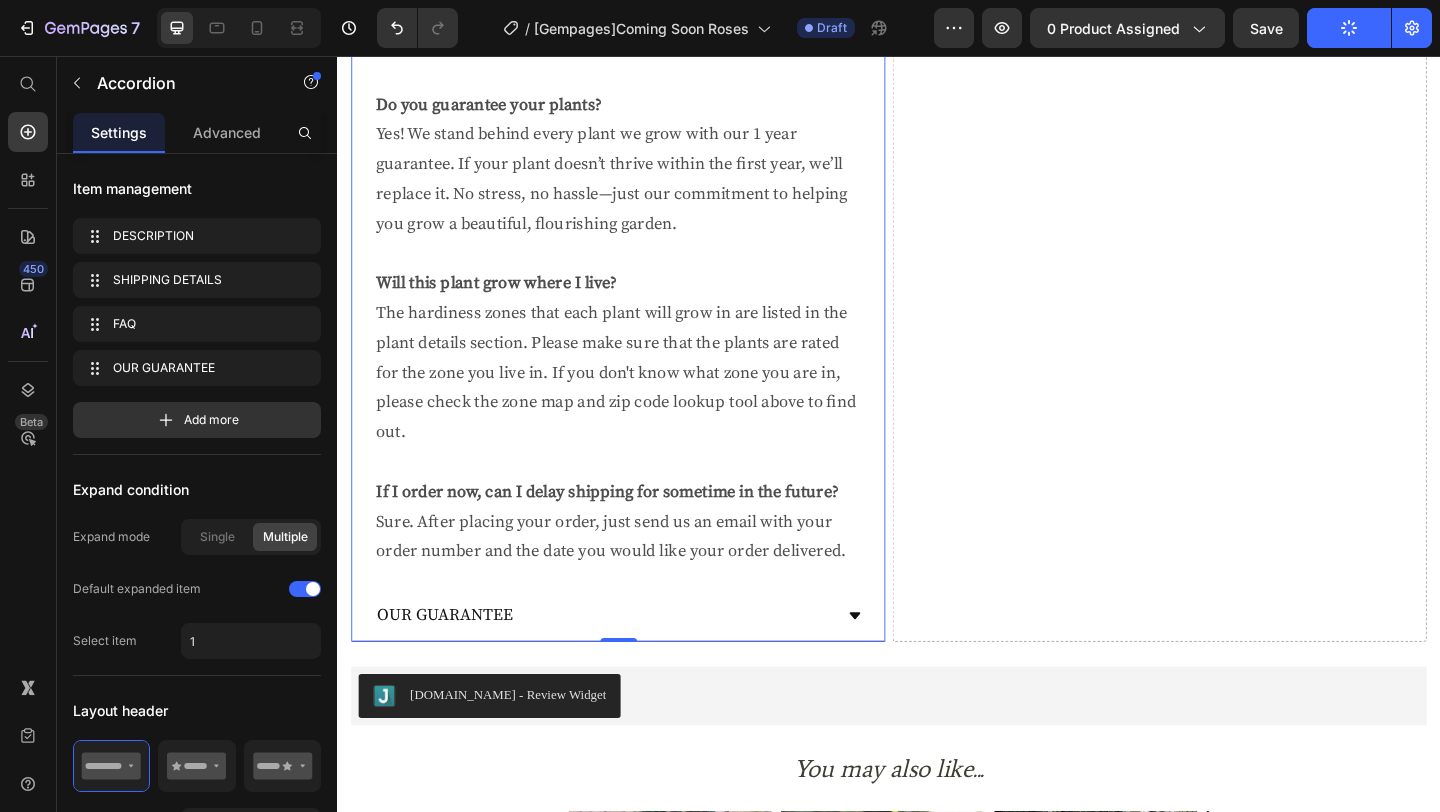 click on "OUR GUARANTEE" at bounding box center (642, 664) 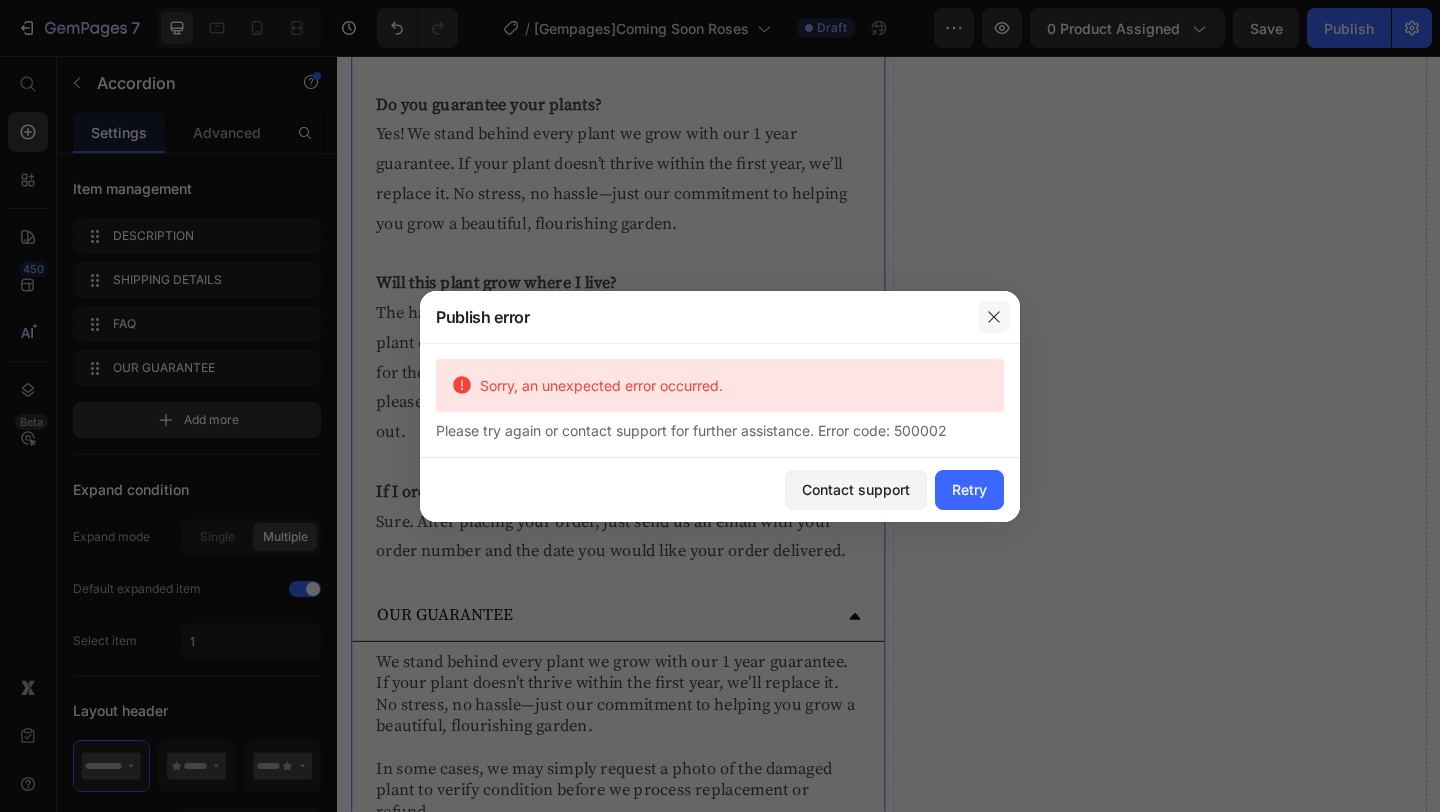 click at bounding box center [994, 317] 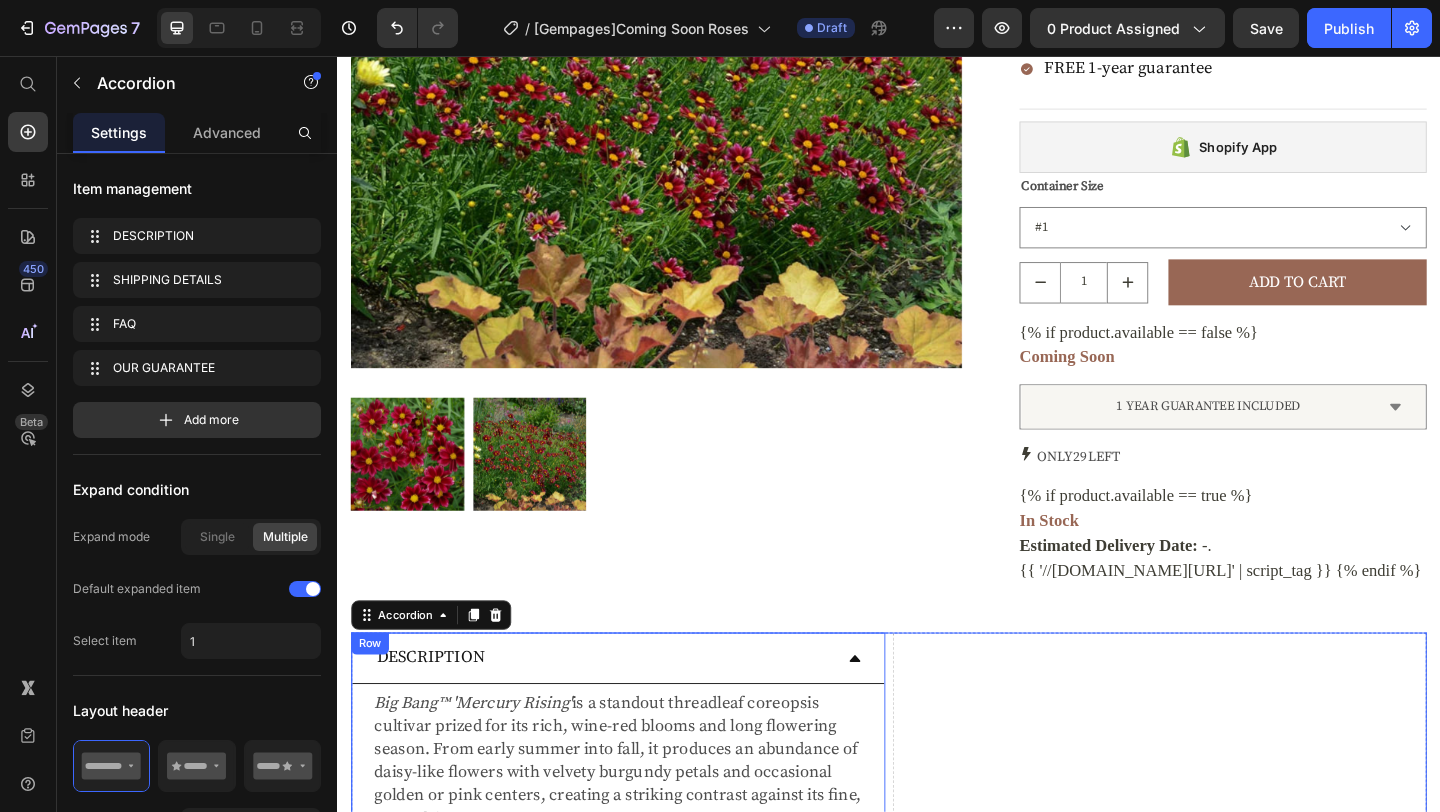 scroll, scrollTop: 284, scrollLeft: 0, axis: vertical 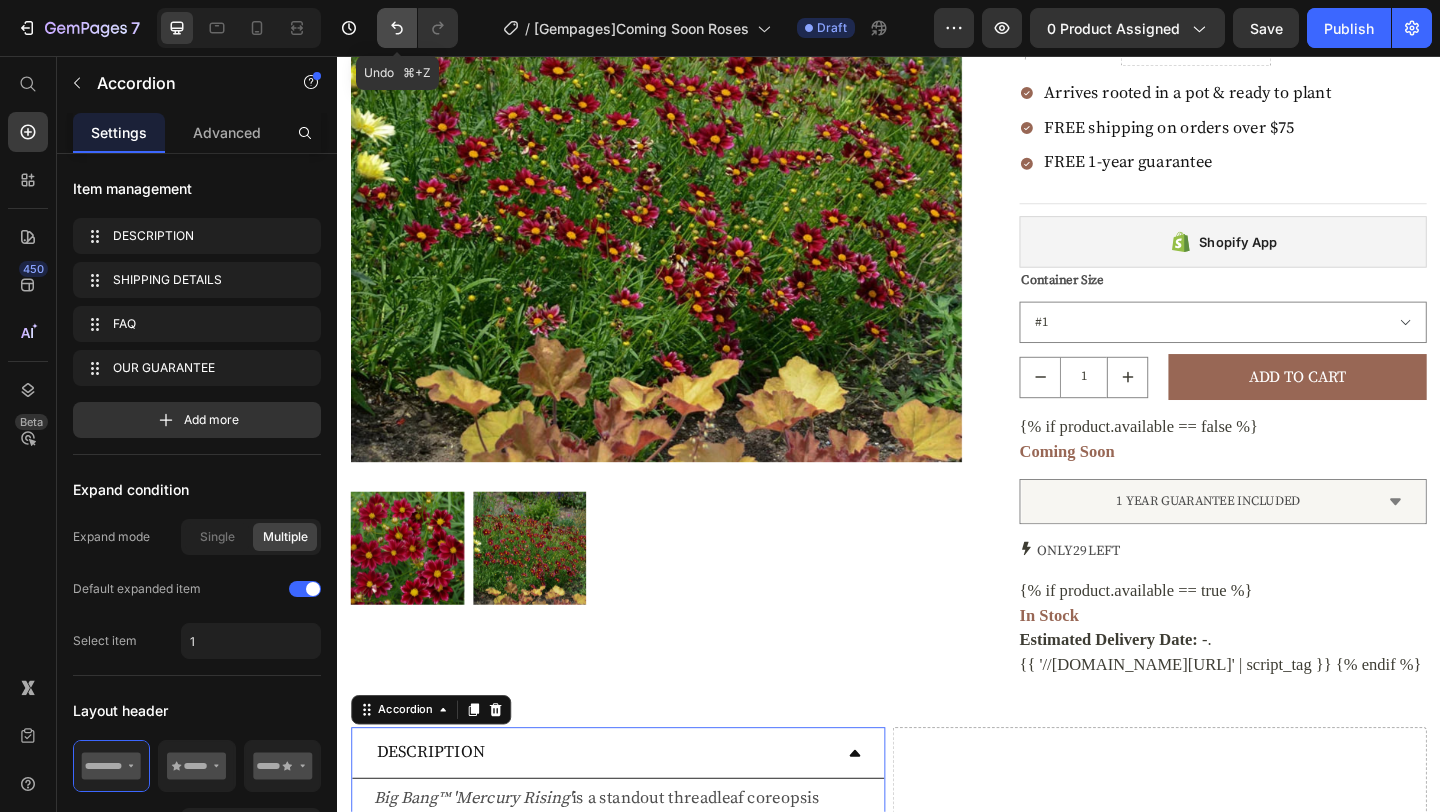 click 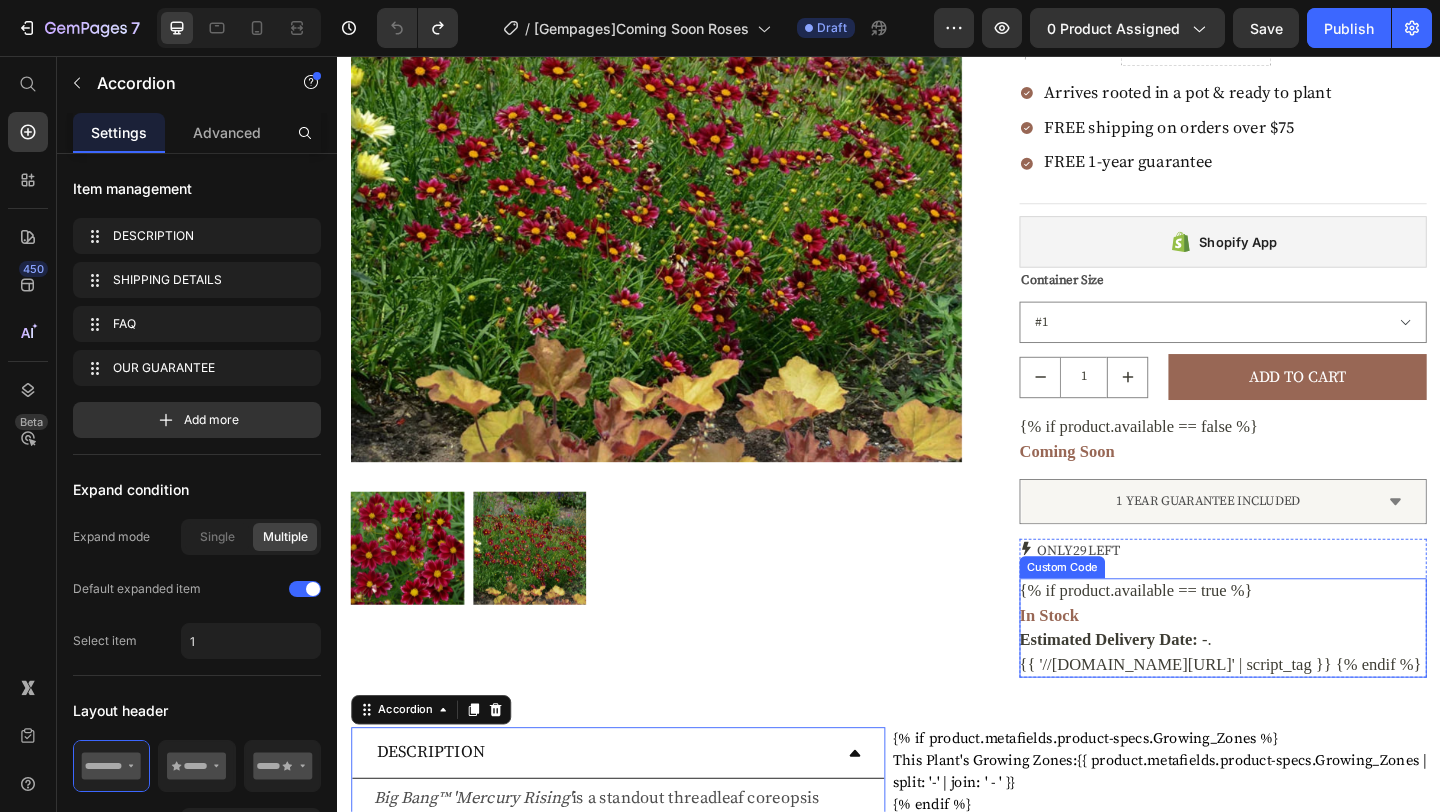 click on "In Stock" at bounding box center (1300, 664) 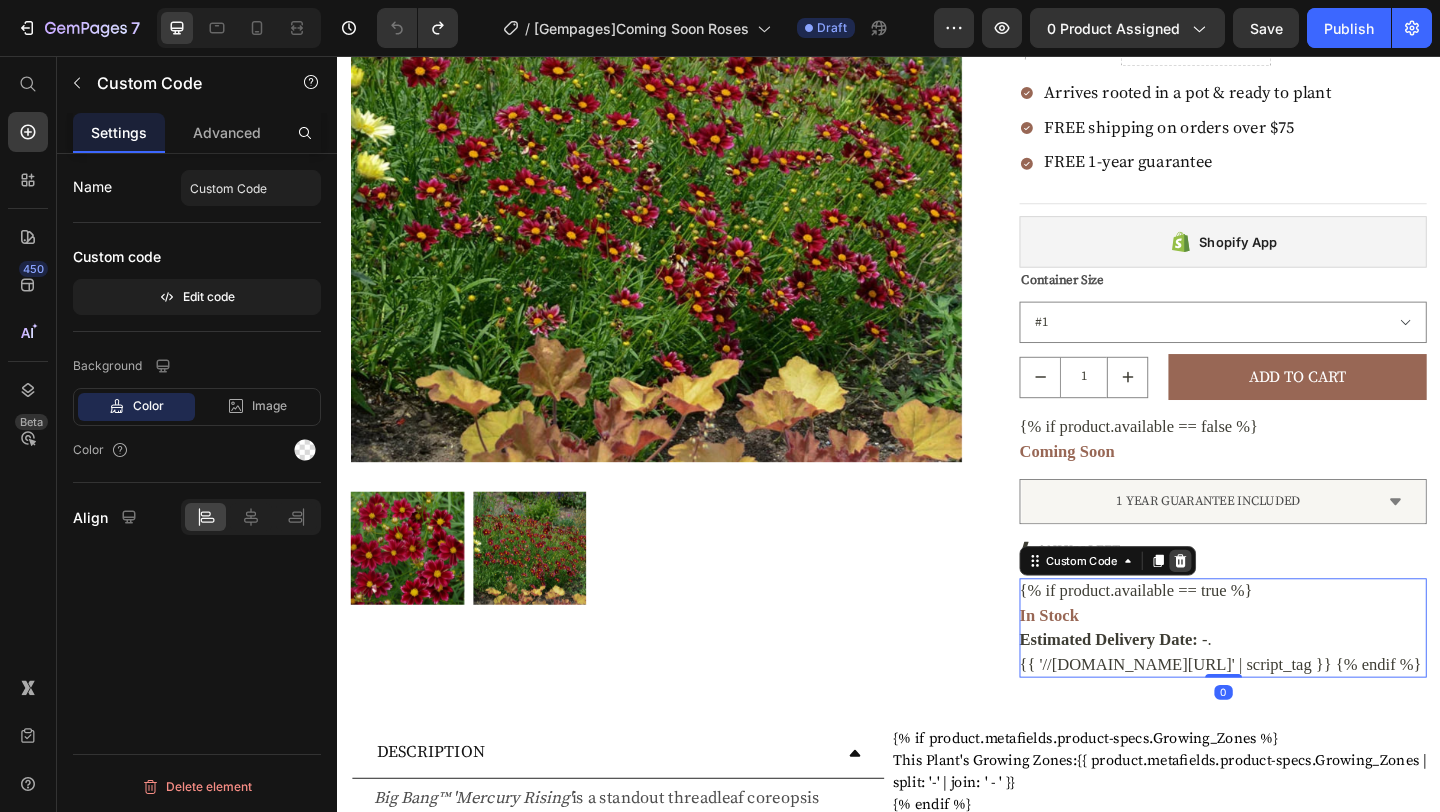 click 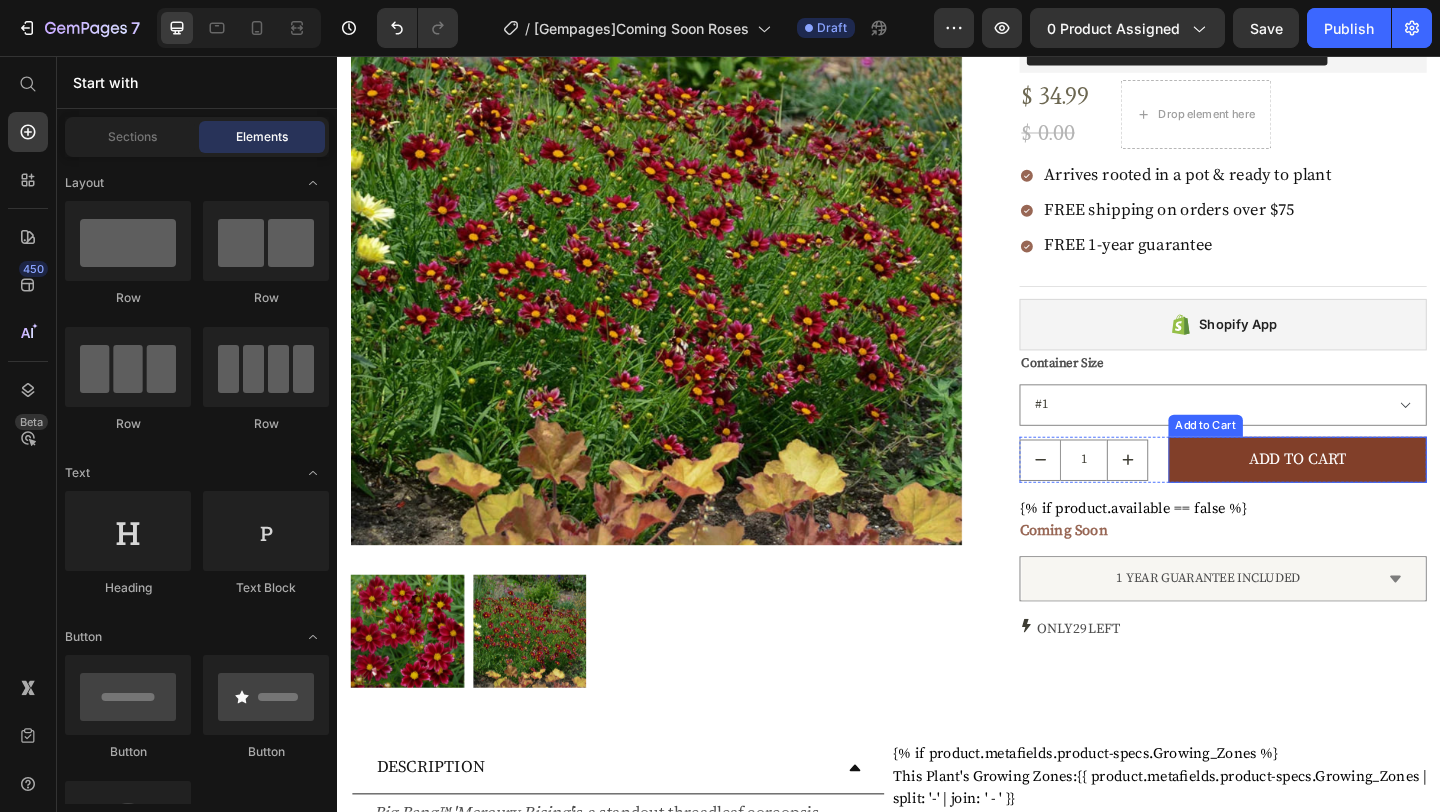 scroll, scrollTop: 0, scrollLeft: 0, axis: both 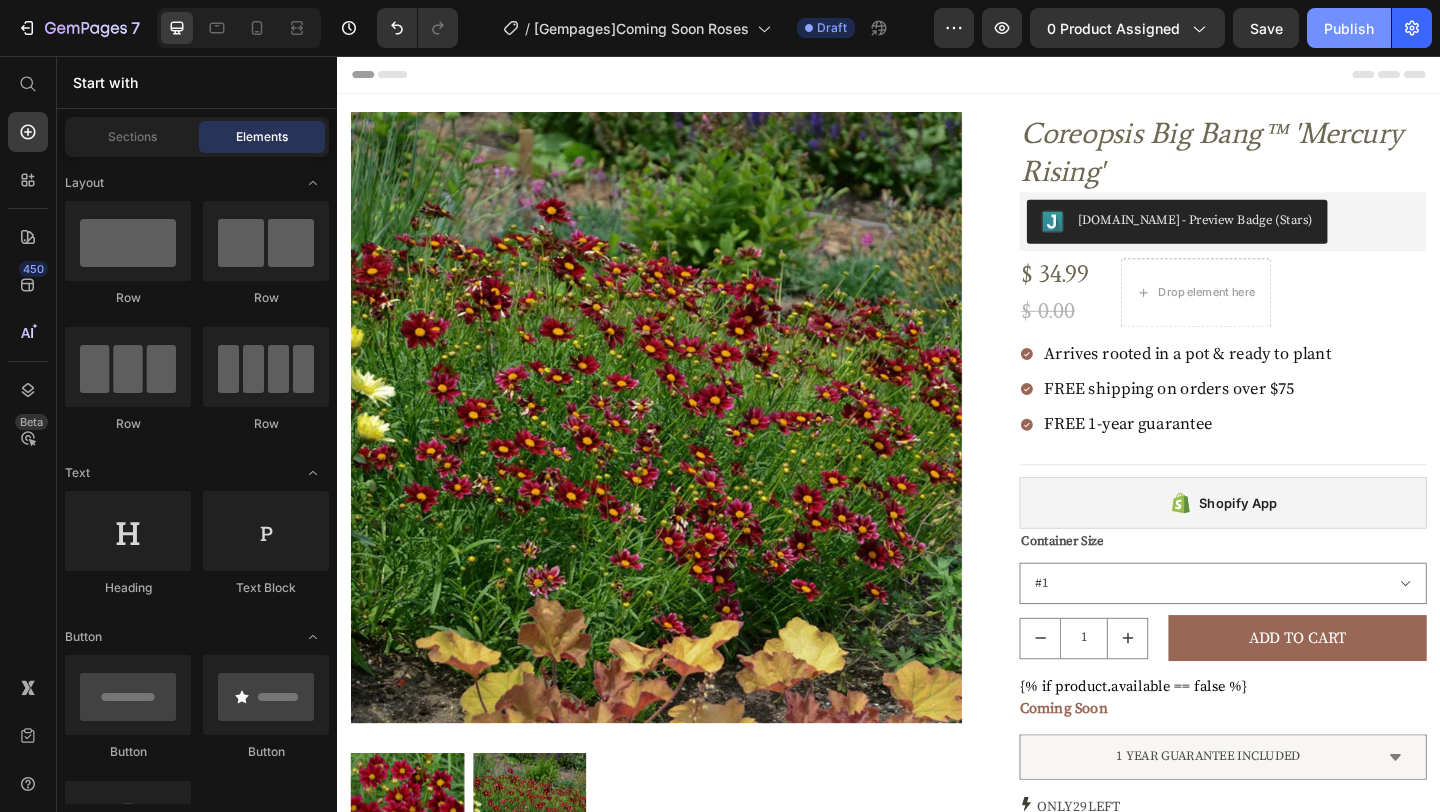 click on "Publish" at bounding box center [1349, 28] 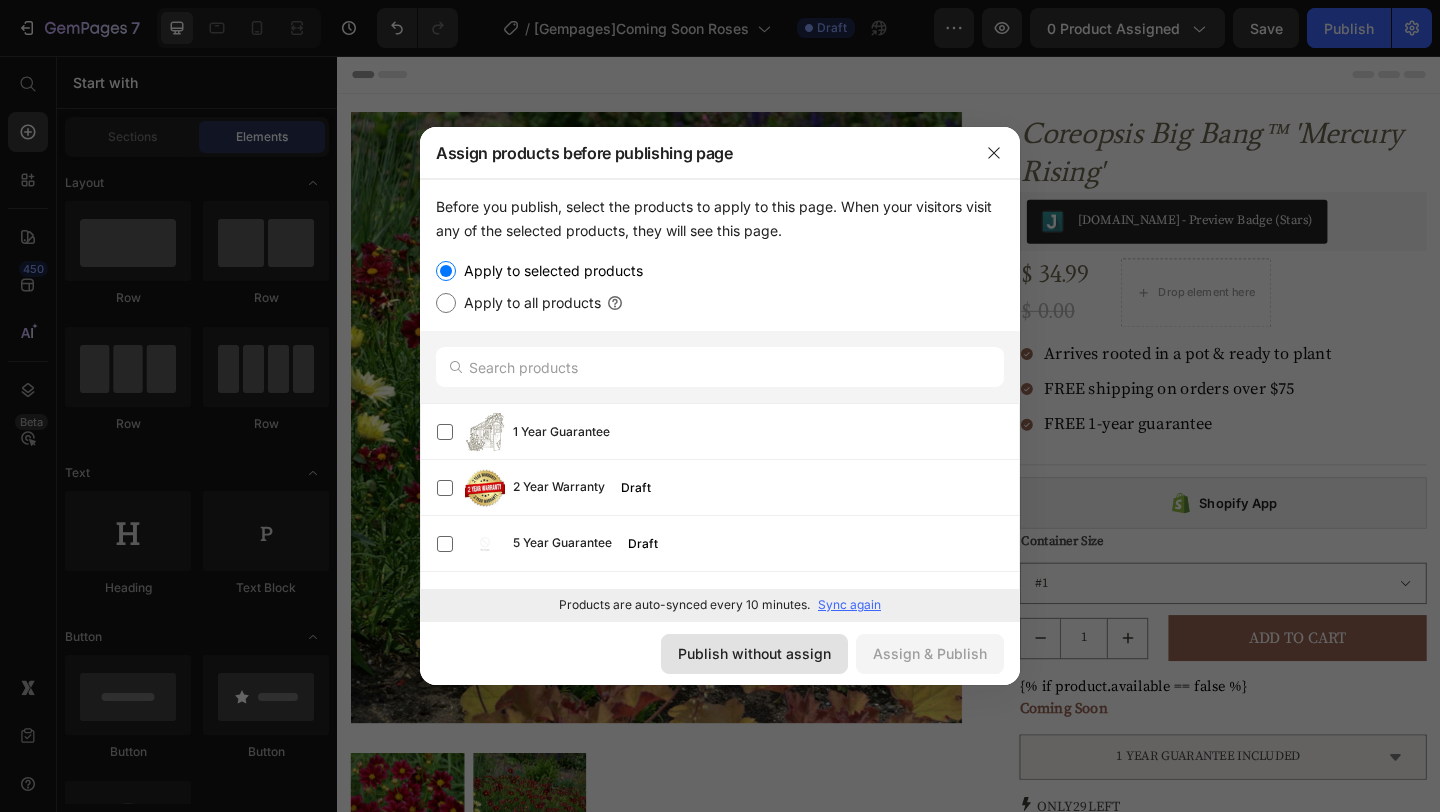 click on "Publish without assign" at bounding box center (754, 653) 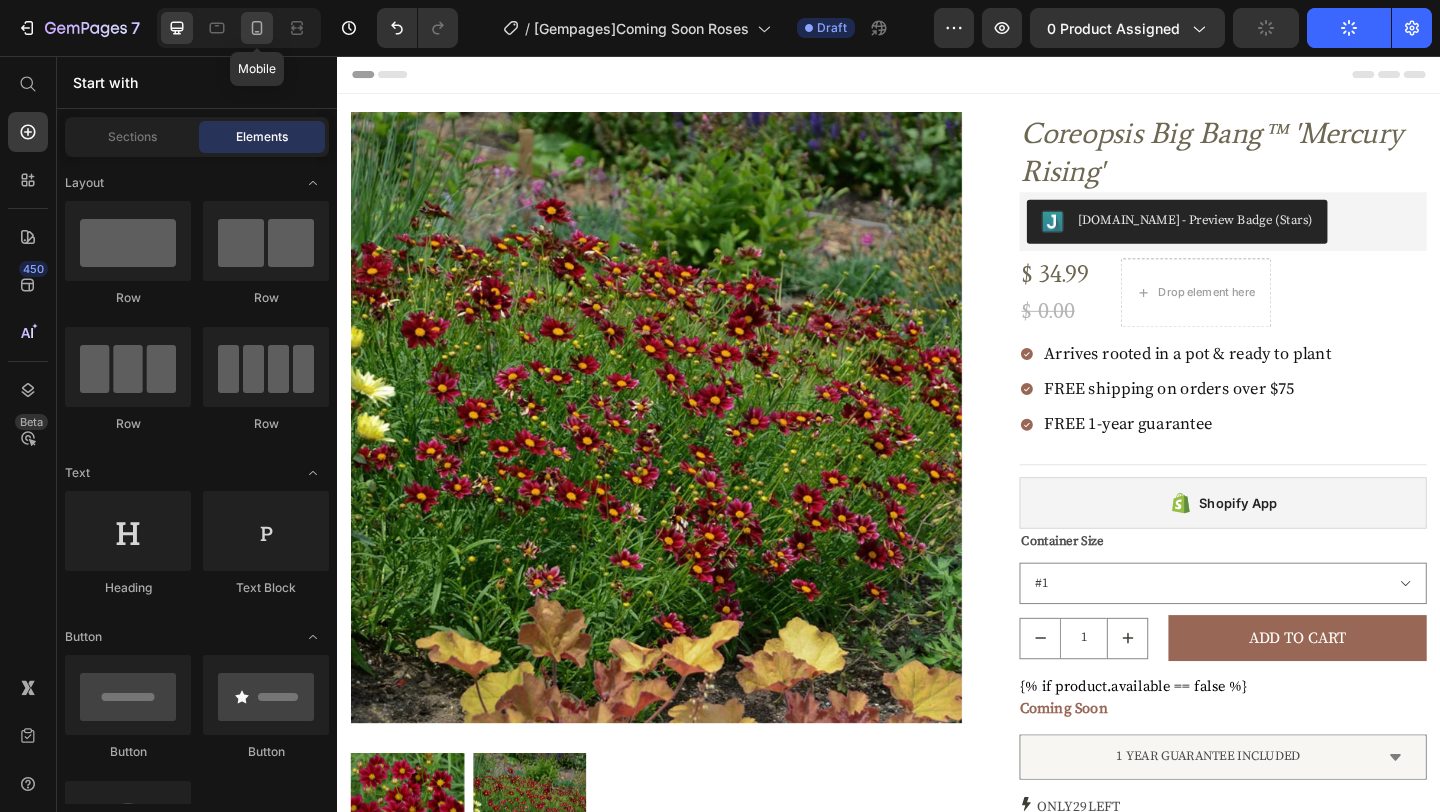 click 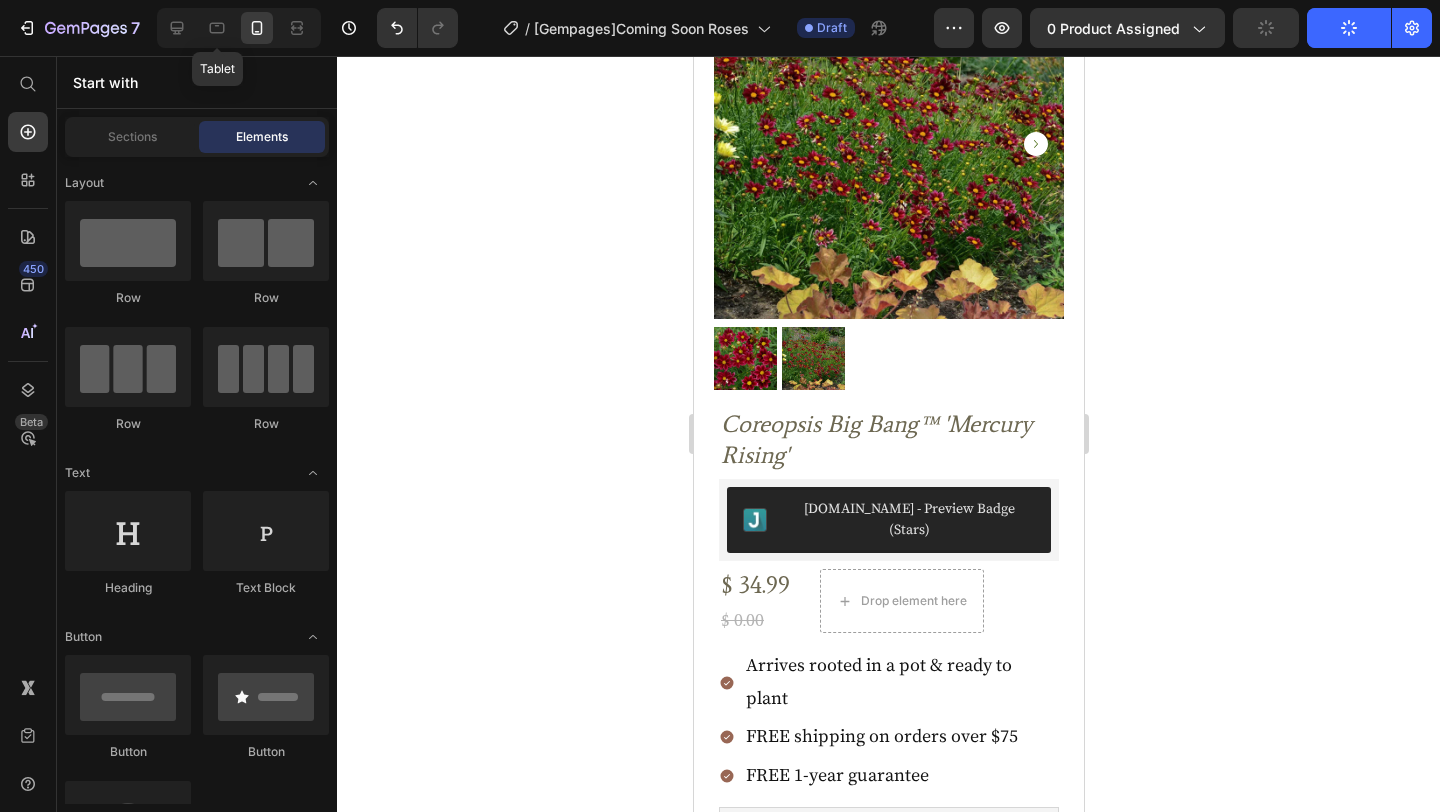 scroll, scrollTop: 0, scrollLeft: 0, axis: both 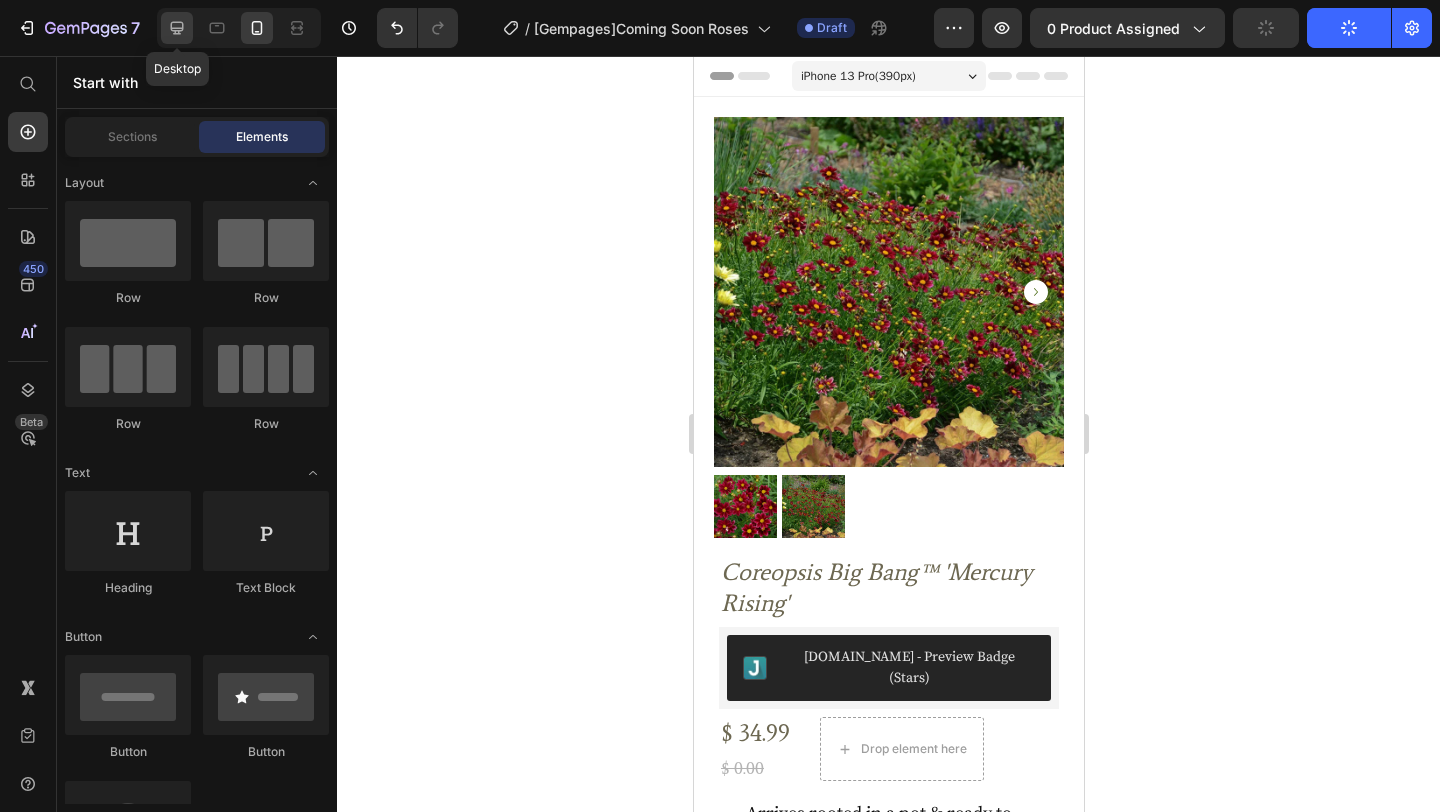 click 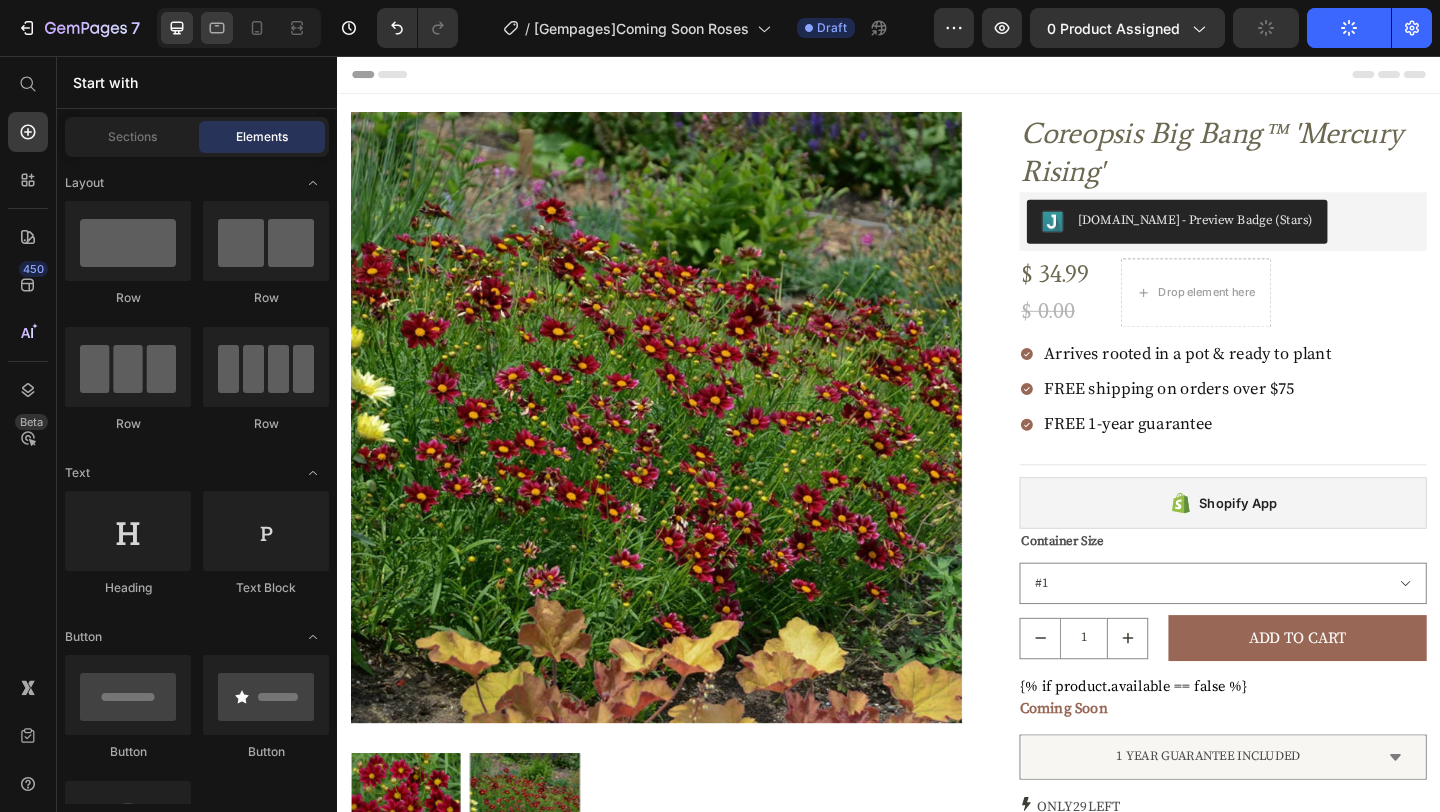 click 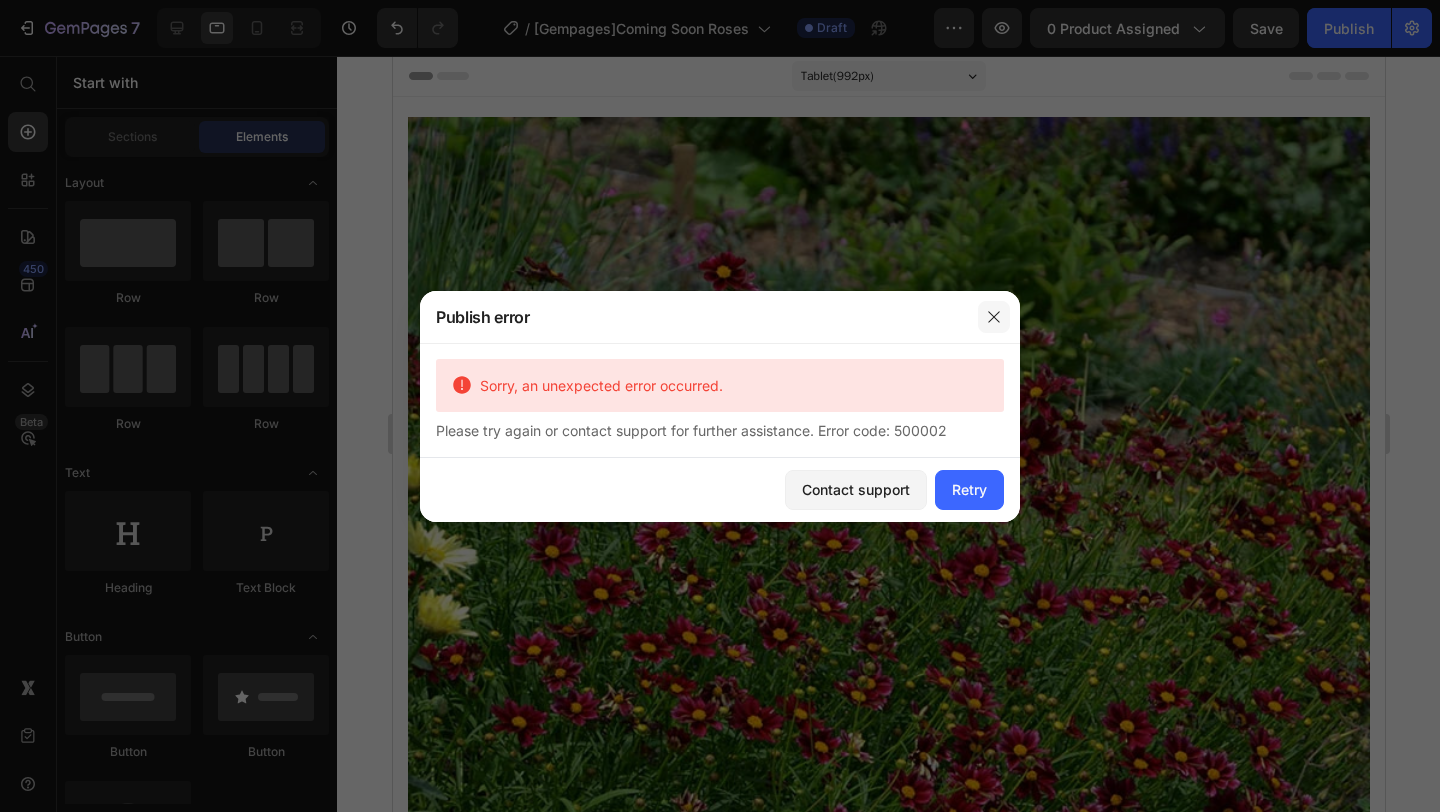 click 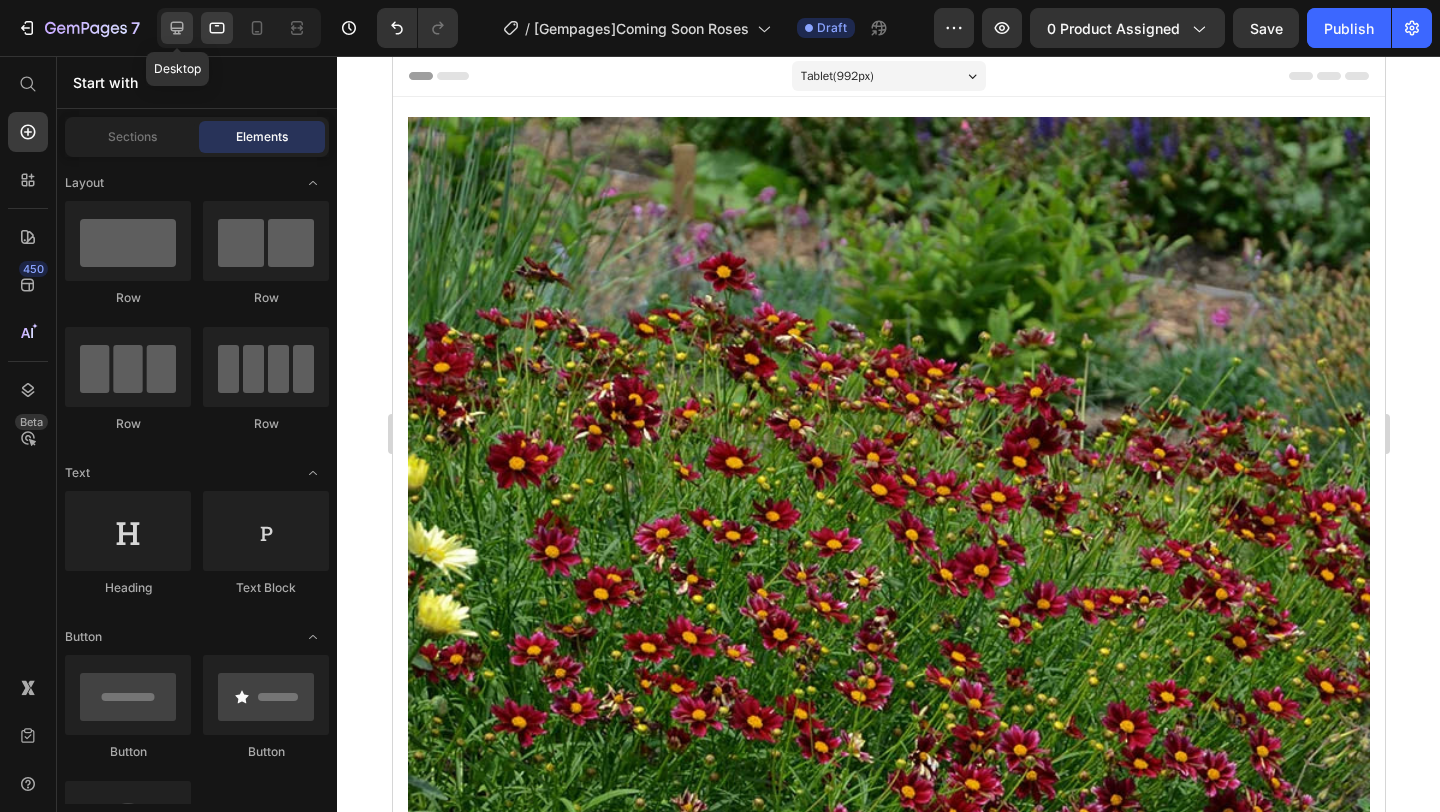 click 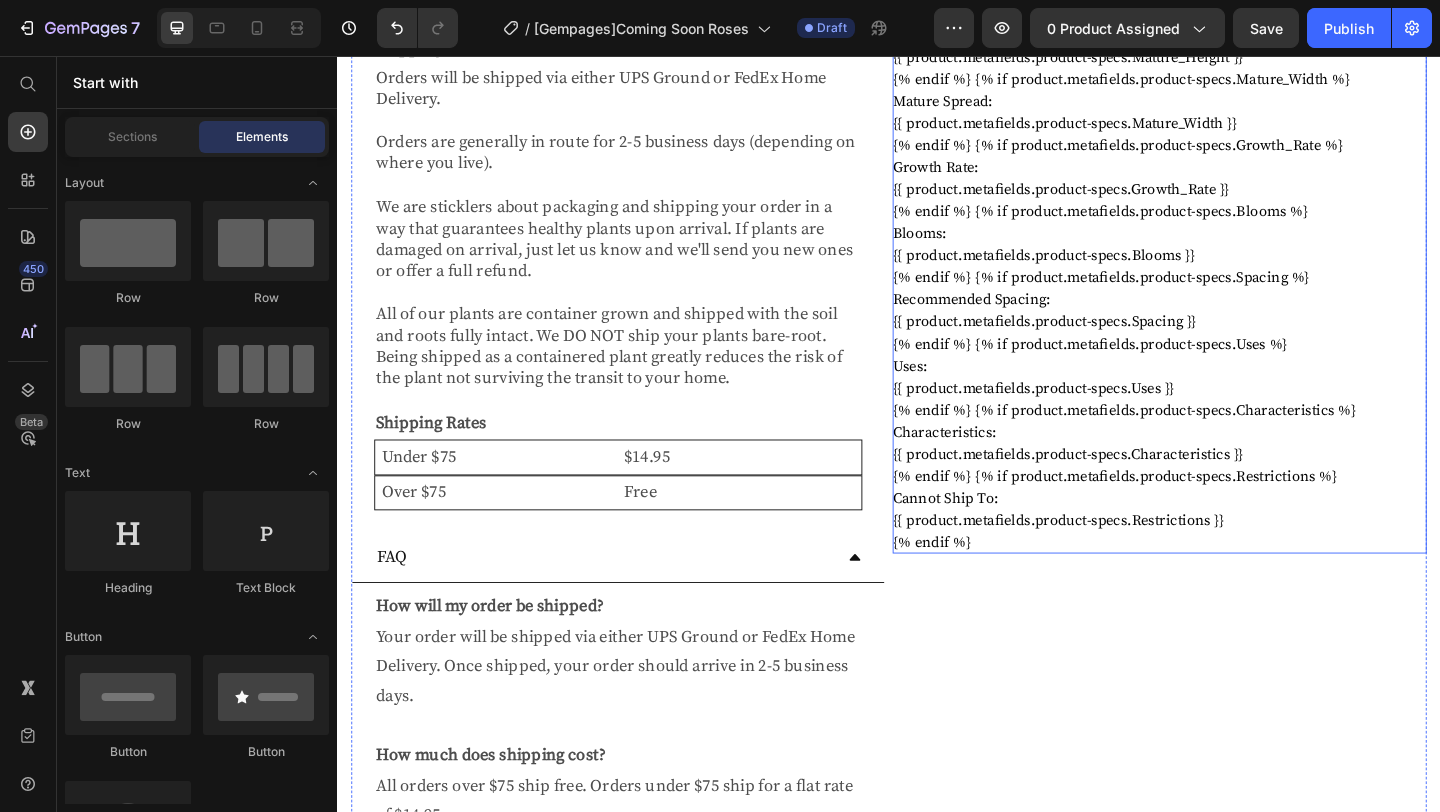 scroll, scrollTop: 1210, scrollLeft: 0, axis: vertical 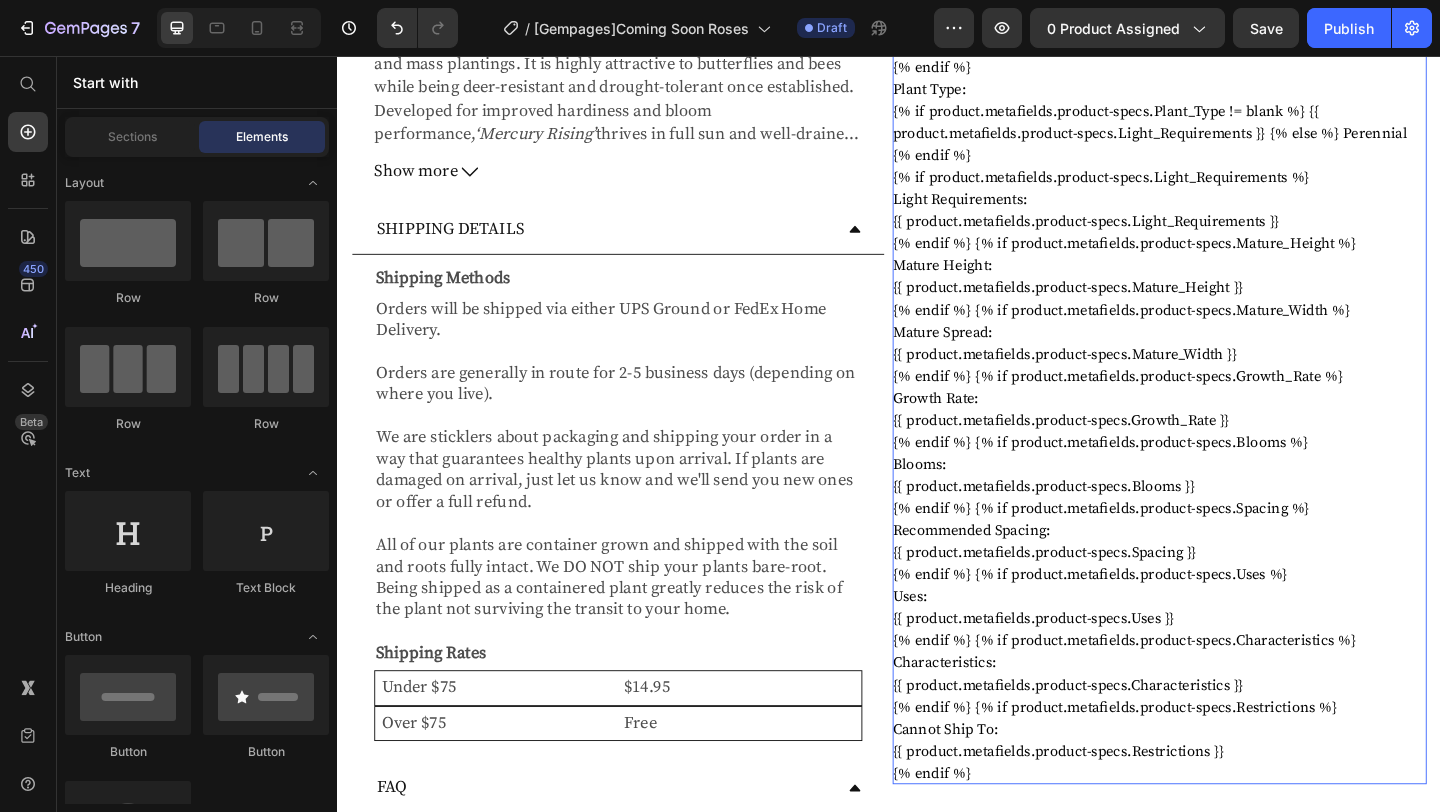 click on "Mature Spread:" at bounding box center [1231, 356] 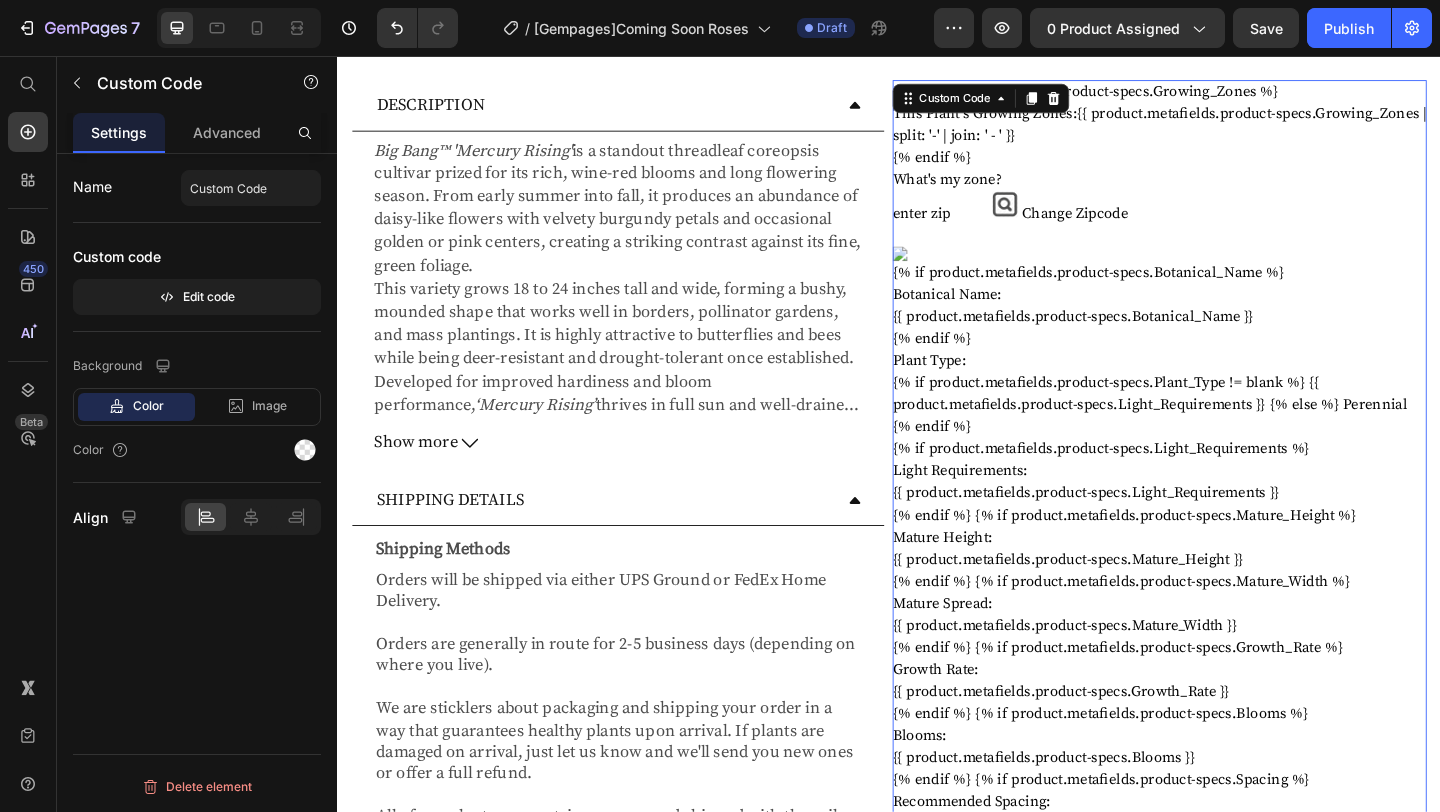 scroll, scrollTop: 778, scrollLeft: 0, axis: vertical 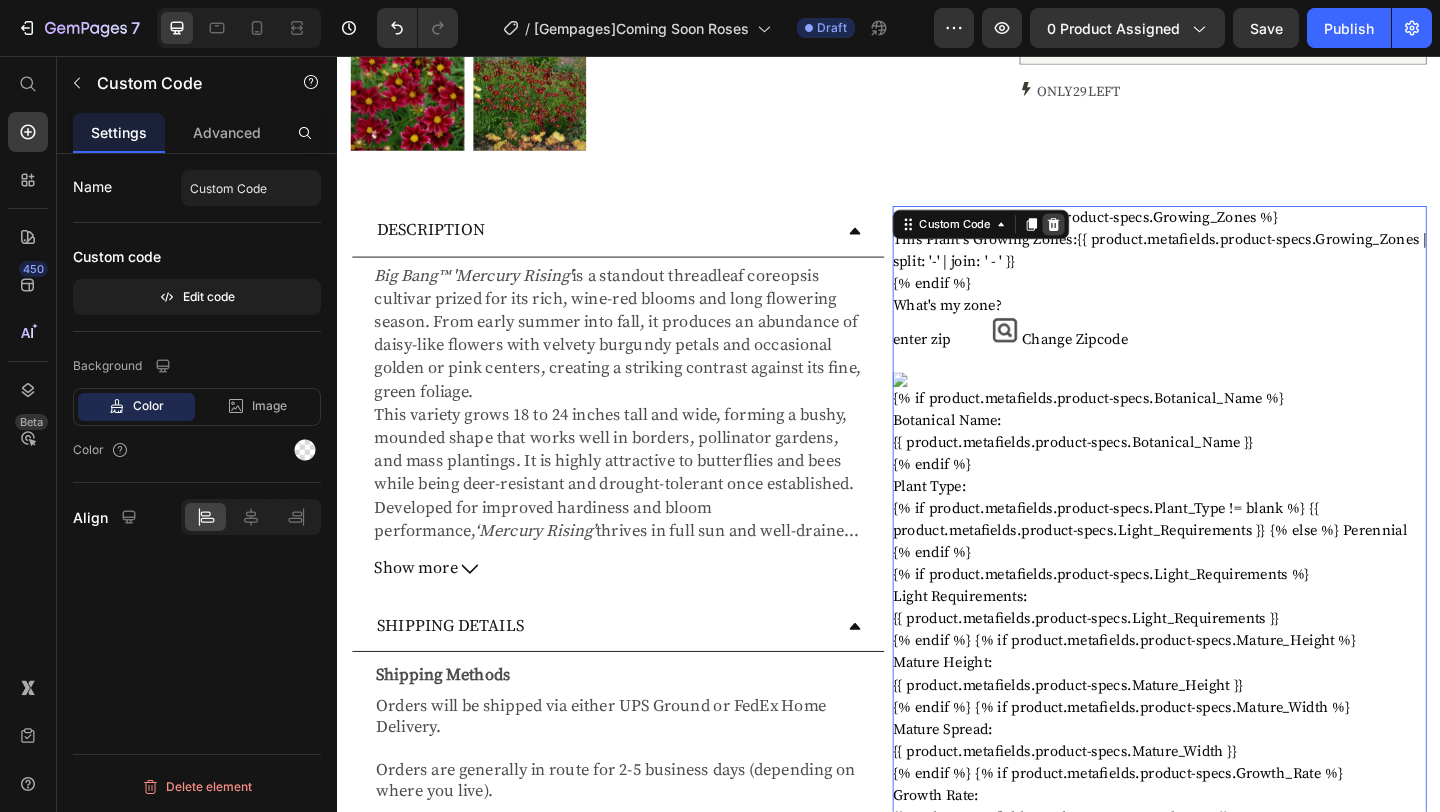 click 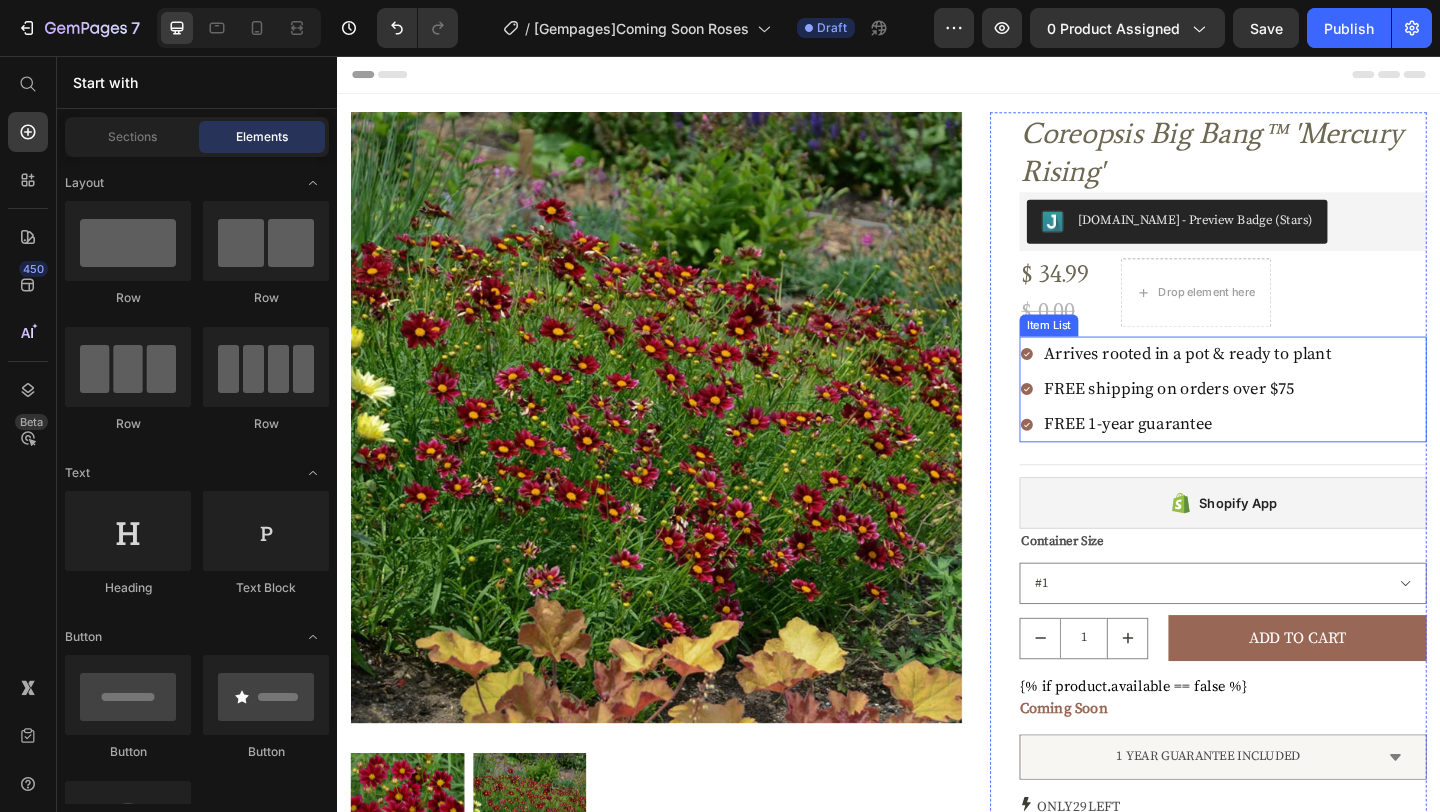 scroll, scrollTop: 162, scrollLeft: 0, axis: vertical 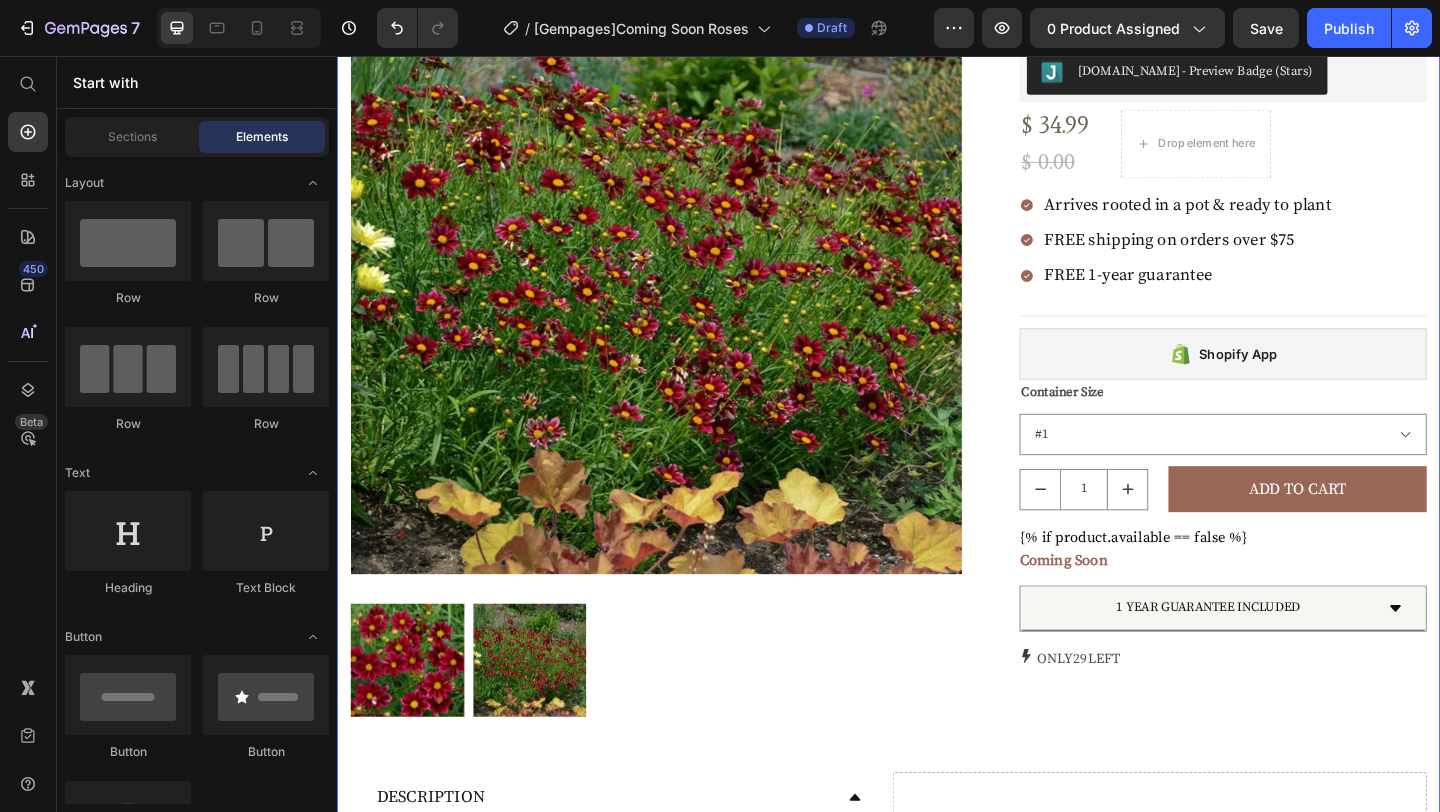 click 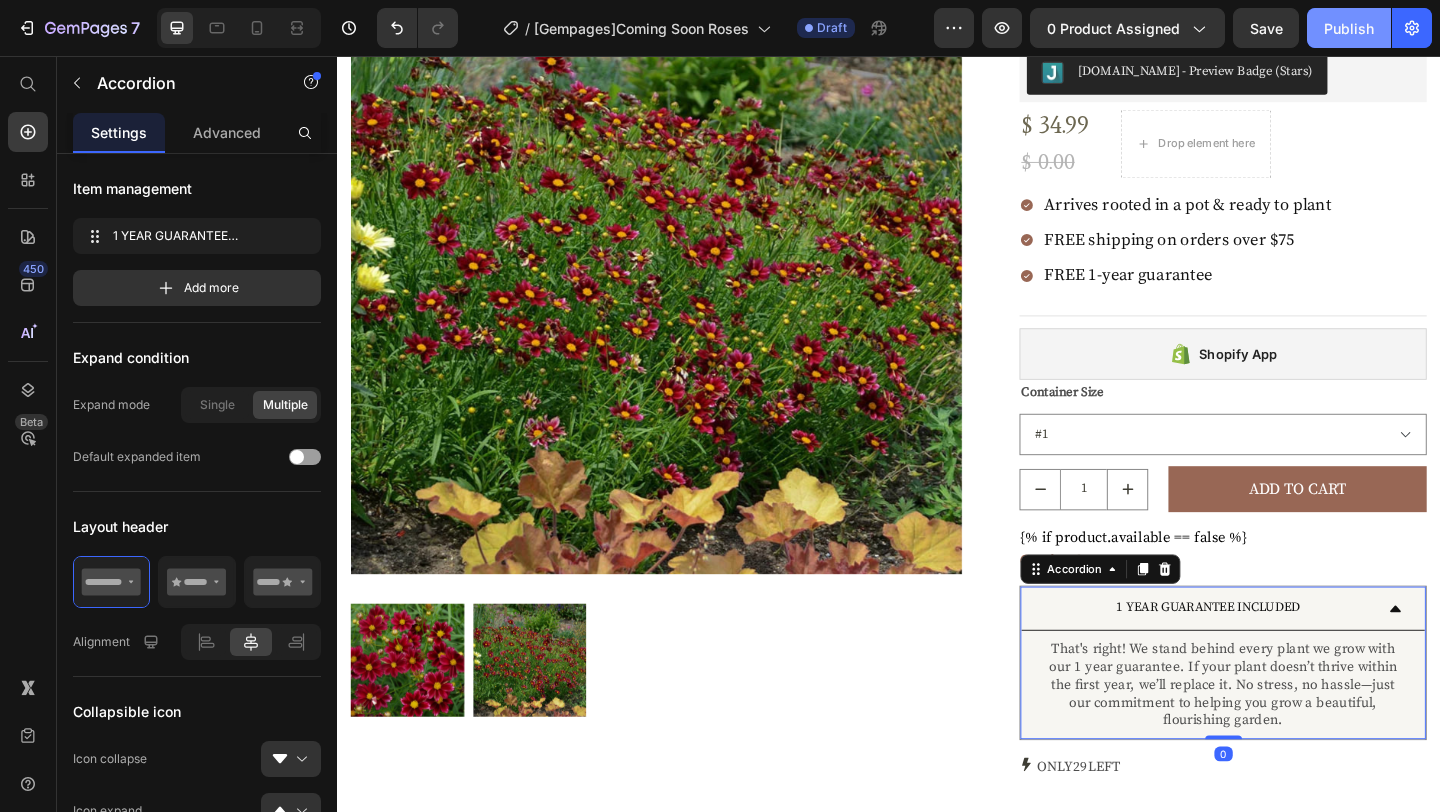 click on "Publish" 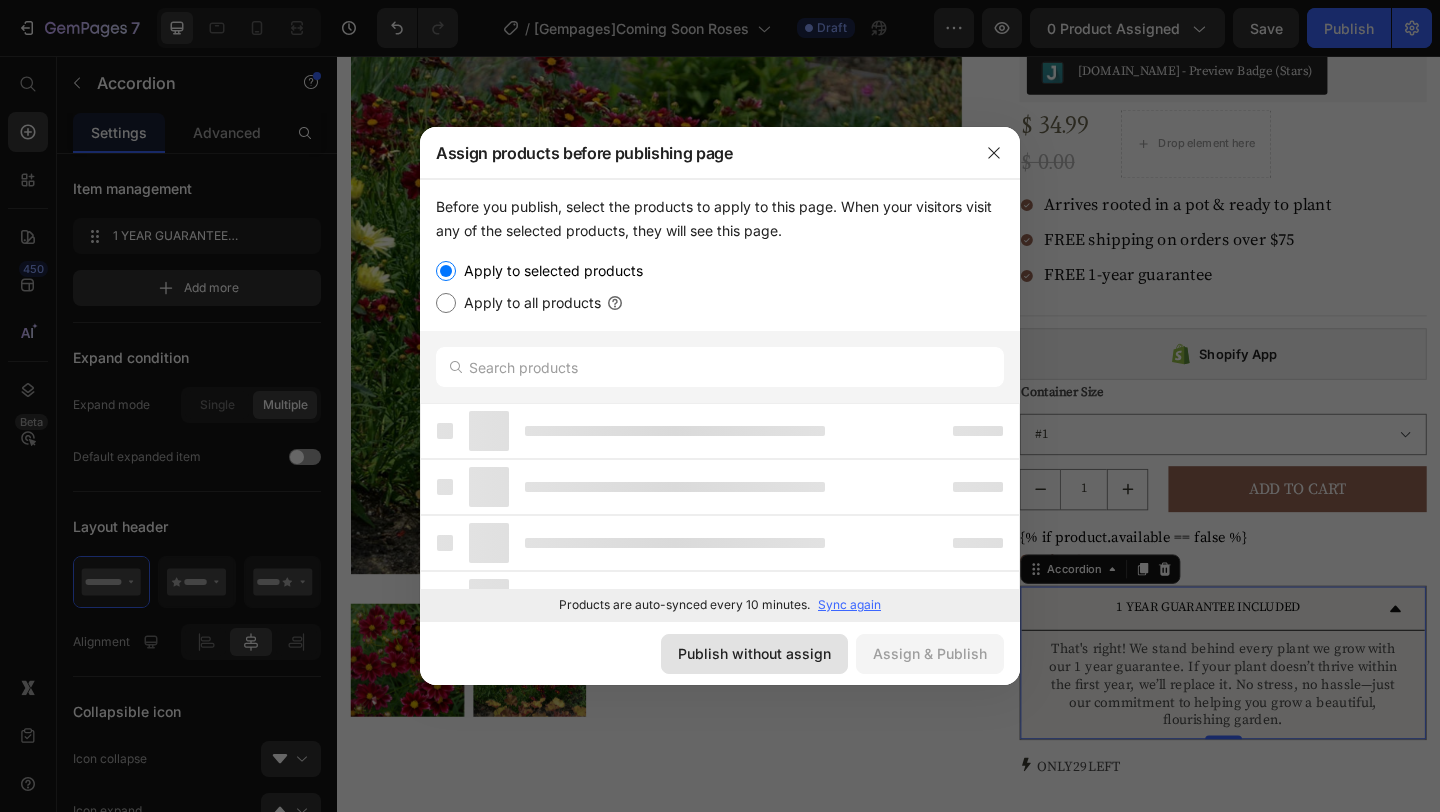 click on "Publish without assign" 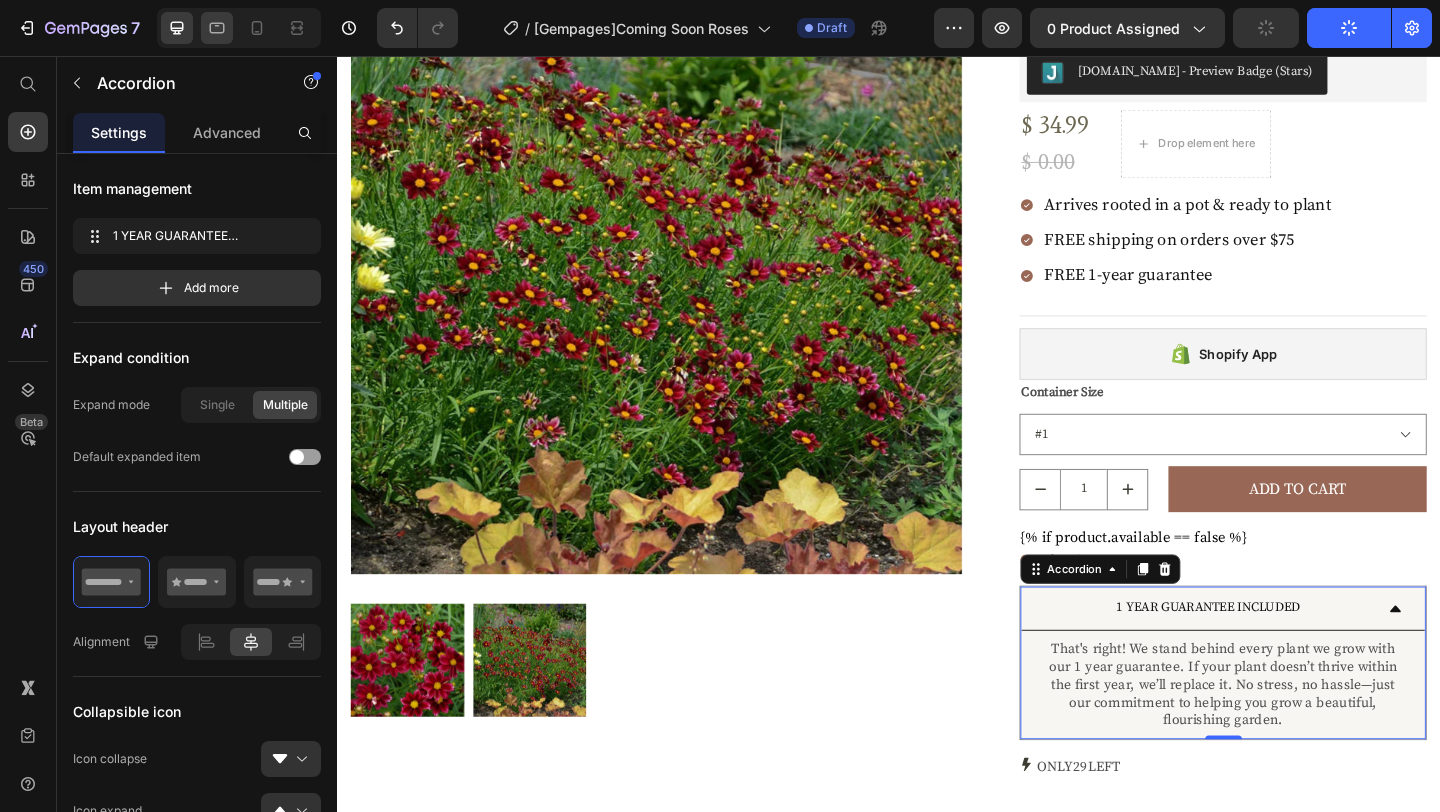 click 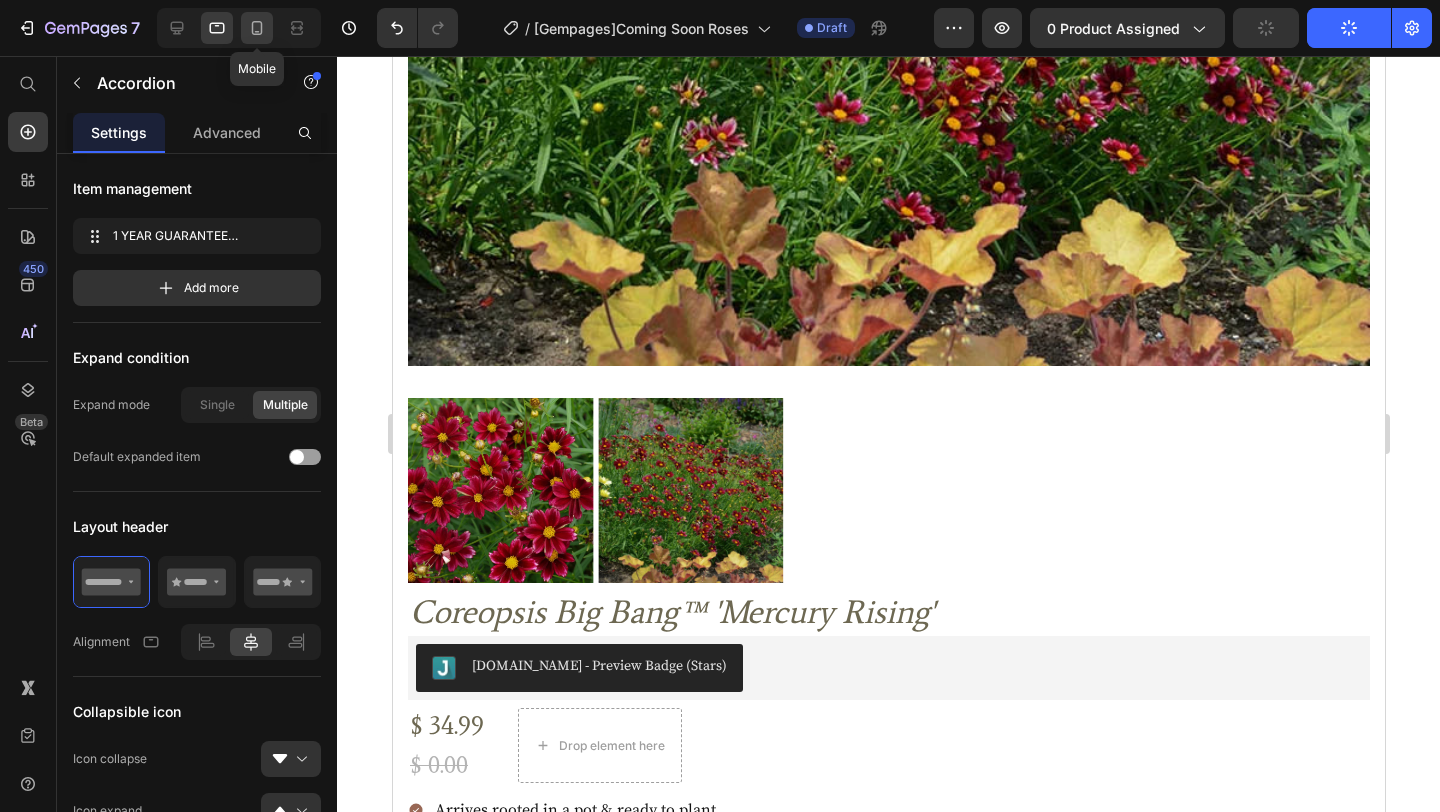 click 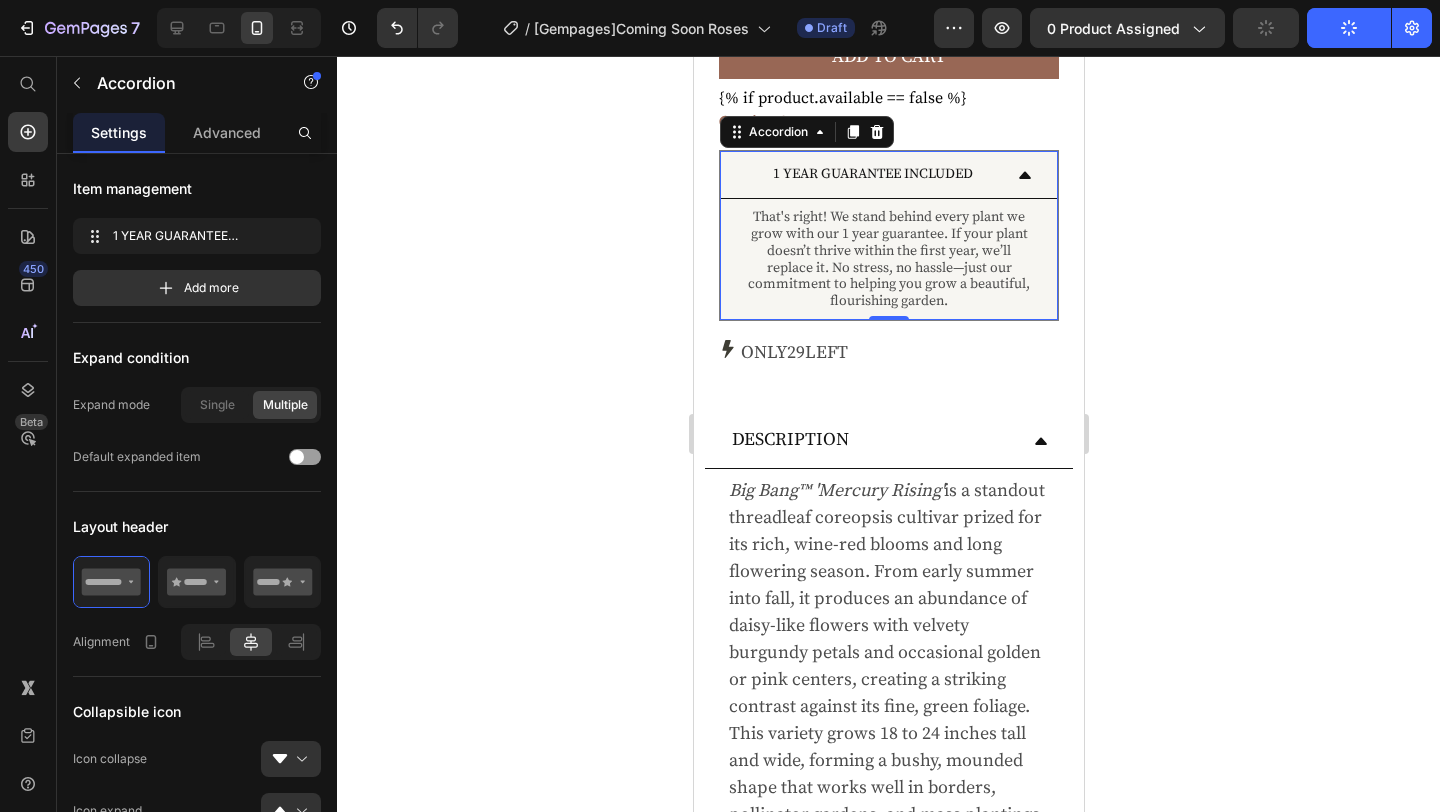 scroll, scrollTop: 1113, scrollLeft: 0, axis: vertical 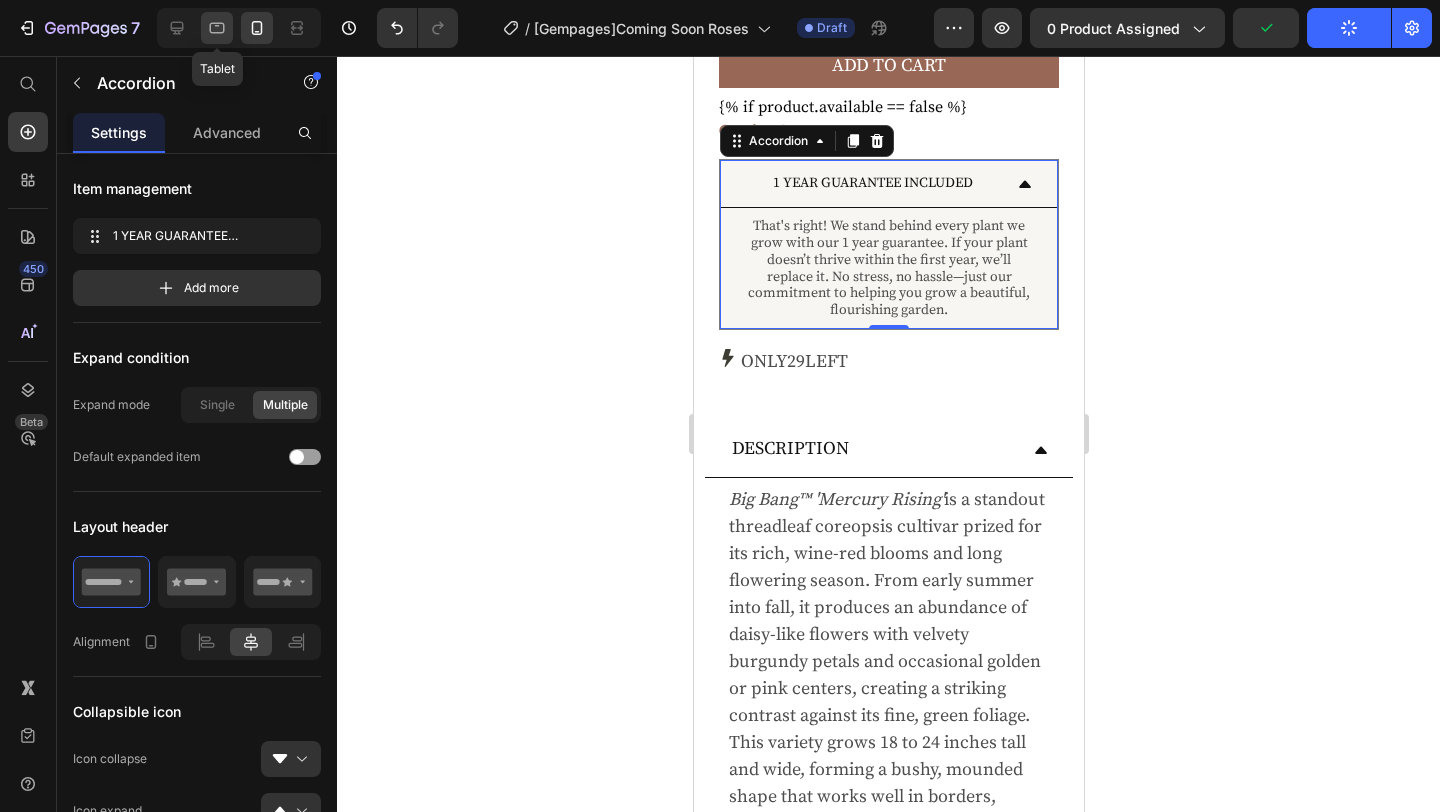 click 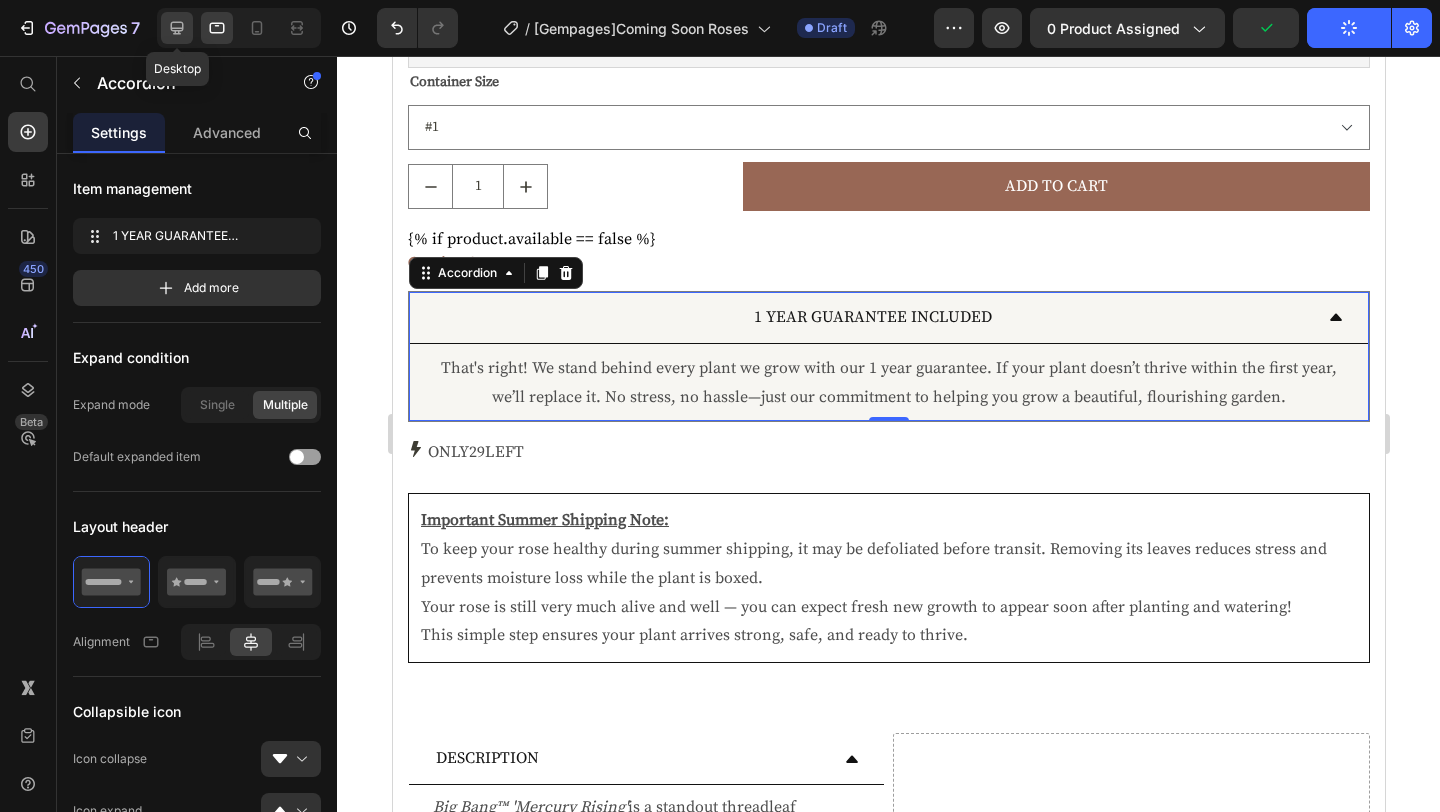 click 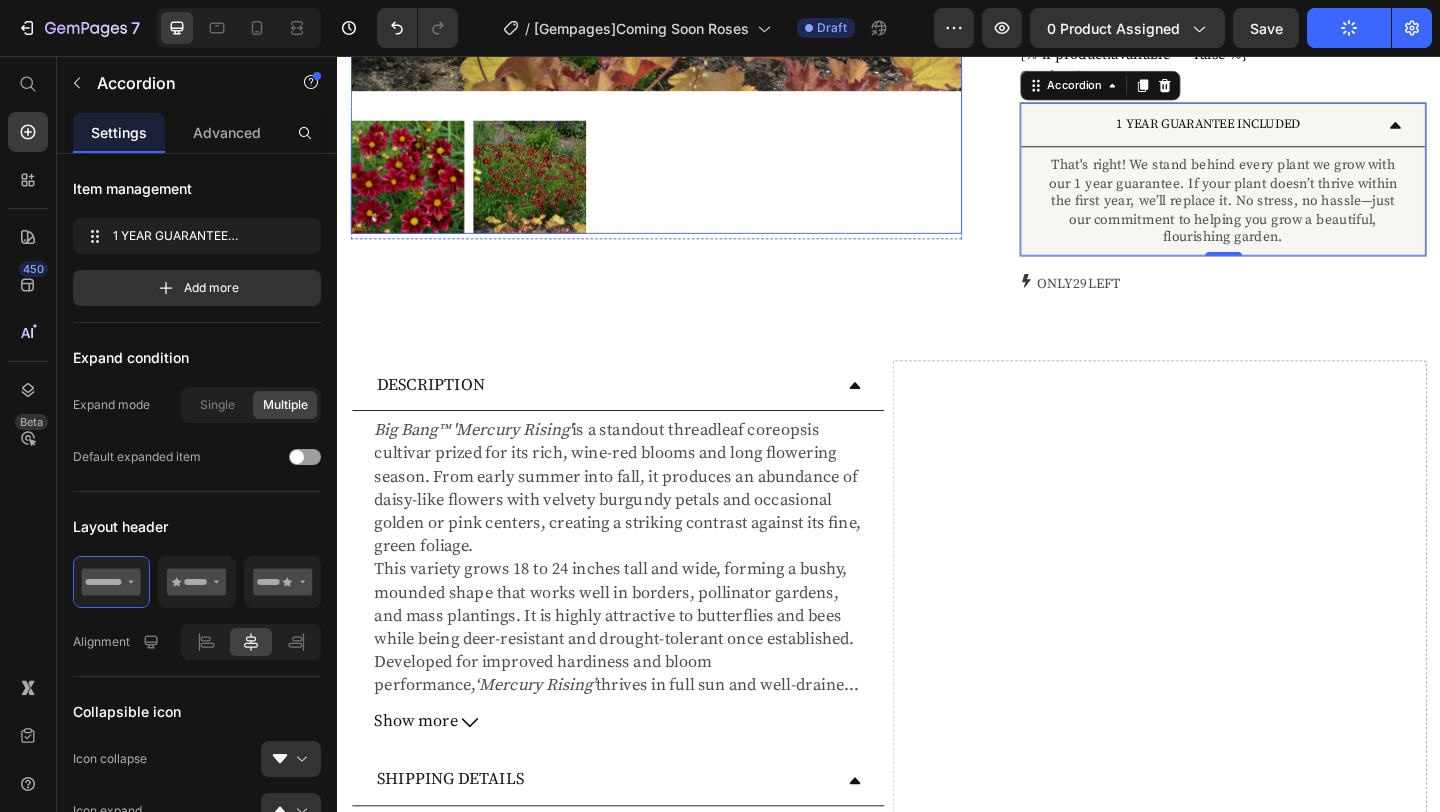 scroll, scrollTop: 668, scrollLeft: 0, axis: vertical 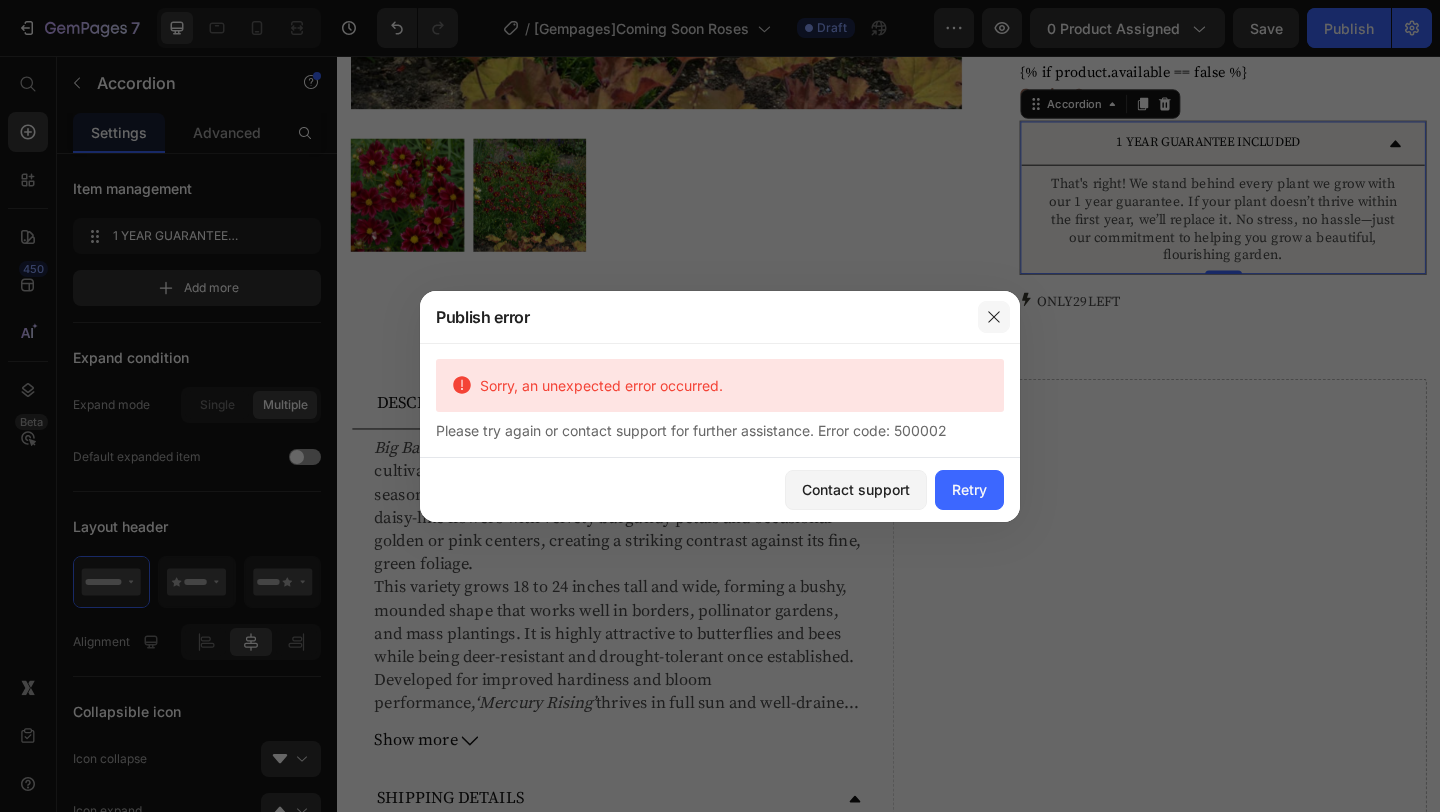 click 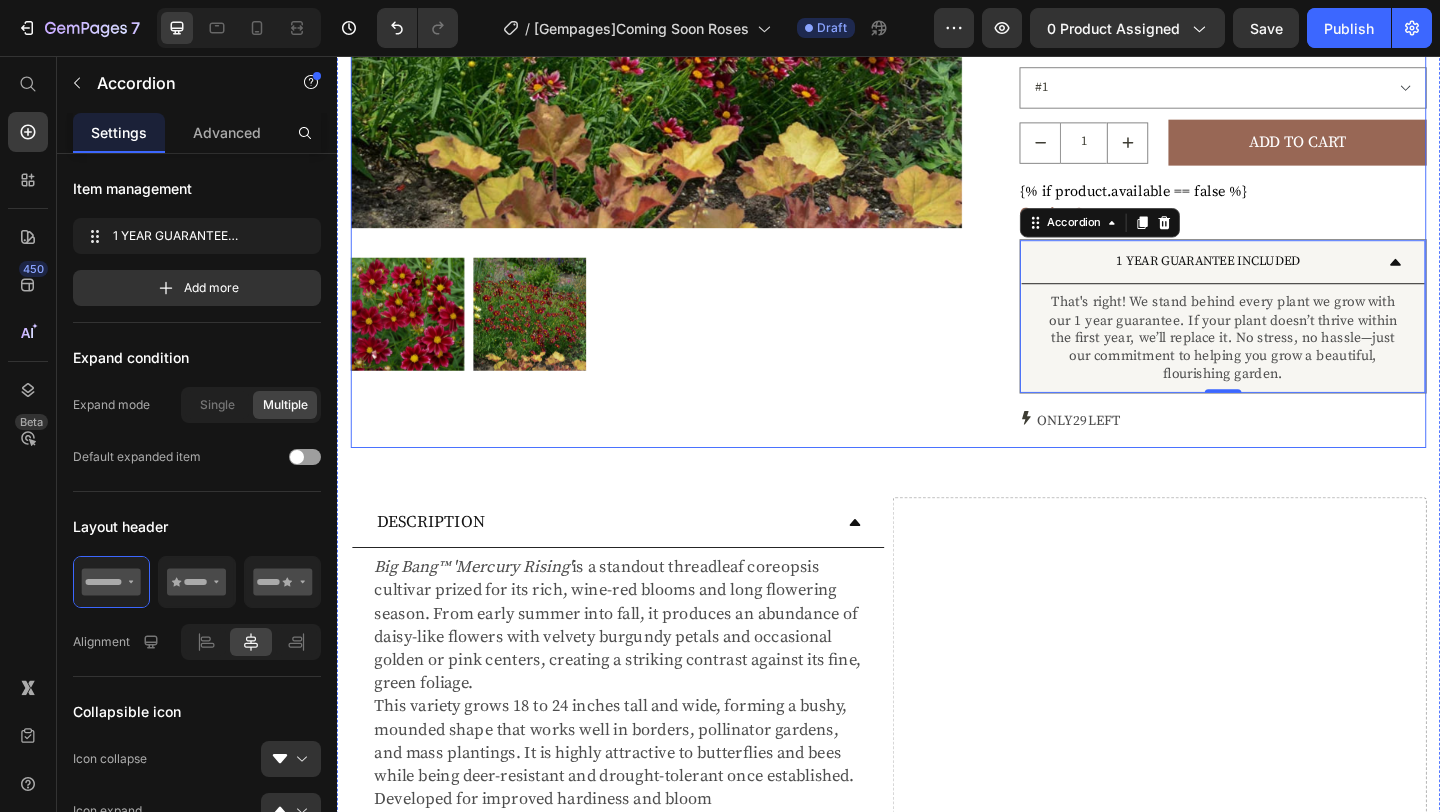 scroll, scrollTop: 0, scrollLeft: 0, axis: both 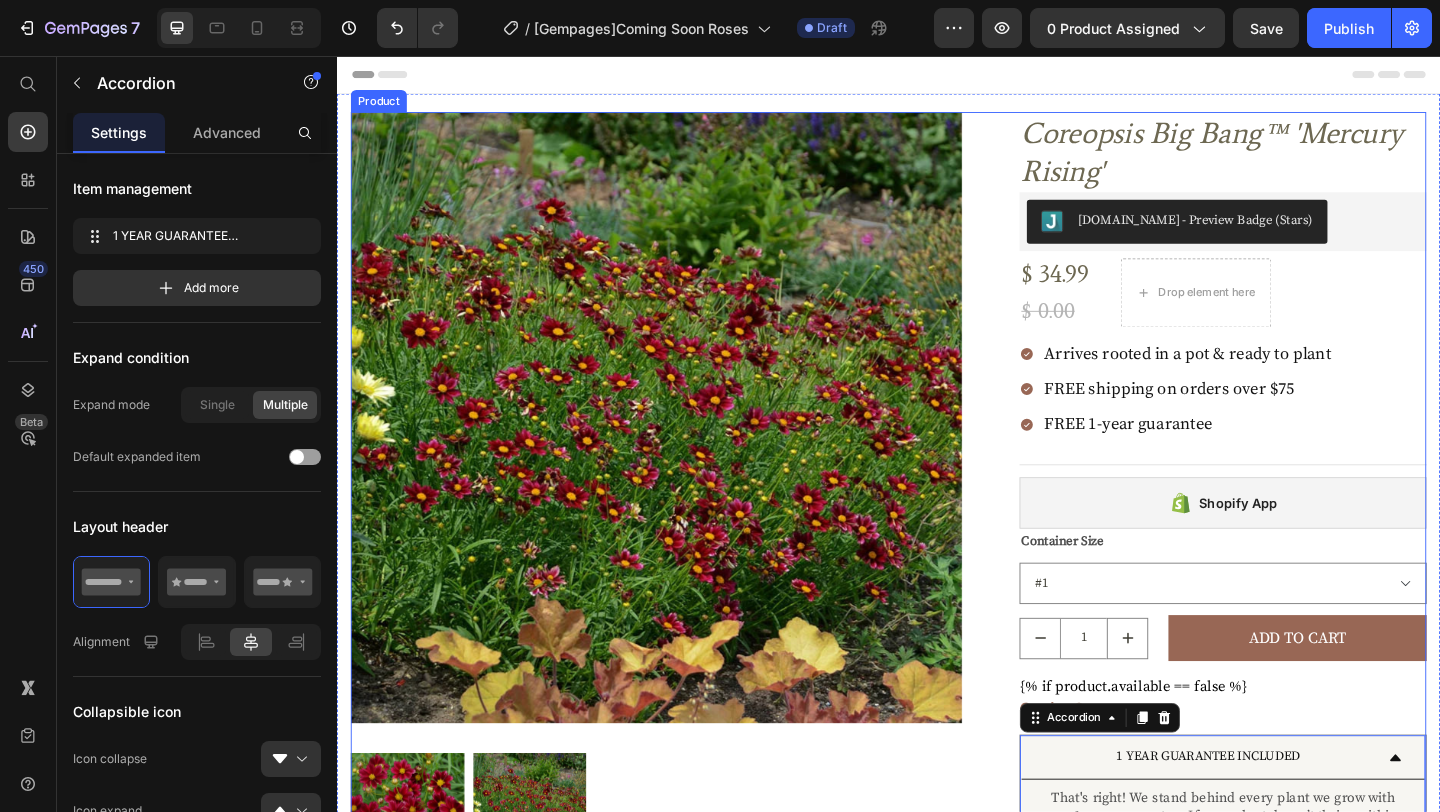 click on "Product Images Row Coreopsis Big Bang™ 'Mercury Rising' Product Title [DOMAIN_NAME] - Preview Badge (Stars) [DOMAIN_NAME] $ 34.99 Product Price $ 0.00 Product Price
Drop element here Row Arrives rooted in a pot & ready to plant FREE shipping on orders over $75 FREE 1-year guarantee Item List                Title Line Shopify App Shopify App Container Size #1 Product Variants & Swatches 1 Product Quantity ADD TO CART Add to Cart Row
{% if product.available == false %}
Coming Soon
Custom Code
1 YEAR GUARANTEE INCLUDED That's right! We stand behind every plant we grow with our 1 year guarantee. If your plant doesn’t thrive within the first year, we’ll replace it. No stress, no hassle—just our commitment to helping you grow a beautiful, flourishing garden. Text Block Accordion   0 Row   ONLY  29  LEFT Stock Counter Important Summer Shipping Note: This simple step ensures your plant arrives strong, safe, and ready to thrive. Text Block Row Row Product" at bounding box center [937, 569] 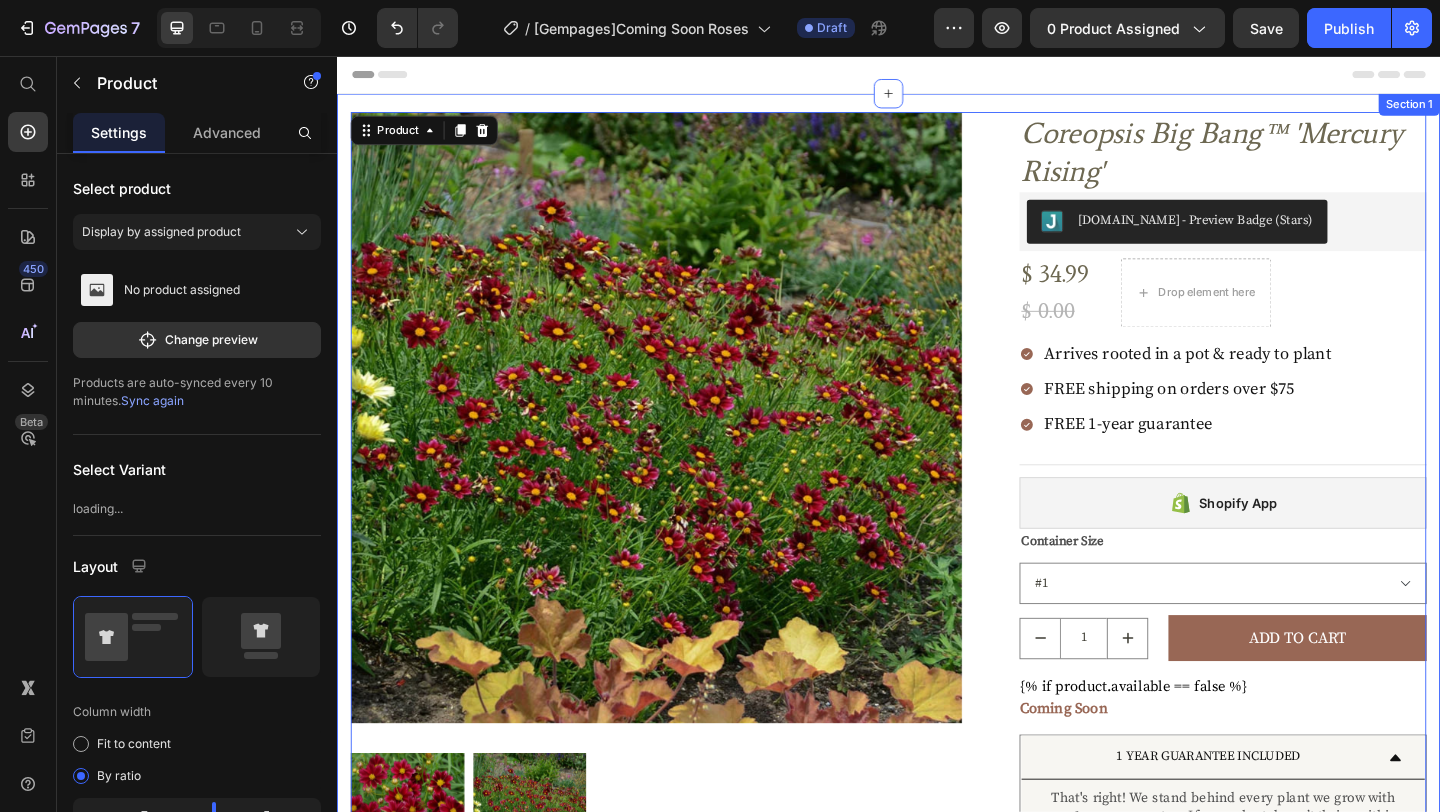 click on "Product Images Row Coreopsis Big Bang™ 'Mercury Rising' Product Title [DOMAIN_NAME] - Preview Badge (Stars) [DOMAIN_NAME] $ 34.99 Product Price $ 0.00 Product Price
Drop element here Row Arrives rooted in a pot & ready to plant FREE shipping on orders over $75 FREE 1-year guarantee Item List                Title Line Shopify App Shopify App Container Size #1 Product Variants & Swatches 1 Product Quantity ADD TO CART Add to Cart Row
{% if product.available == false %}
Coming Soon
Custom Code
1 YEAR GUARANTEE INCLUDED That's right! We stand behind every plant we grow with our 1 year guarantee. If your plant doesn’t thrive within the first year, we’ll replace it. No stress, no hassle—just our commitment to helping you grow a beautiful, flourishing garden. Text Block Accordion Row   ONLY  29  LEFT Stock Counter Important Summer Shipping Note: This simple step ensures your plant arrives strong, safe, and ready to thrive. Text Block Row Row Product   54" at bounding box center (937, 2060) 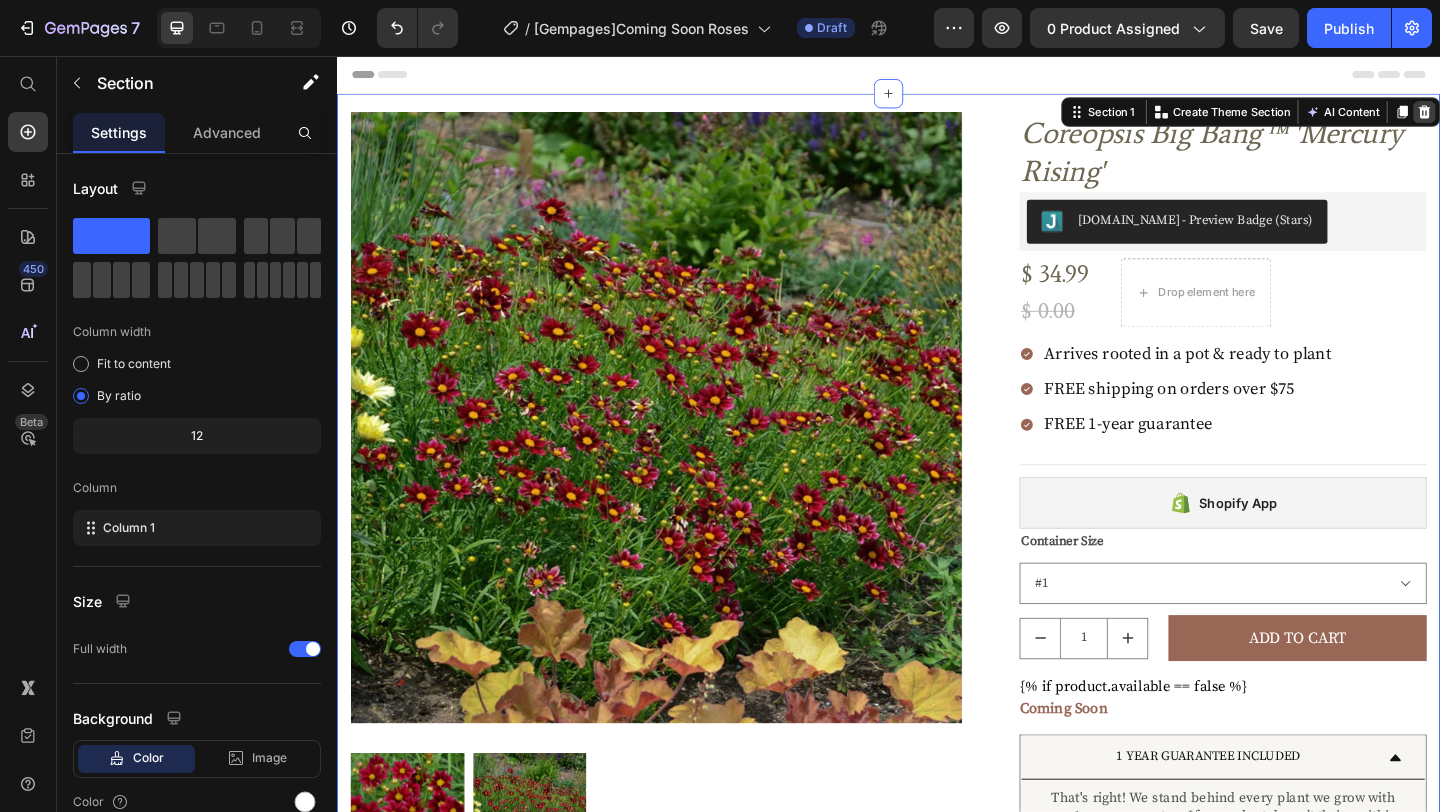 click 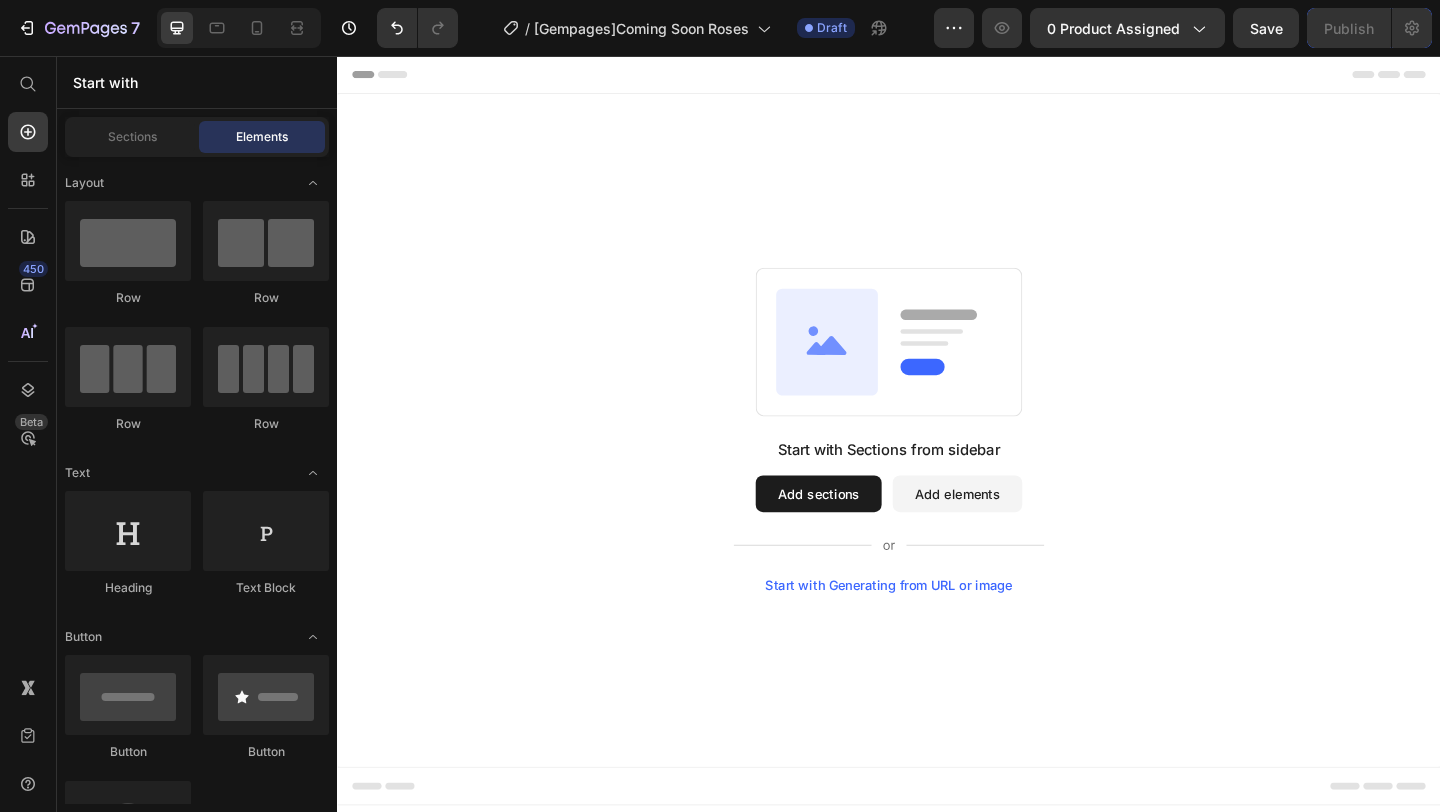 click at bounding box center (239, 28) 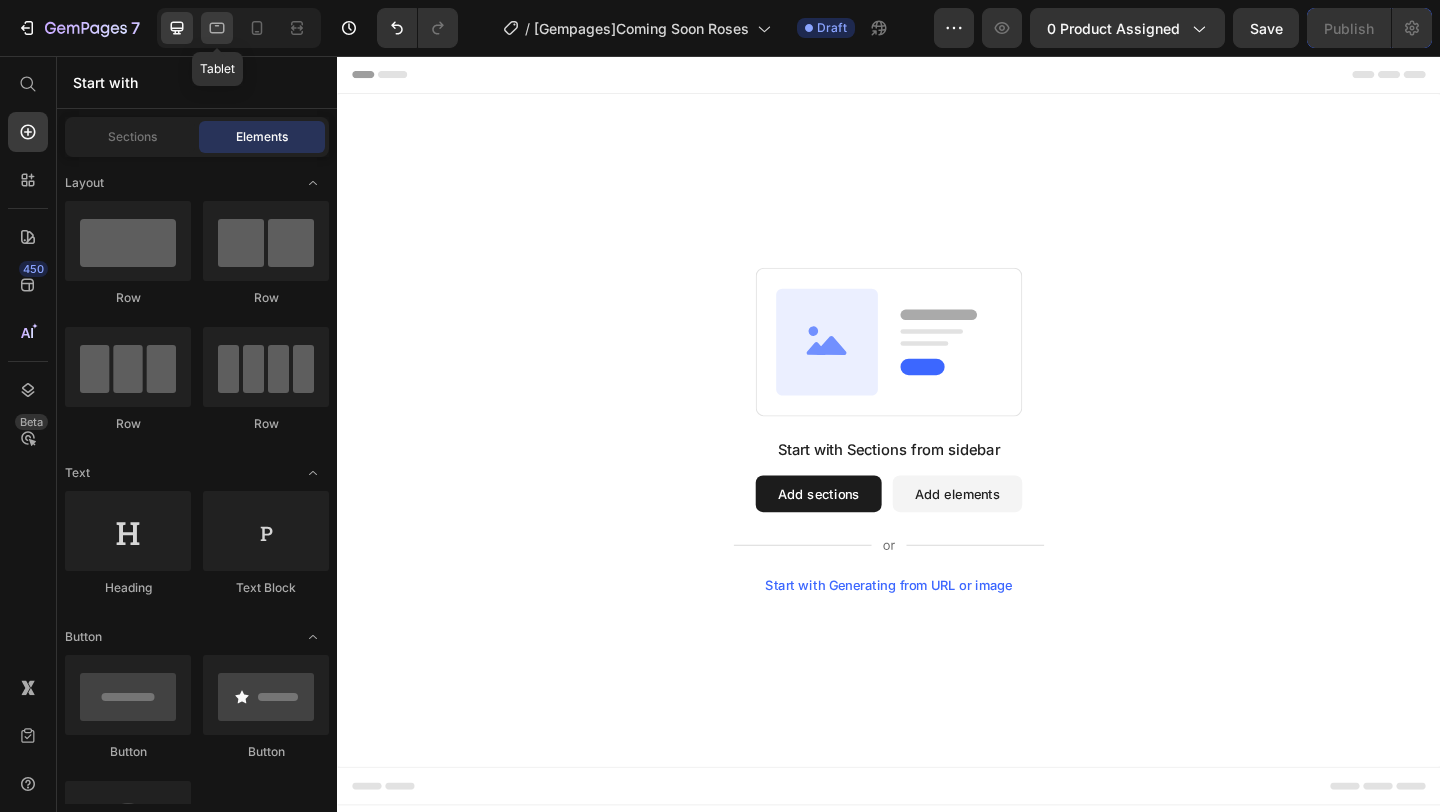 click 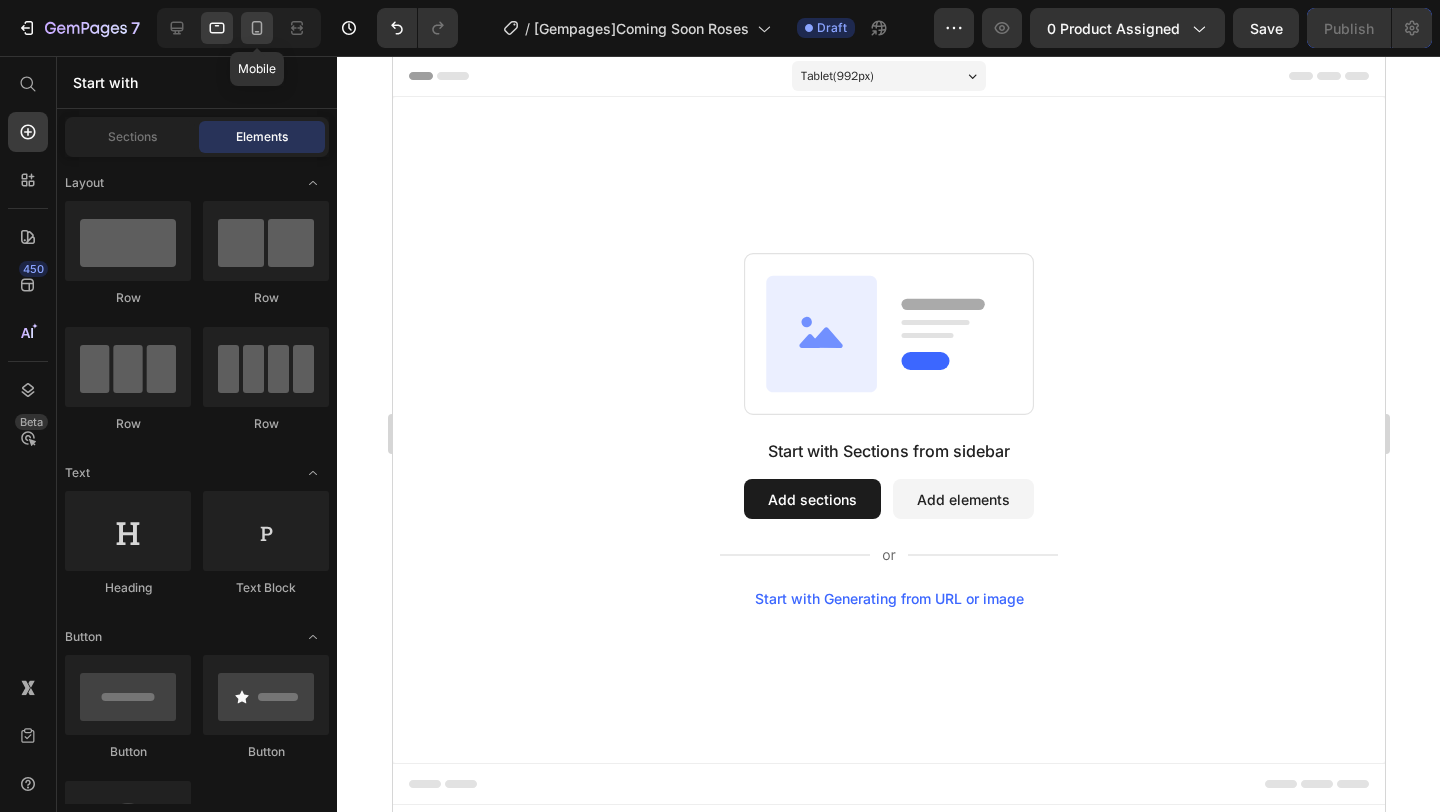 click 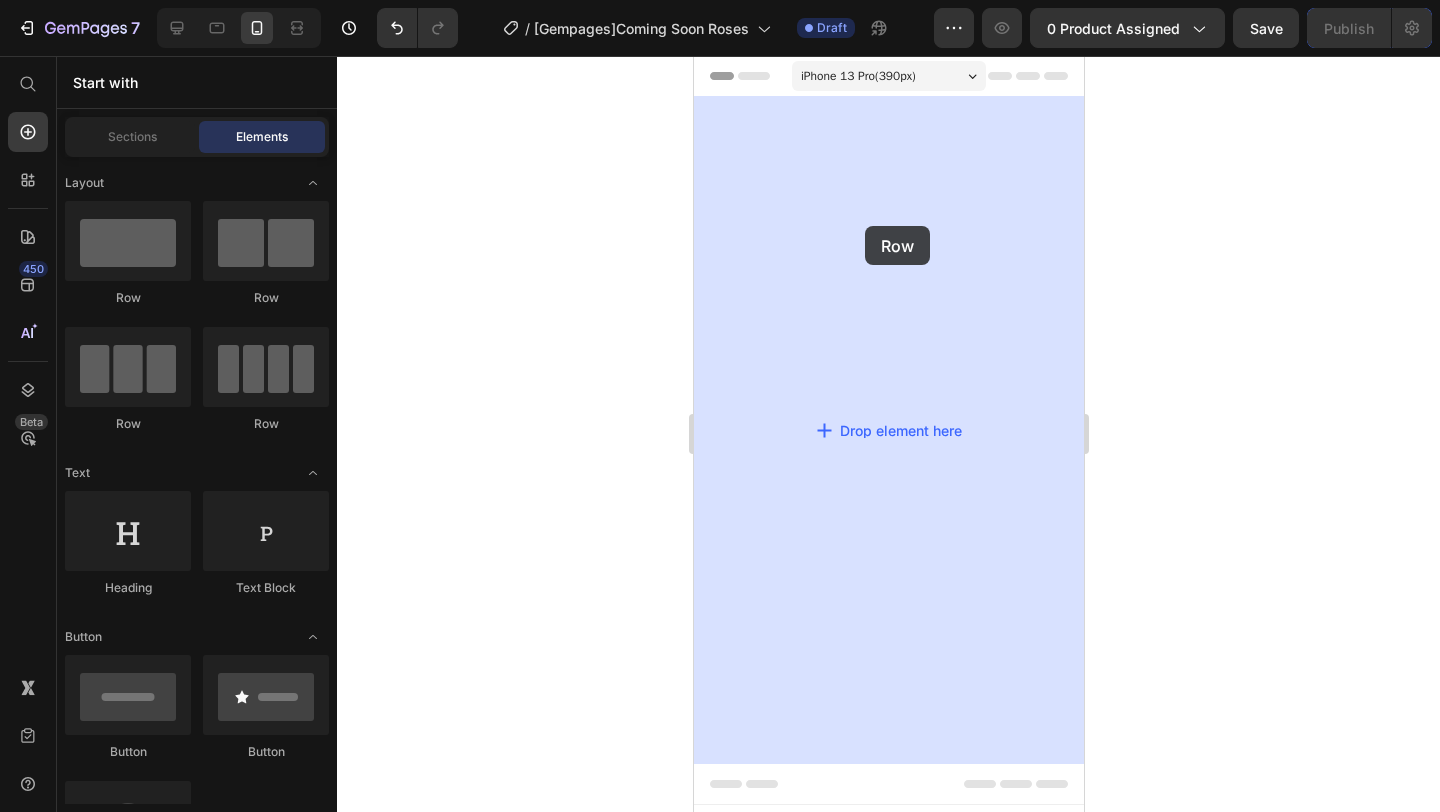 drag, startPoint x: 810, startPoint y: 320, endPoint x: 736, endPoint y: 226, distance: 119.632774 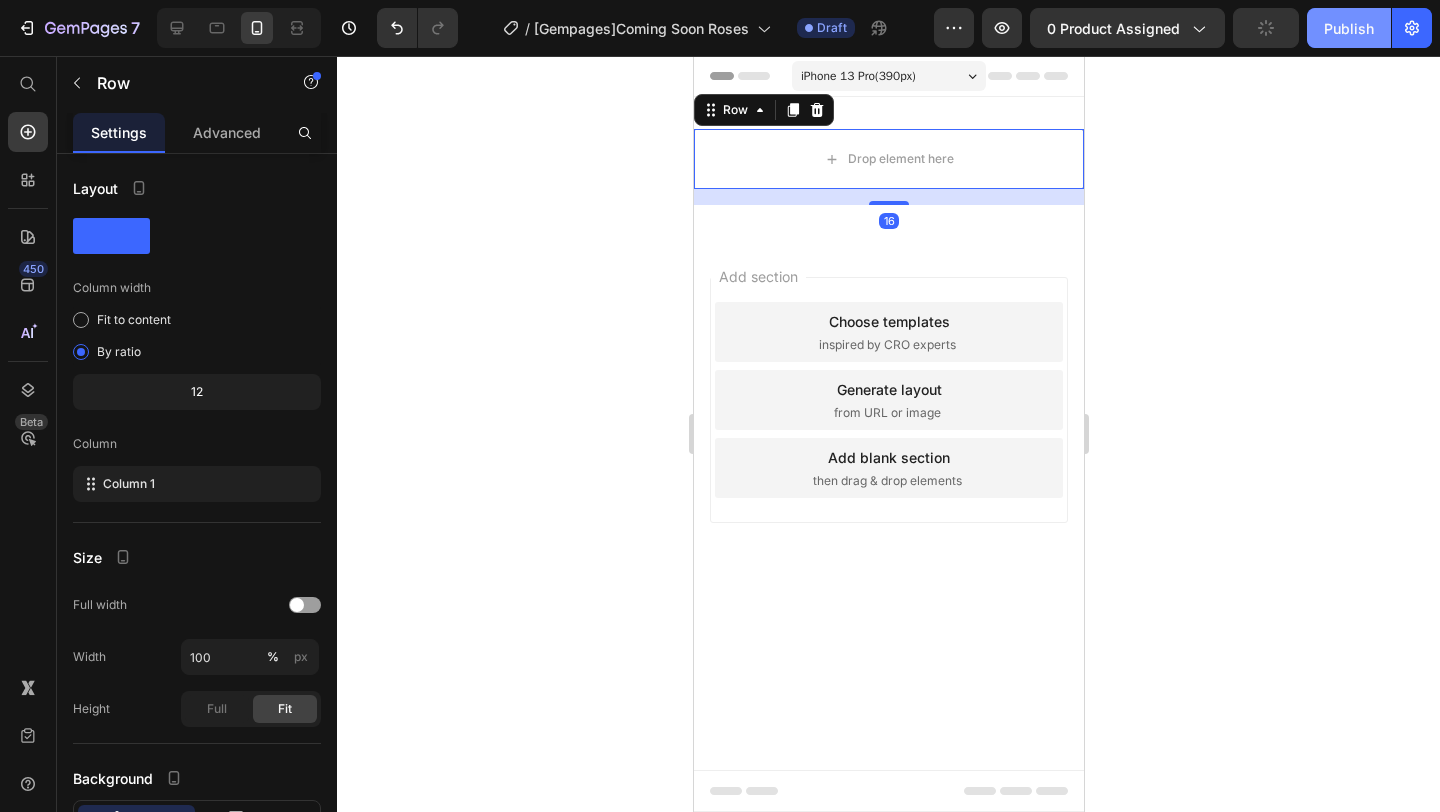 click on "Publish" 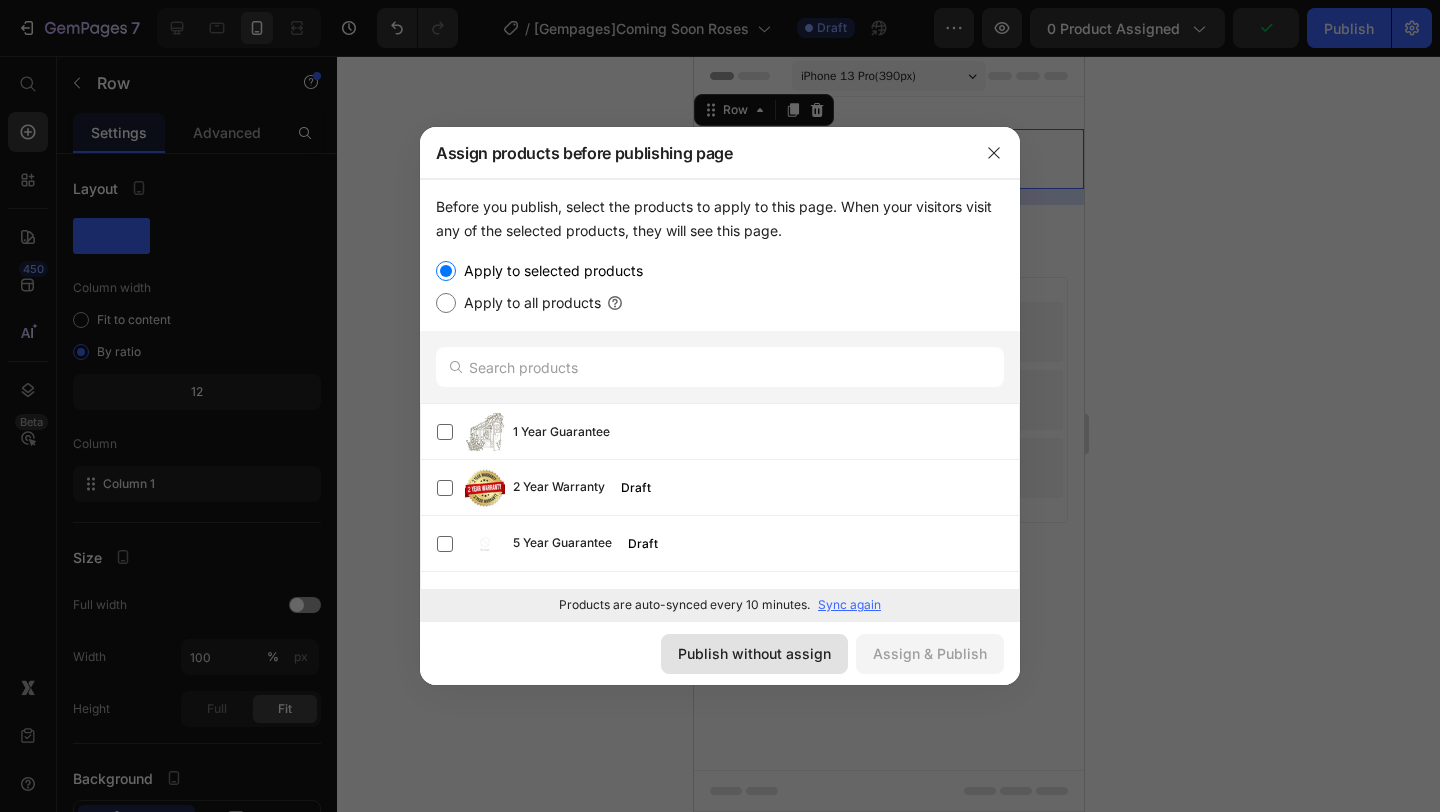 click on "Publish without assign" at bounding box center [754, 653] 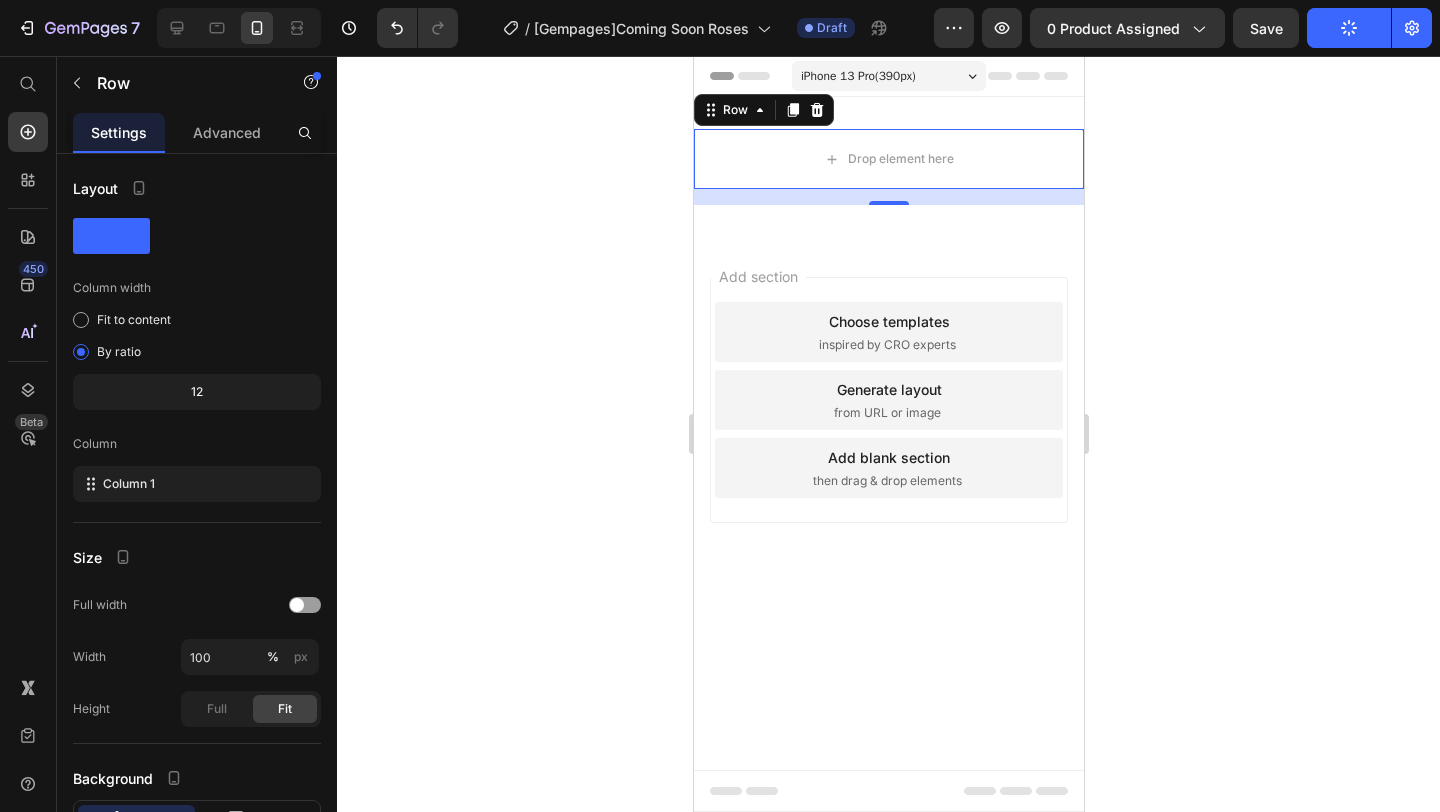 click at bounding box center [239, 28] 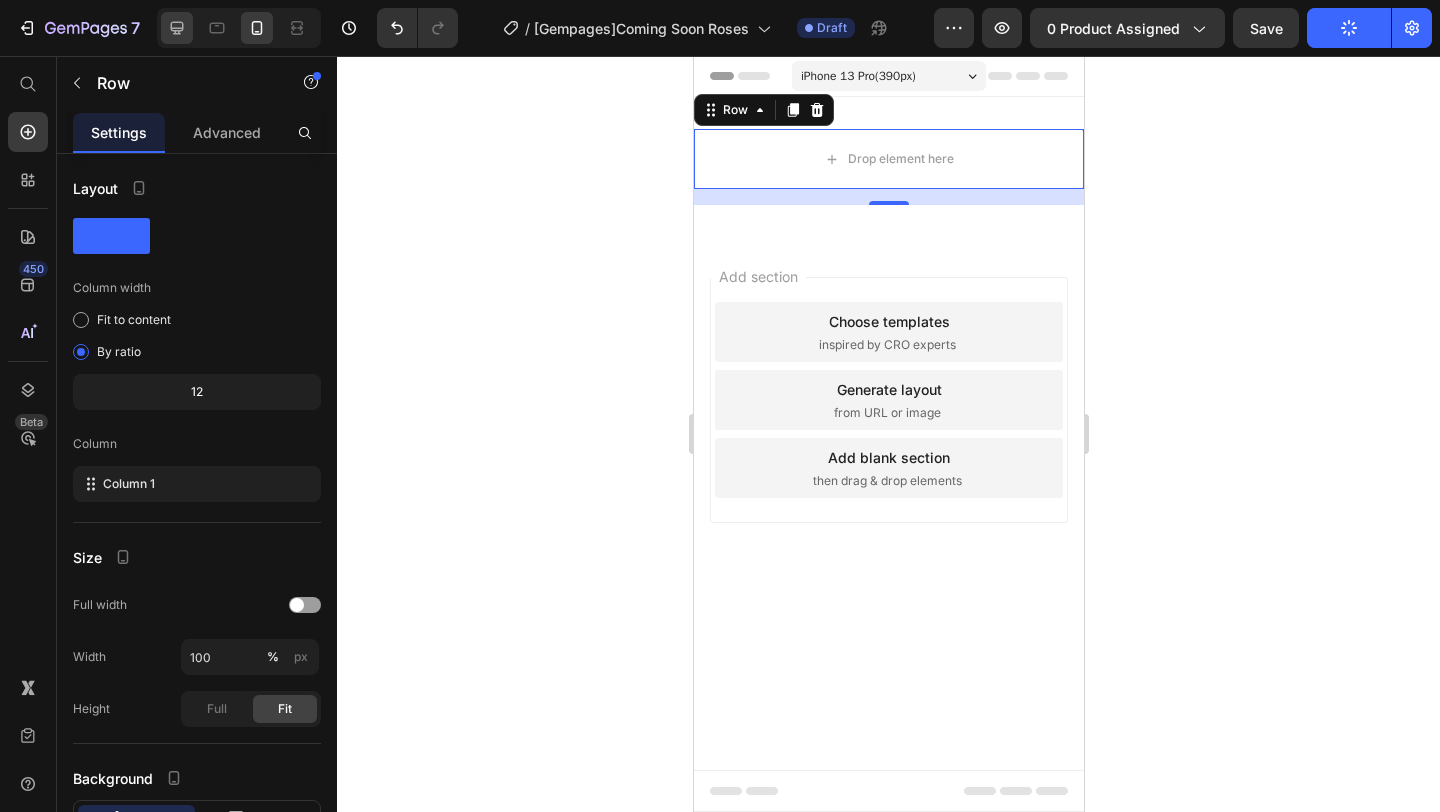 click 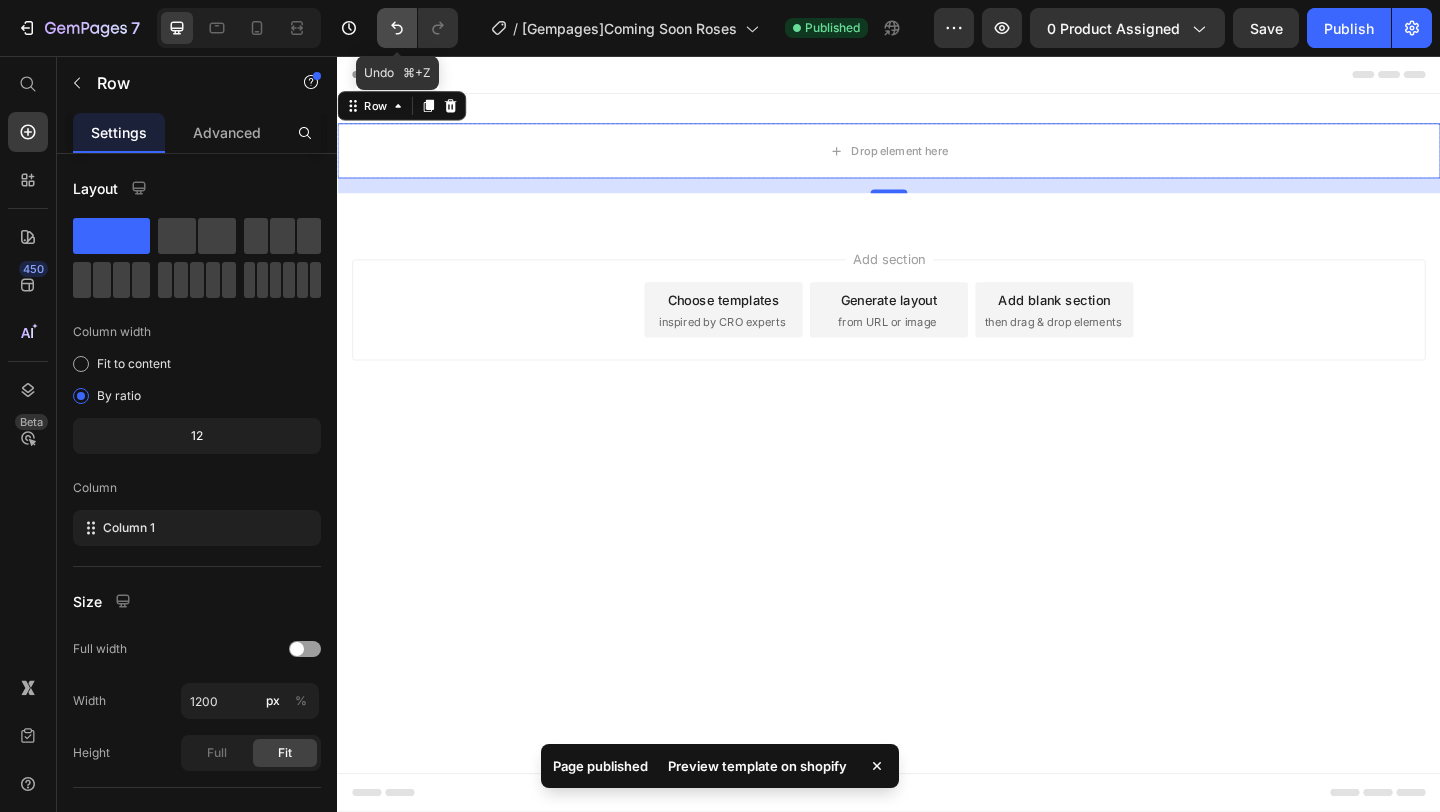 click 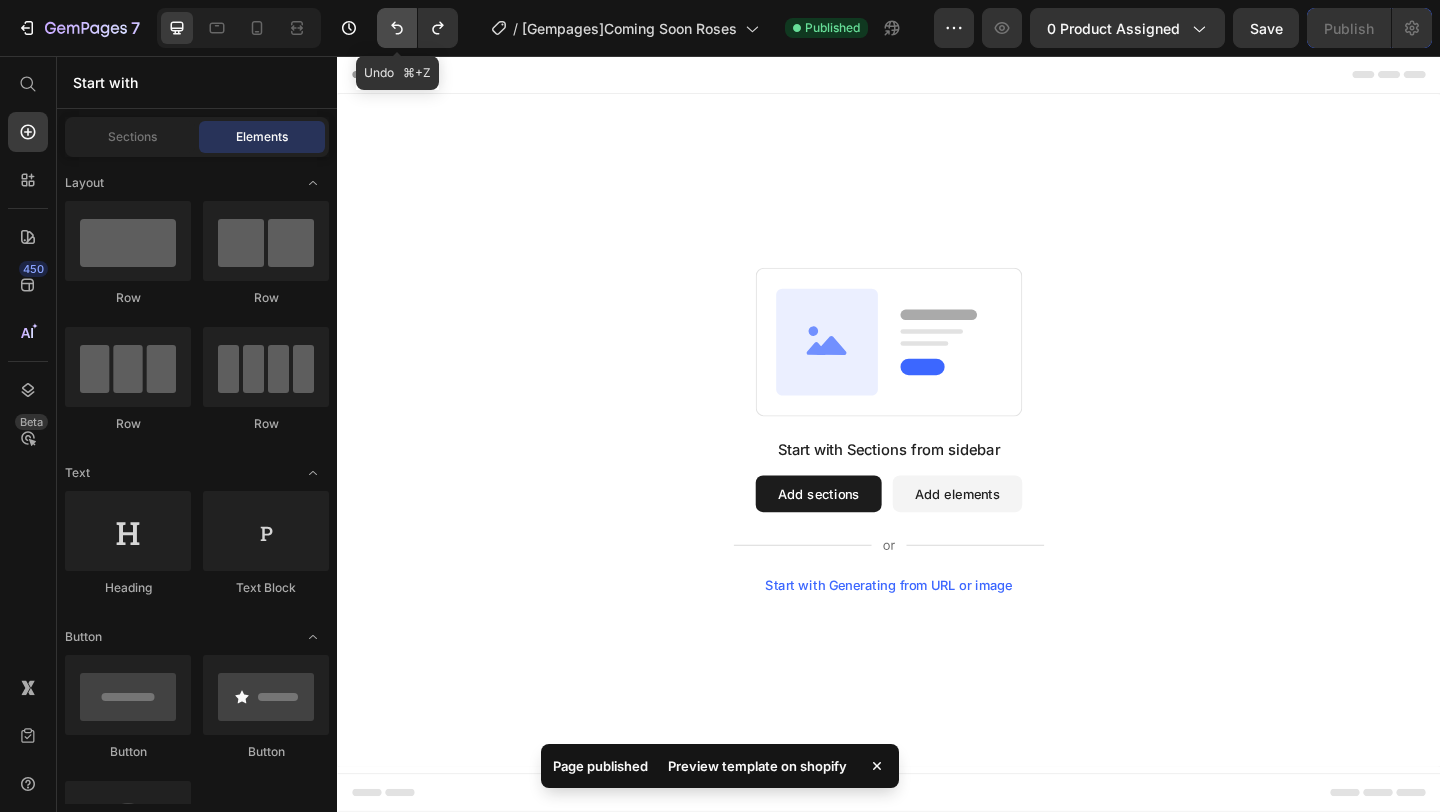 click 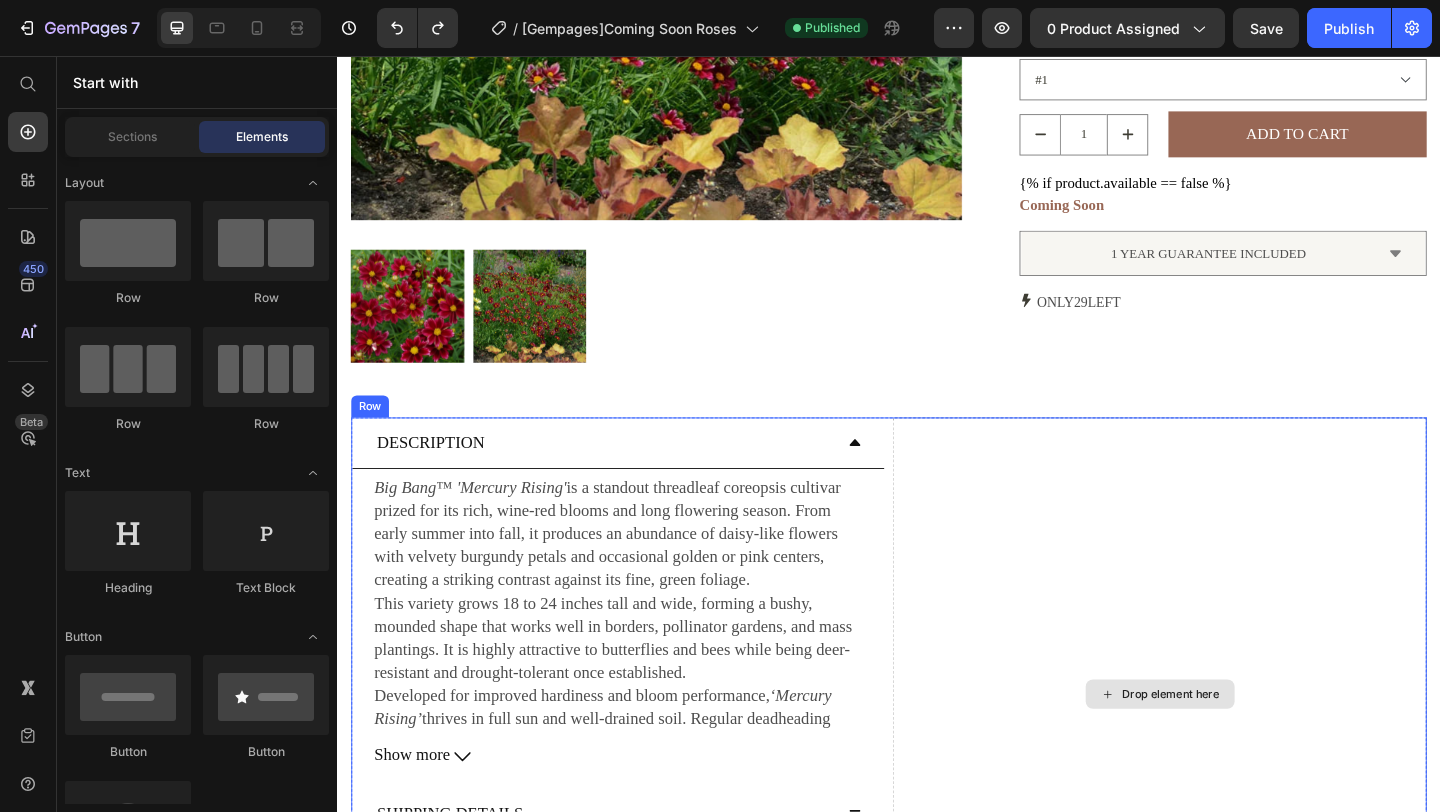 scroll, scrollTop: 626, scrollLeft: 0, axis: vertical 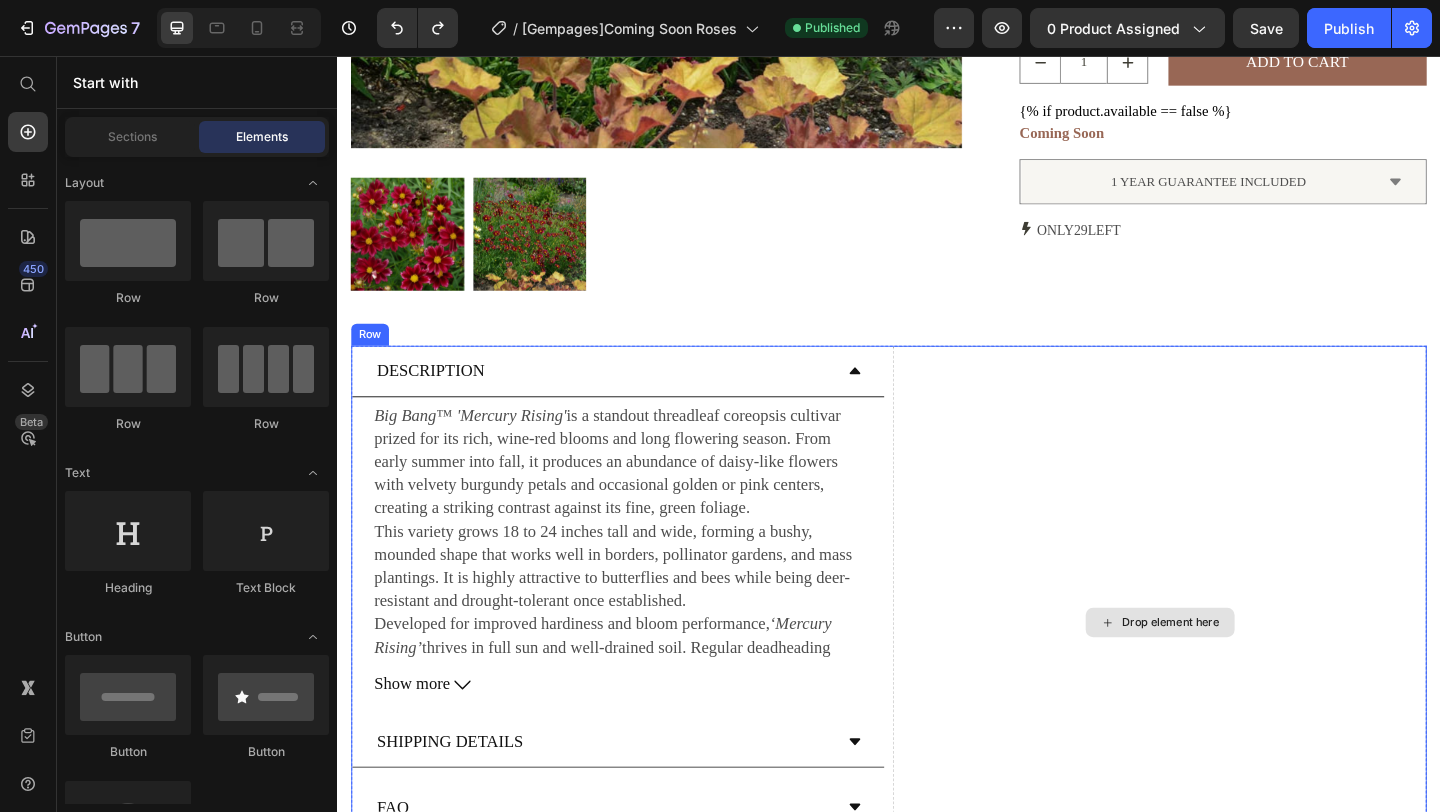 click on "Drop element here" at bounding box center (1231, 672) 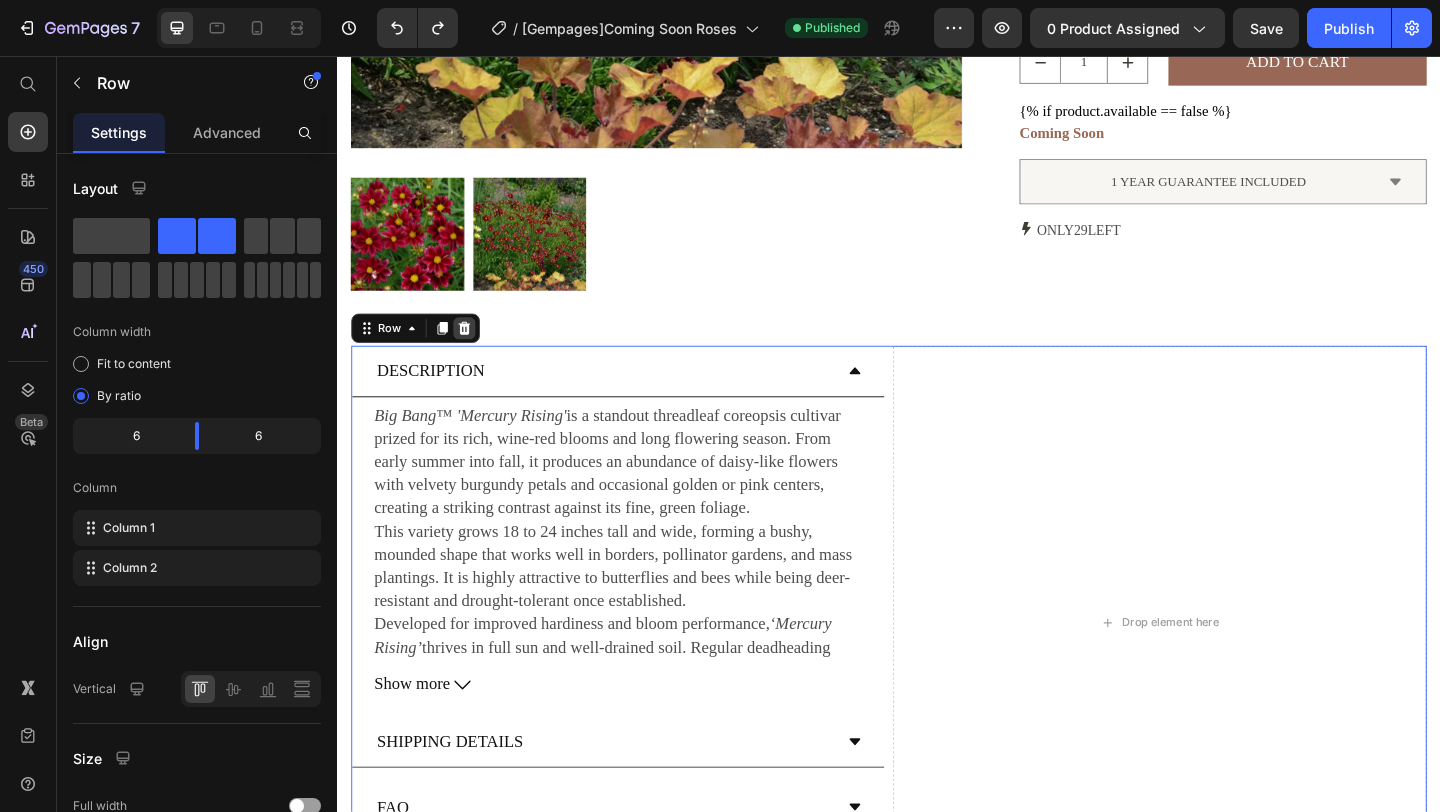 click 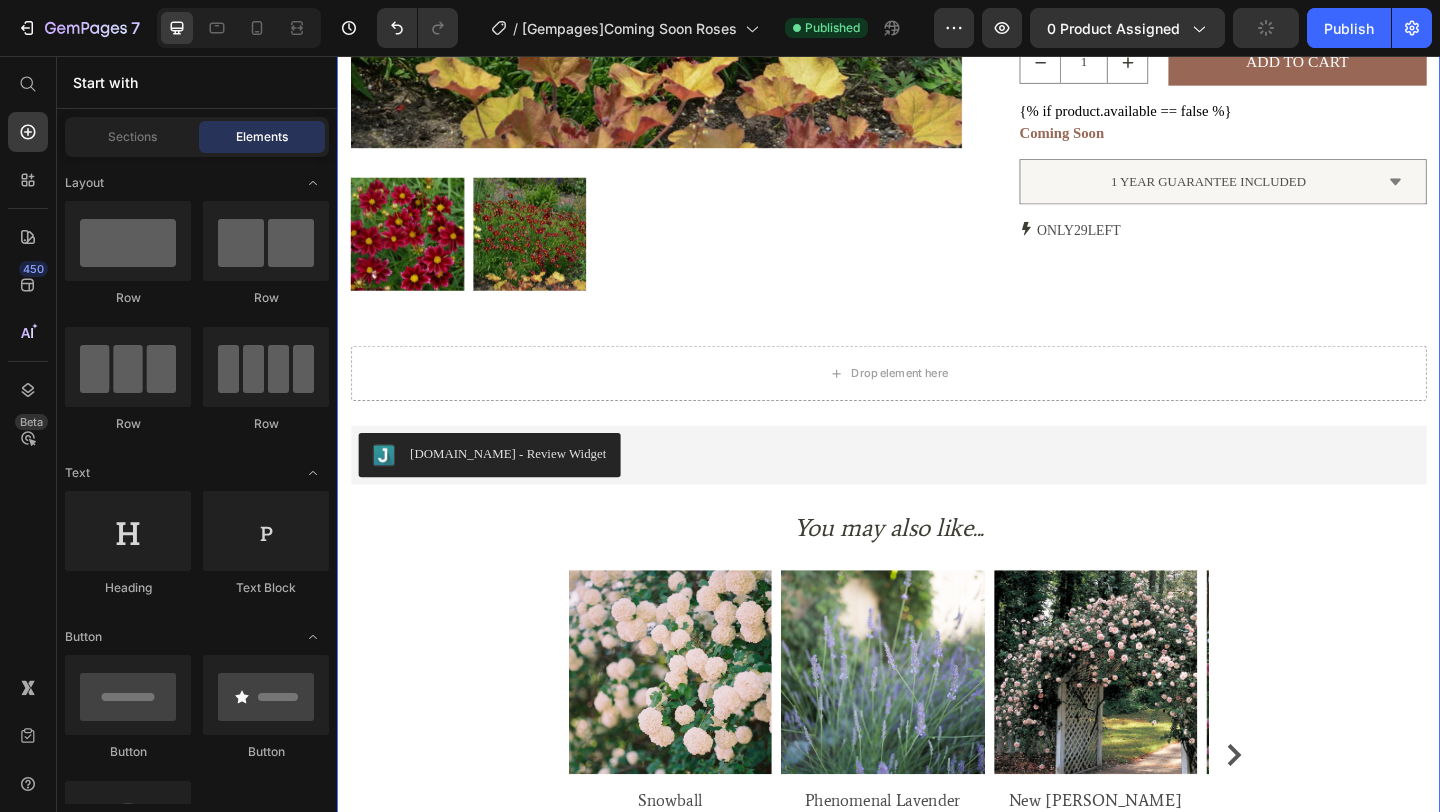 scroll, scrollTop: 1090, scrollLeft: 0, axis: vertical 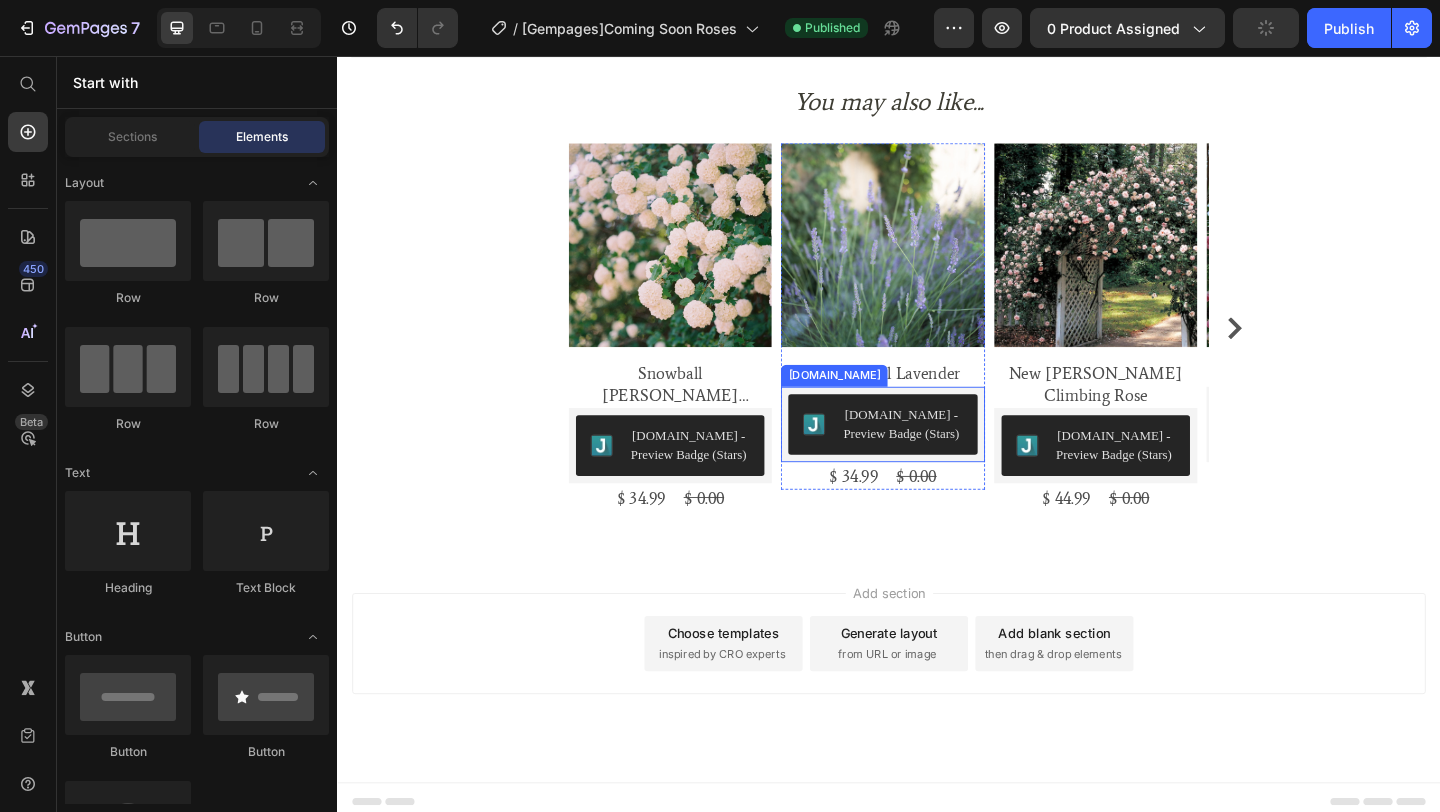 click on "[DOMAIN_NAME] - Preview Badge (Stars)" at bounding box center [950, 457] 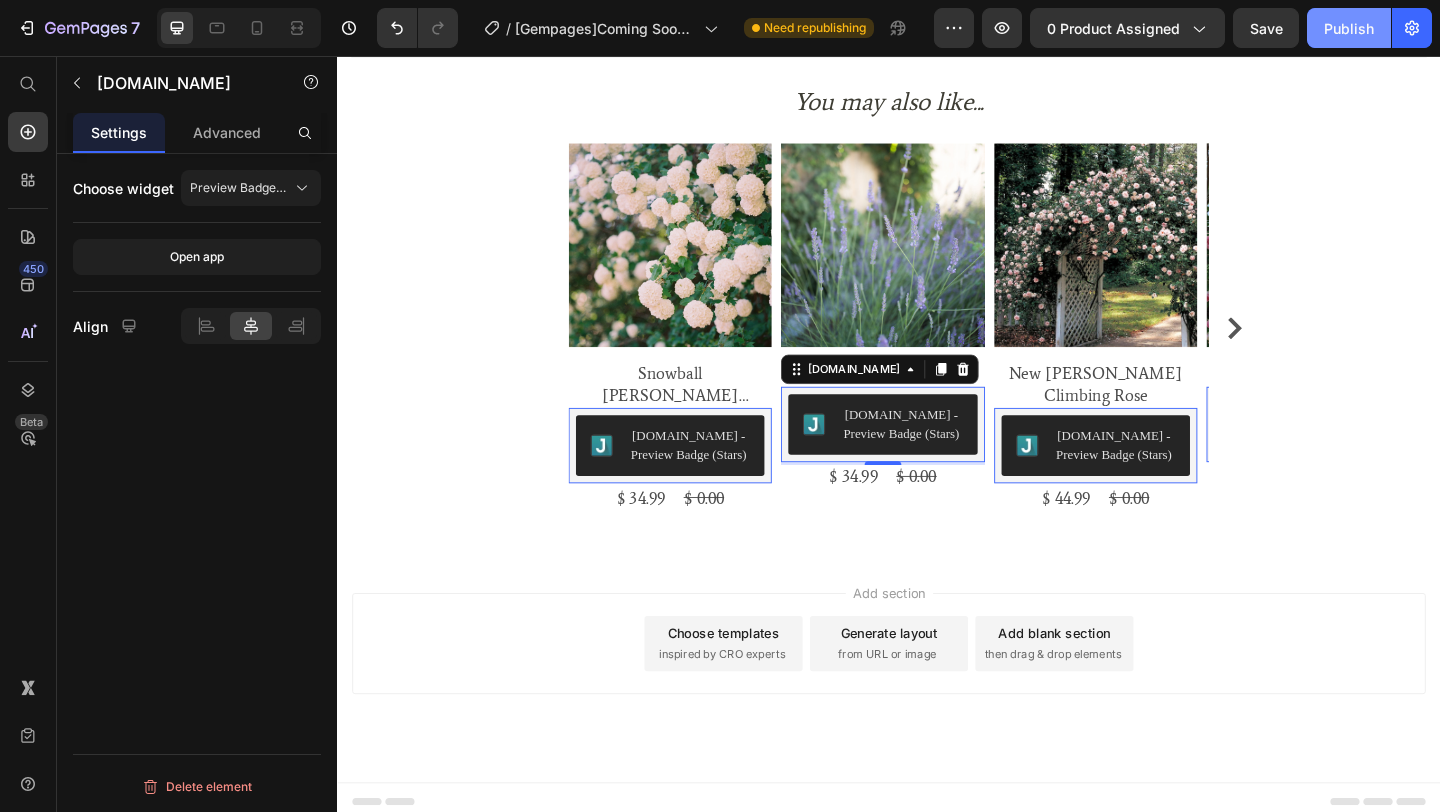 click on "Publish" at bounding box center [1349, 28] 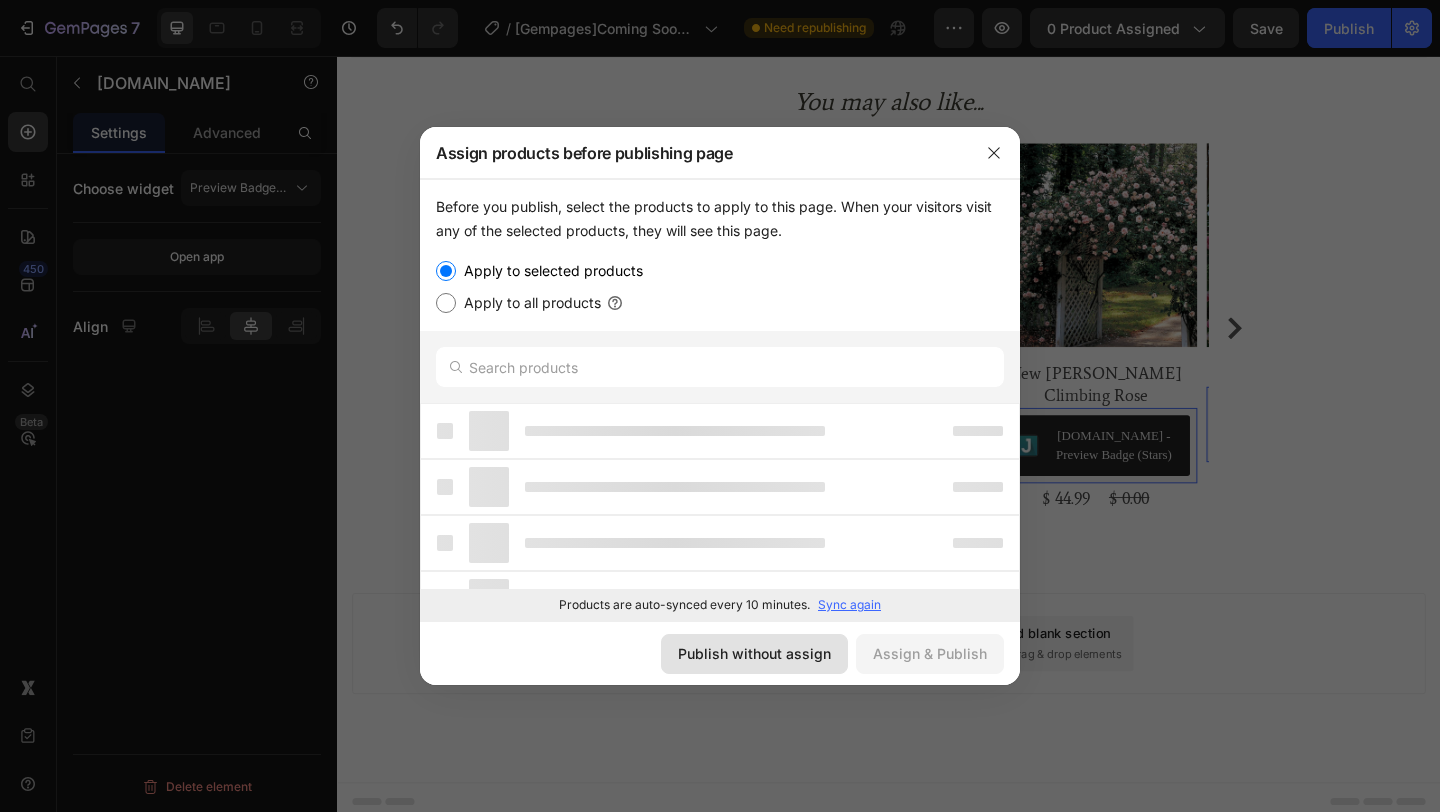 click on "Publish without assign" 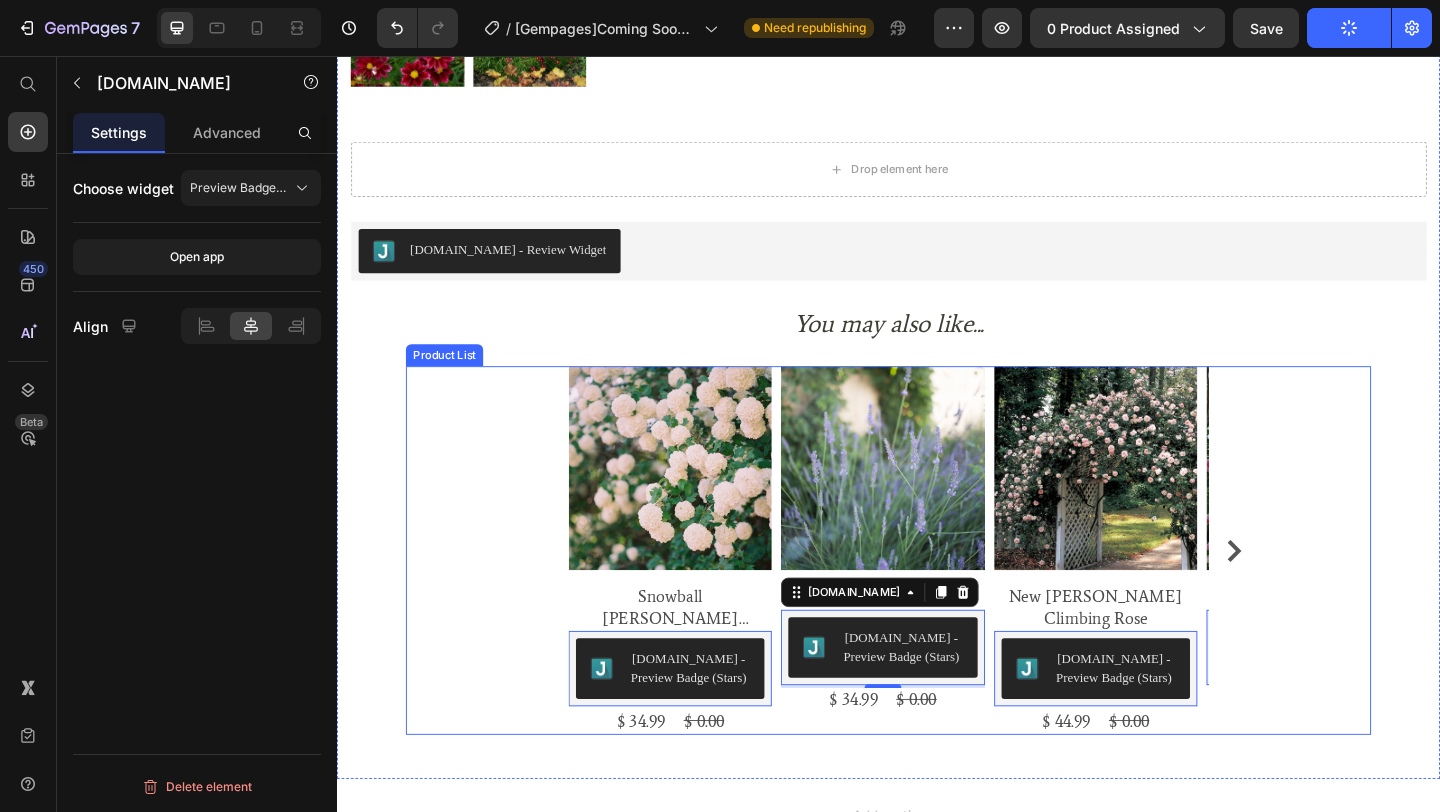 scroll, scrollTop: 831, scrollLeft: 0, axis: vertical 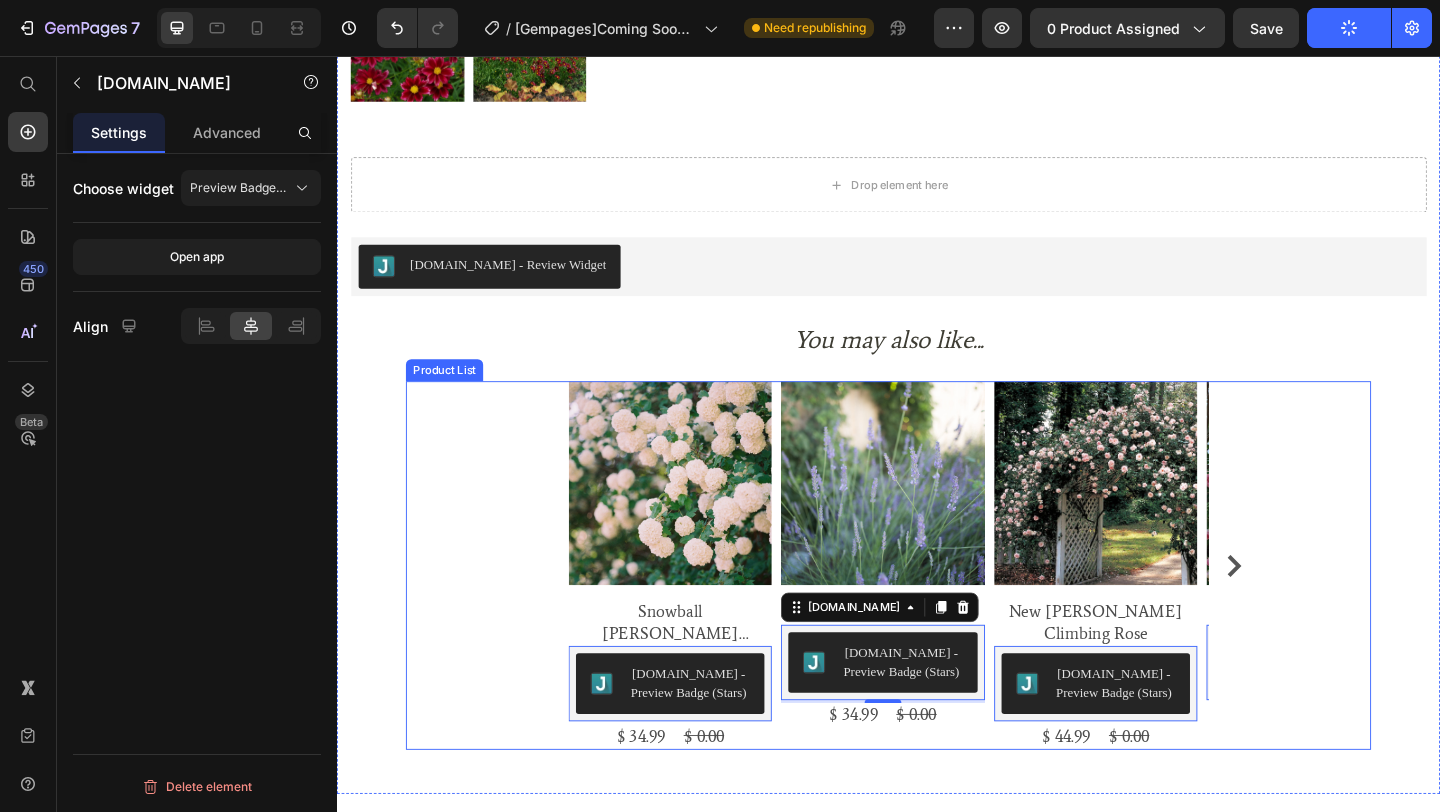 click on "Product Images Snowball [PERSON_NAME] Viburnum Product Title [DOMAIN_NAME] - Preview Badge (Stars) [DOMAIN_NAME]   0 $ 34.99 Product Price $ 0.00 Product Price Row Row Product Images Phenomenal Lavender Product Title [DOMAIN_NAME] - Preview Badge (Stars) [DOMAIN_NAME]   3 $ 34.99 Product Price $ 0.00 Product Price Row Row Product Images New [PERSON_NAME] Climbing Rose Product Title [DOMAIN_NAME] - Preview Badge (Stars) [DOMAIN_NAME]   0 $ 44.99 Product Price $ 0.00 Product Price Row Row Product Images Eden Climber® Rose Product Title [DOMAIN_NAME] - Preview Badge (Stars) [DOMAIN_NAME]   0 $ 44.99 Product Price $ 0.00 Product Price Row Row Product Images Butterfly [PERSON_NAME] 'Buzz™ Sky Blue' Product Title [DOMAIN_NAME] - Preview Badge (Stars) [DOMAIN_NAME]   0 $ 34.99 Product Price $ 0.00 Product Price Row Row Product Images [PERSON_NAME] 'Furzey' Product Title [DOMAIN_NAME] - Preview Badge (Stars) [DOMAIN_NAME]   0 $ 34.99 Product Price $ 0.00 Product Price Row Row Product Images Goldfinger Potentilla Product Title [DOMAIN_NAME] - Preview Badge (Stars) [DOMAIN_NAME]   0 $ 54.99 Product Price $ 0.00 Row Row" at bounding box center [937, 610] 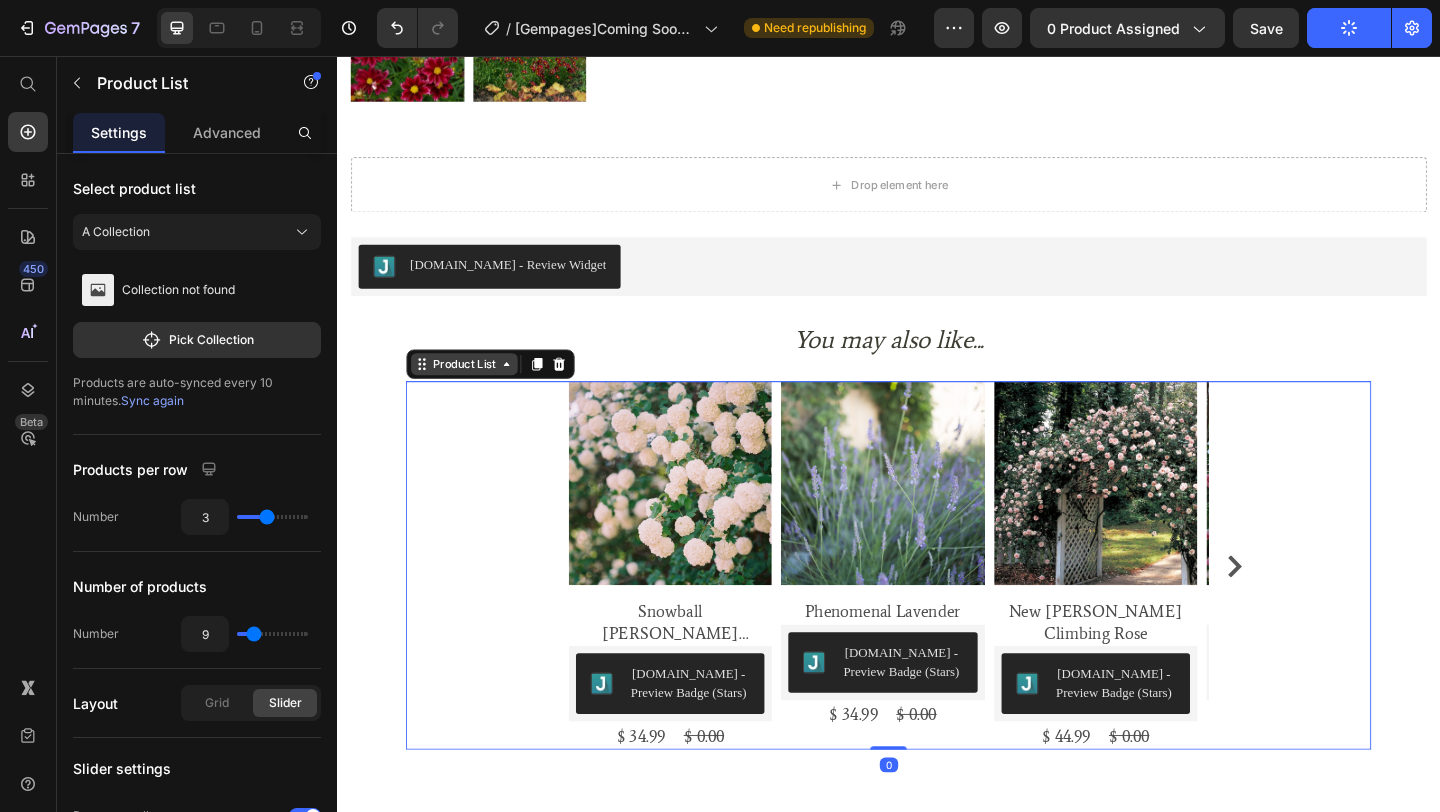 click on "Product List" at bounding box center [475, 391] 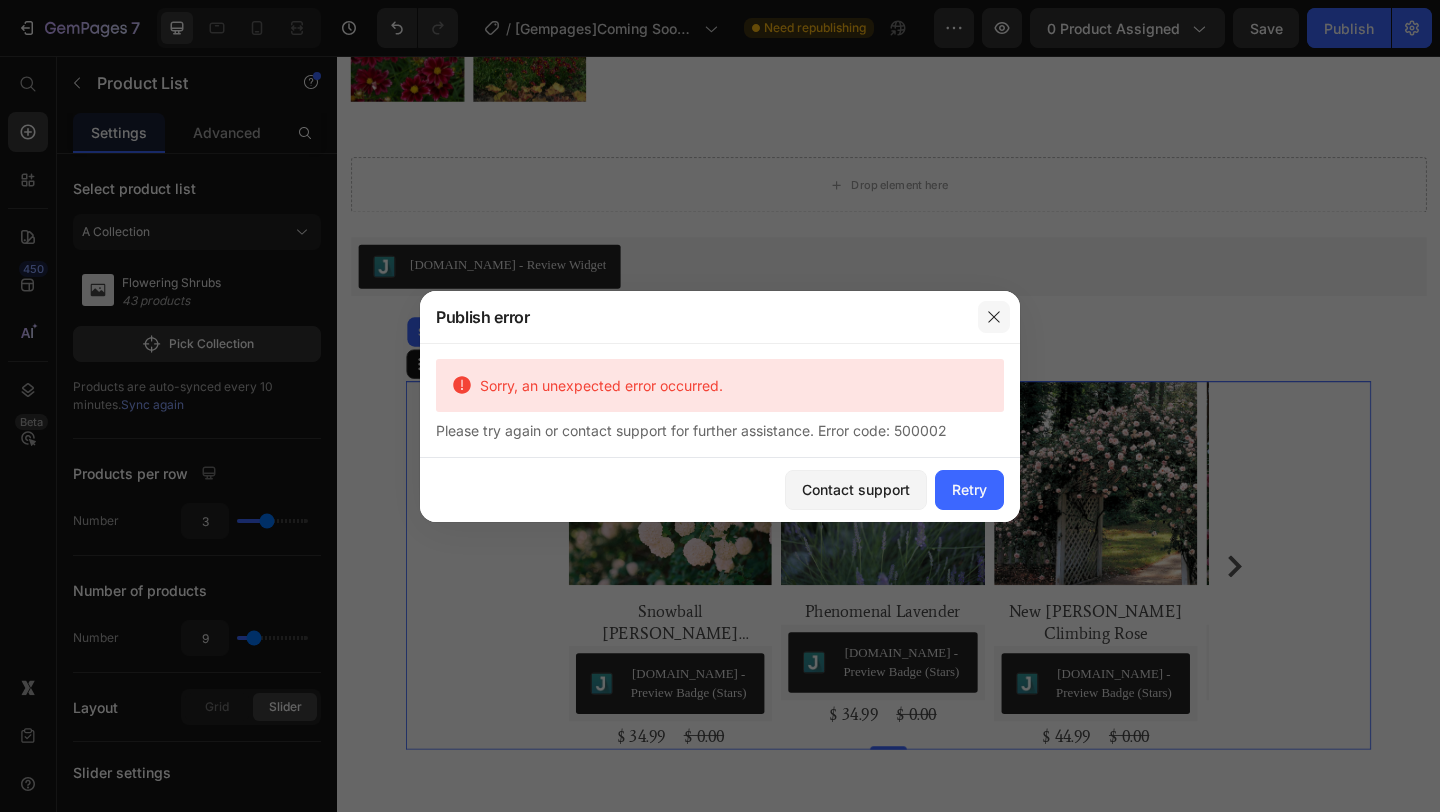 click 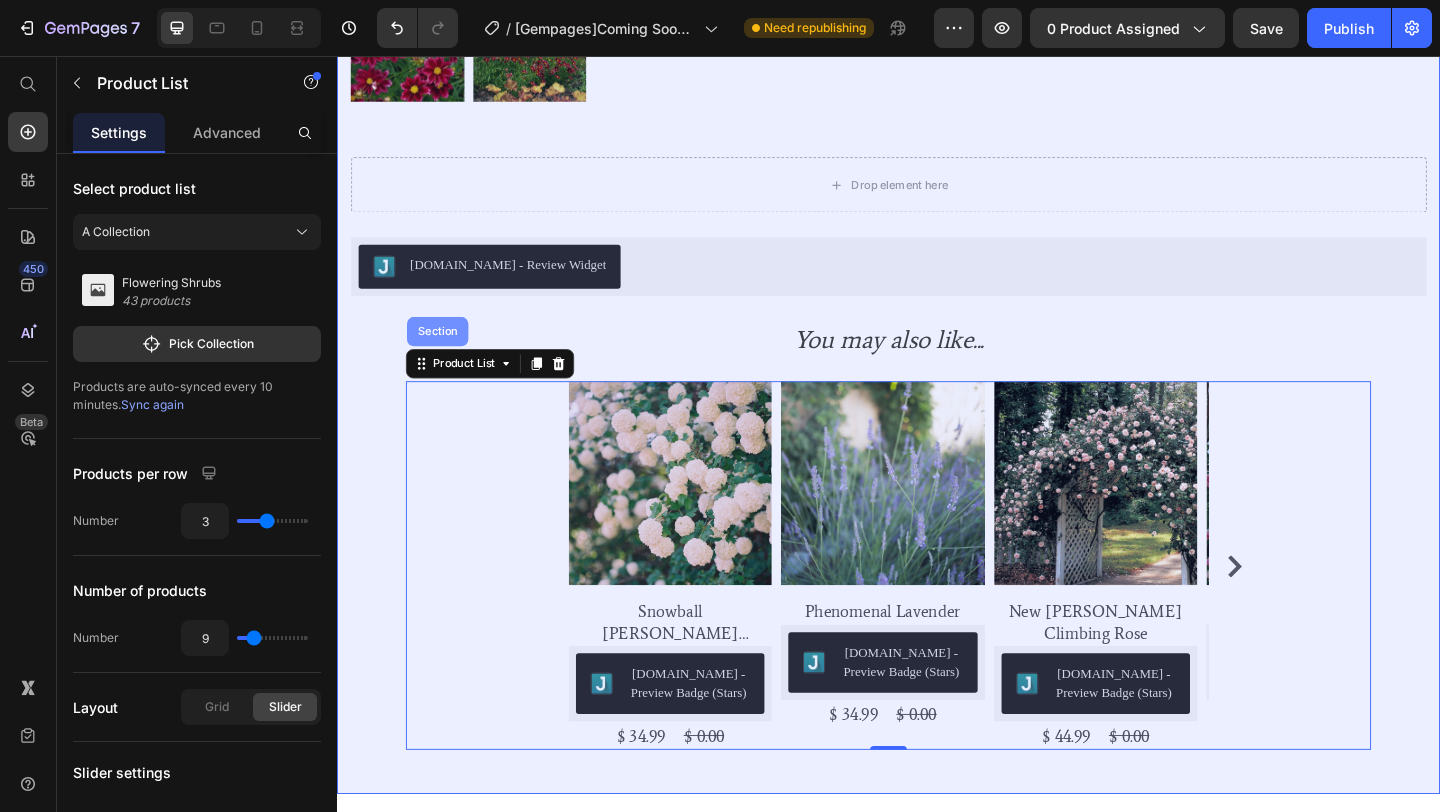 click on "Section" at bounding box center (446, 356) 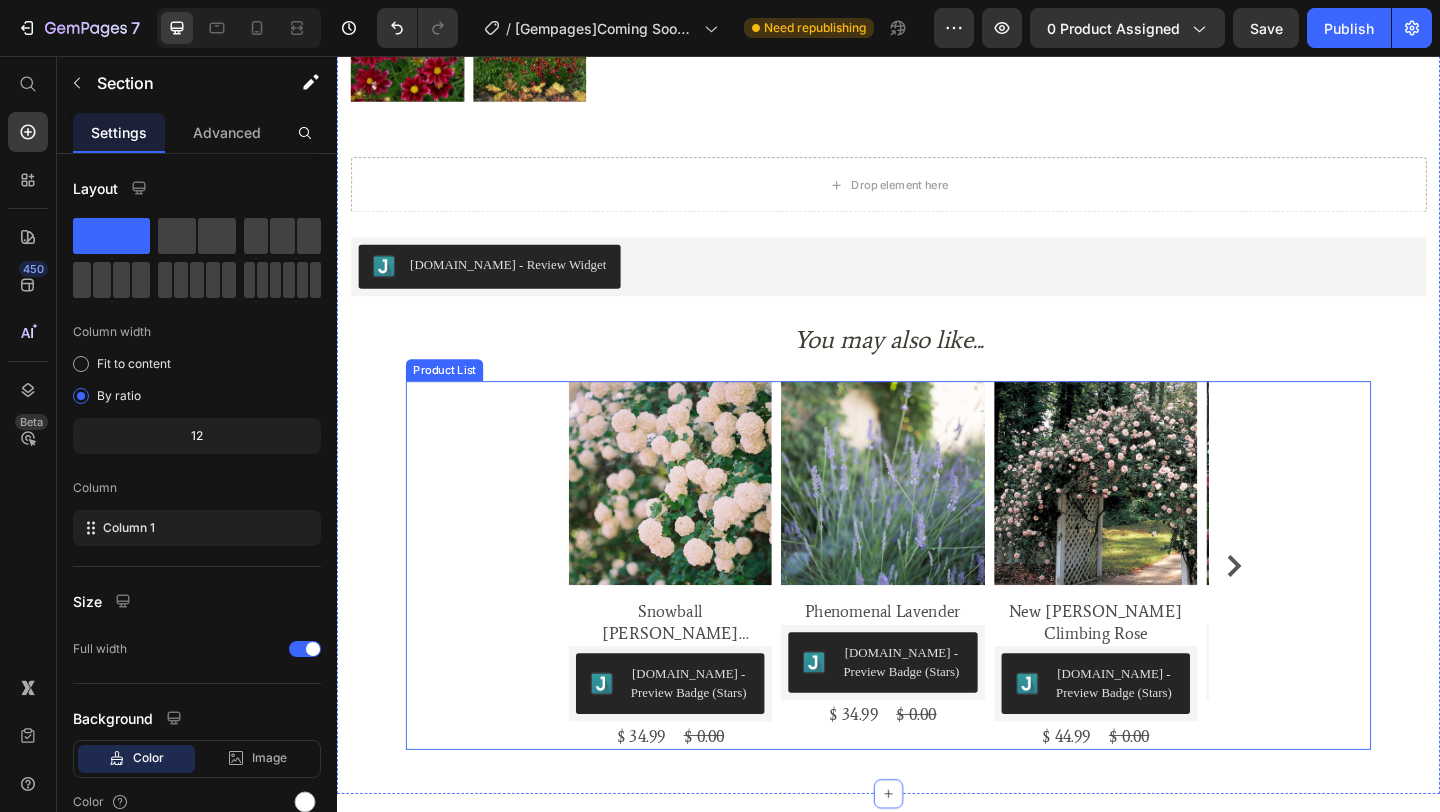click on "Product Images Snowball [PERSON_NAME] Viburnum Product Title [DOMAIN_NAME] - Preview Badge (Stars) [DOMAIN_NAME] $ 34.99 Product Price $ 0.00 Product Price Row Row Product Images Phenomenal Lavender Product Title [DOMAIN_NAME] - Preview Badge (Stars) [DOMAIN_NAME] $ 34.99 Product Price $ 0.00 Product Price Row Row Product Images New [PERSON_NAME] Climbing Rose Product Title [DOMAIN_NAME] - Preview Badge (Stars) [DOMAIN_NAME] $ 44.99 Product Price $ 0.00 Product Price Row Row Product Images Eden Climber® Rose Product Title [DOMAIN_NAME] - Preview Badge (Stars) [DOMAIN_NAME] $ 44.99 Product Price $ 0.00 Product Price Row Row Product Images Butterfly [PERSON_NAME] 'Buzz™ Sky Blue' Product Title [DOMAIN_NAME] - Preview Badge (Stars) [DOMAIN_NAME] $ 34.99 Product Price $ 0.00 Product Price Row Row Product Images Heath 'Furzey' Product Title [DOMAIN_NAME] - Preview Badge (Stars) [DOMAIN_NAME] $ 34.99 Product Price $ 0.00 Product Price Row Row Product Images Goldfinger Potentilla Product Title [DOMAIN_NAME] - Preview Badge (Stars) [DOMAIN_NAME] $ 54.99 Product Price $ 0.00 Product Price Row Row Product Title" at bounding box center [937, 610] 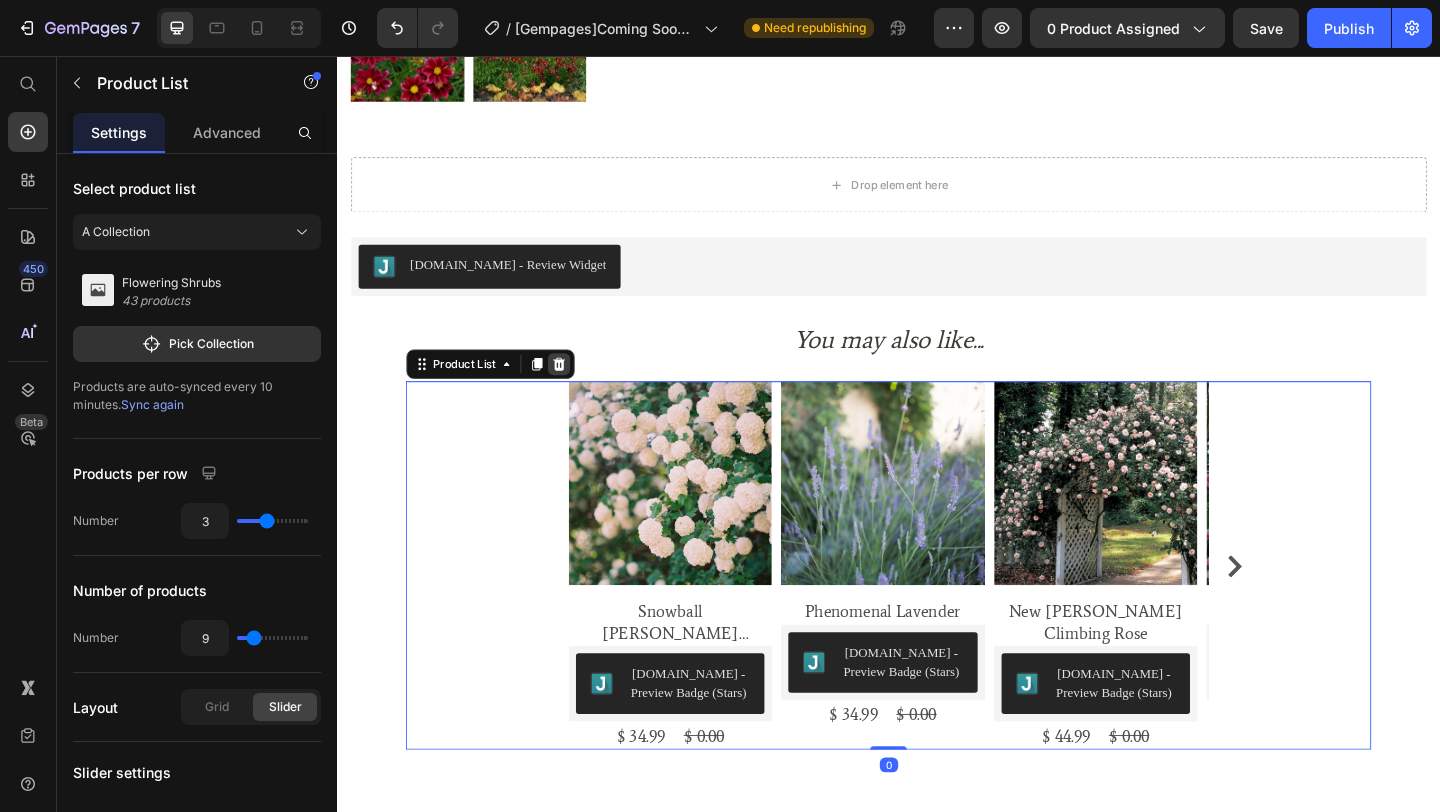 click 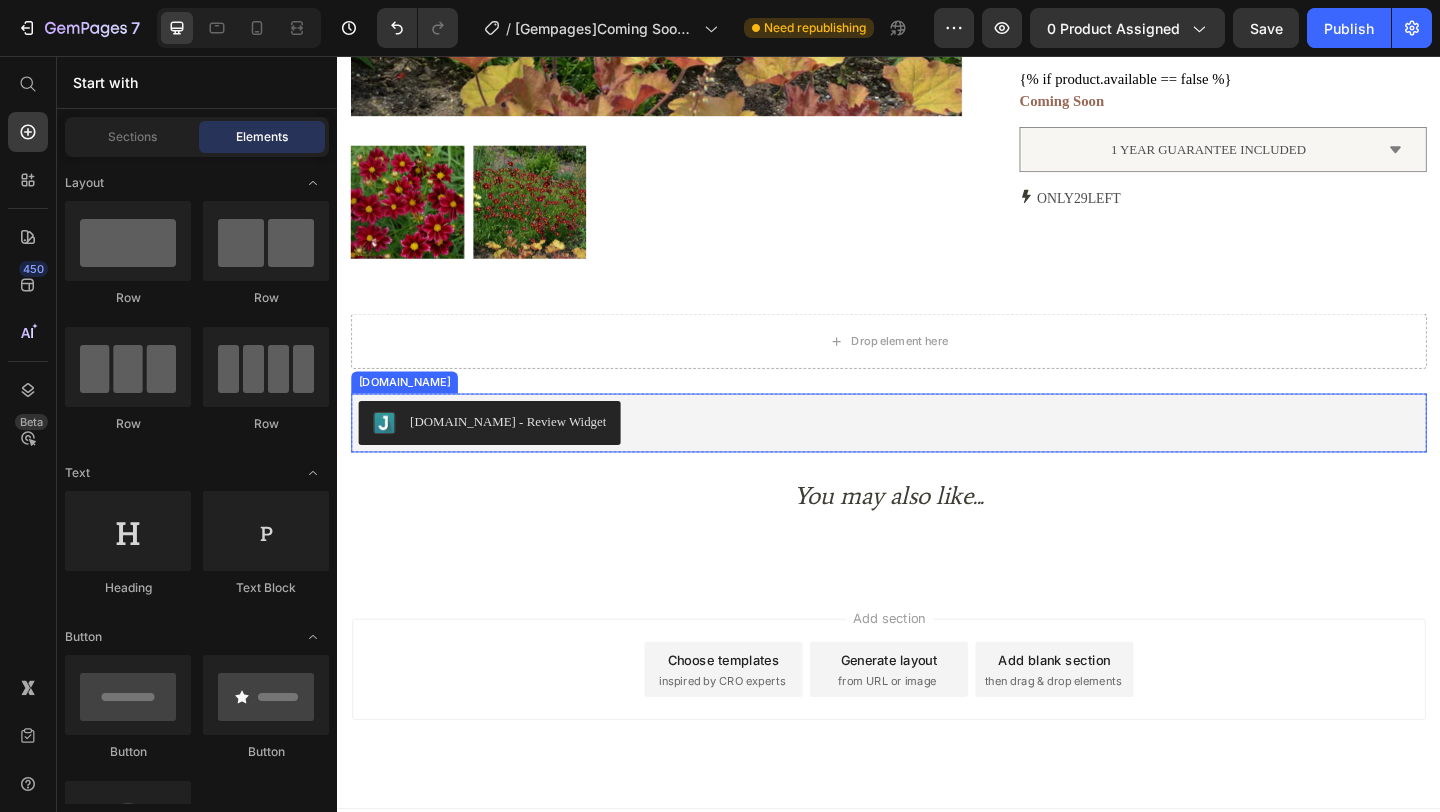 scroll, scrollTop: 369, scrollLeft: 0, axis: vertical 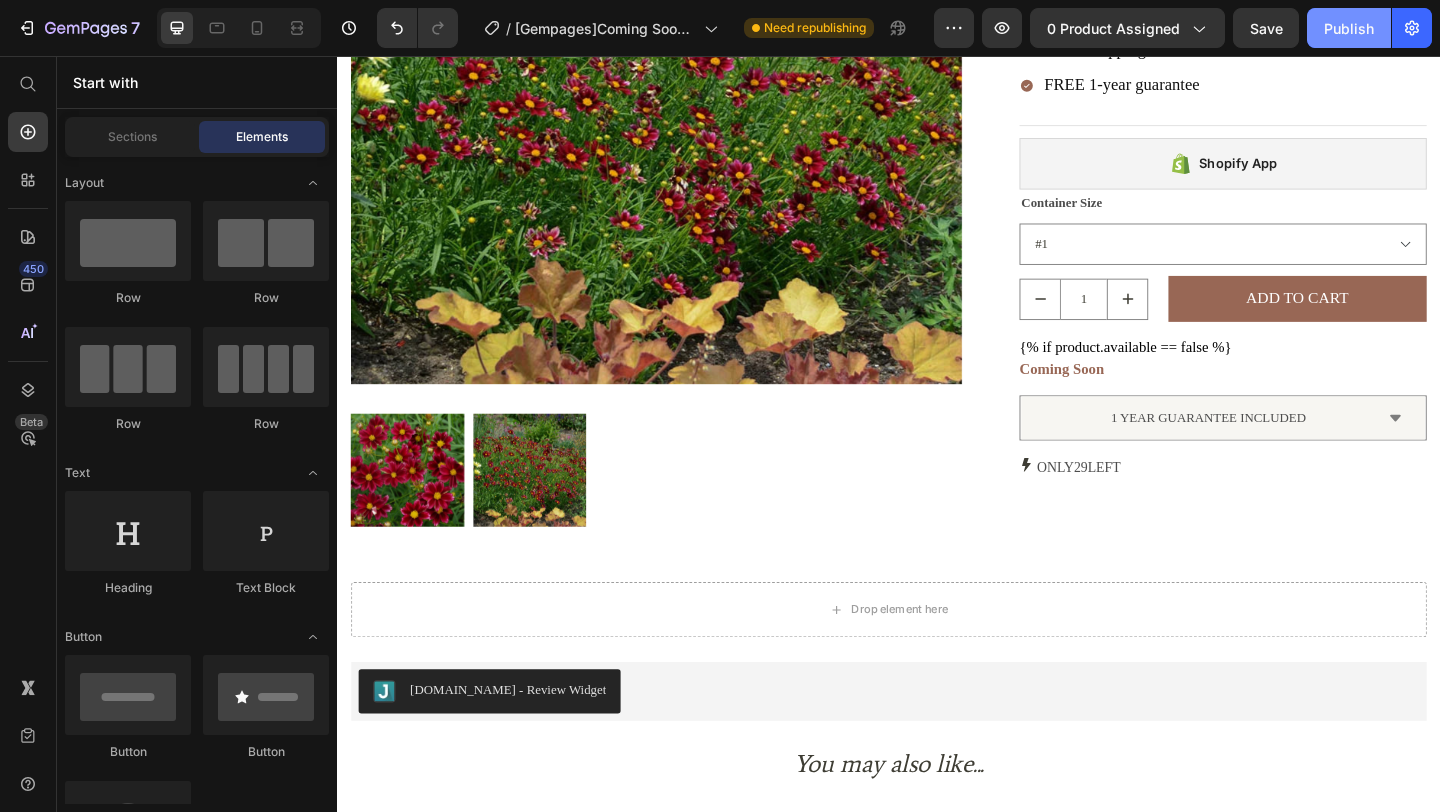 click on "Publish" 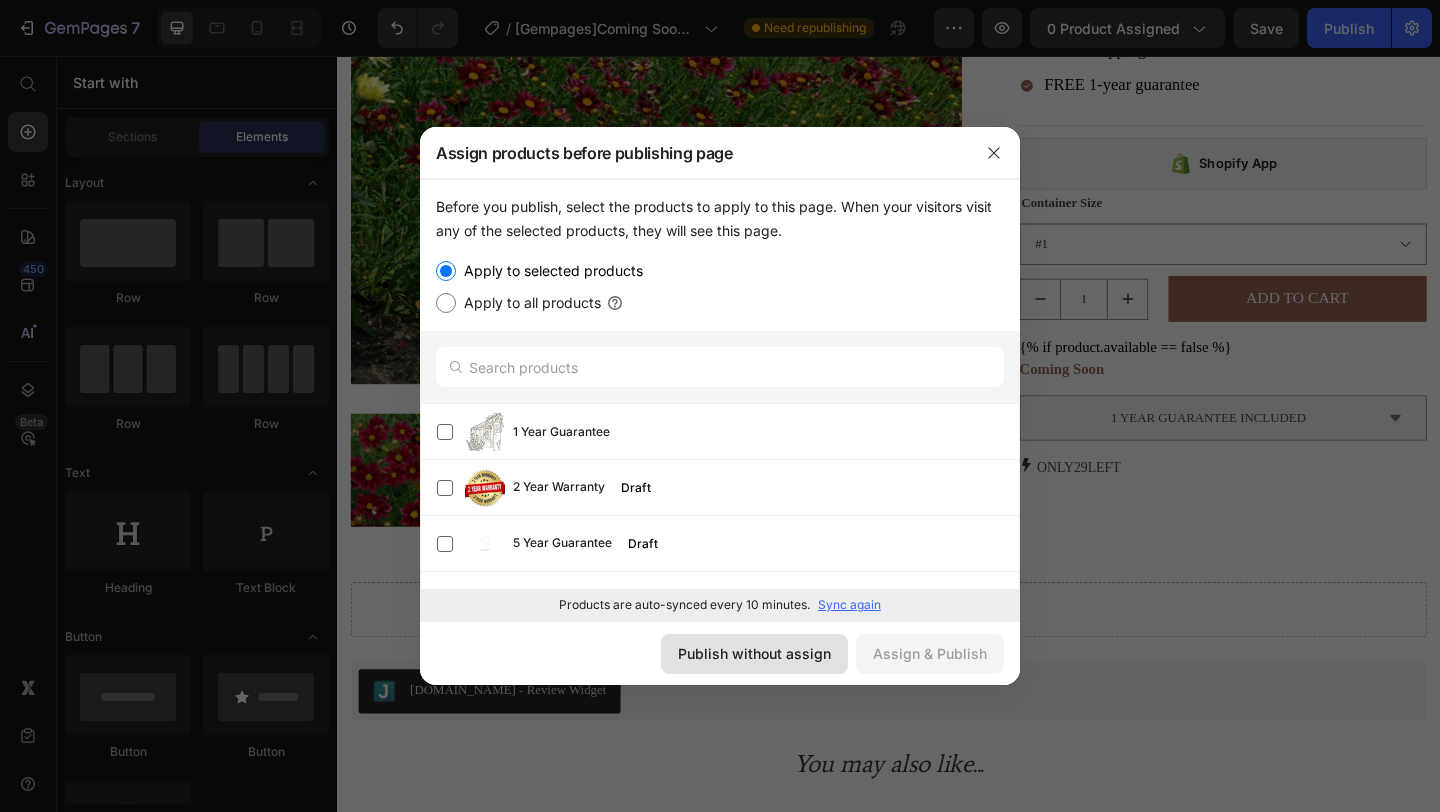 click on "Publish without assign" at bounding box center [754, 653] 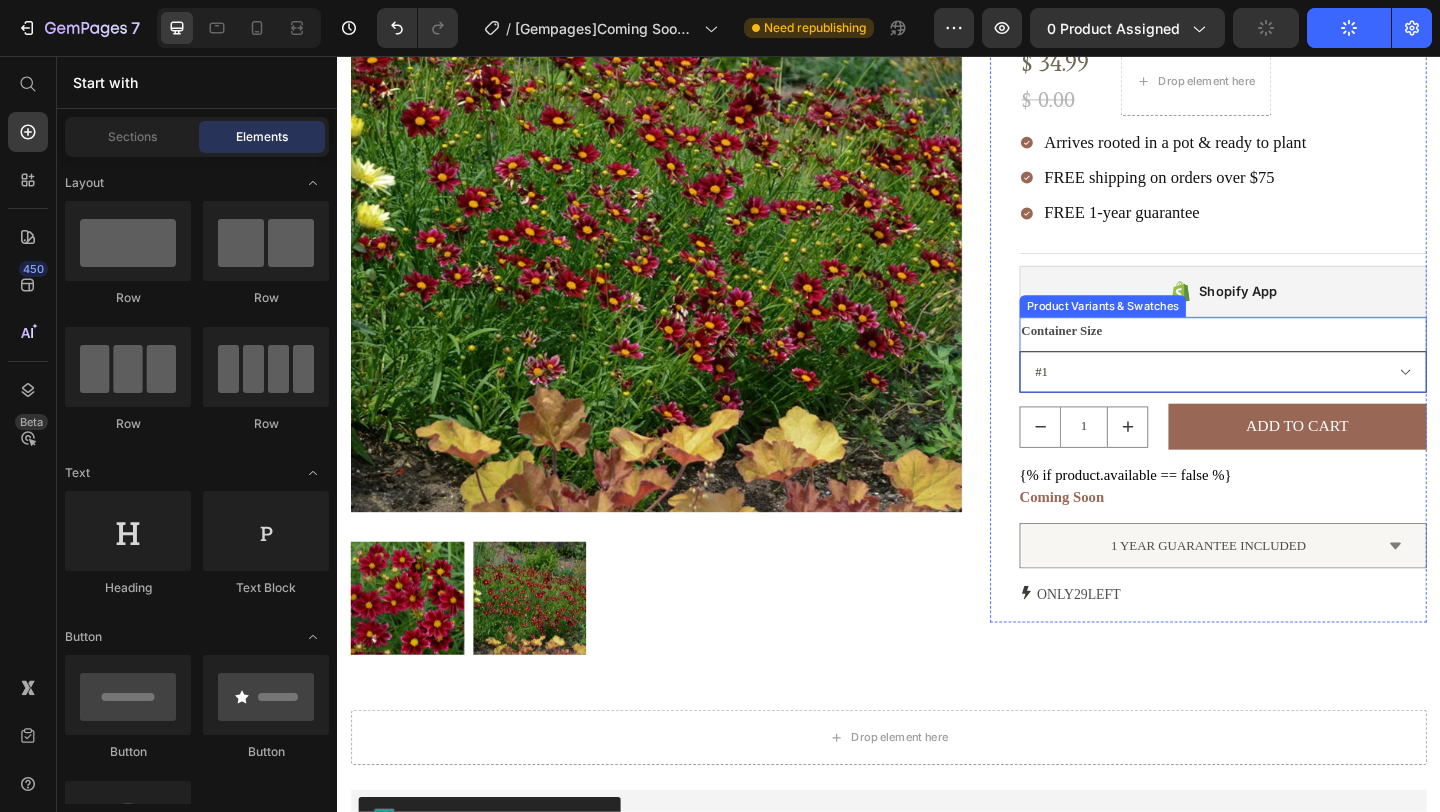 scroll, scrollTop: 230, scrollLeft: 0, axis: vertical 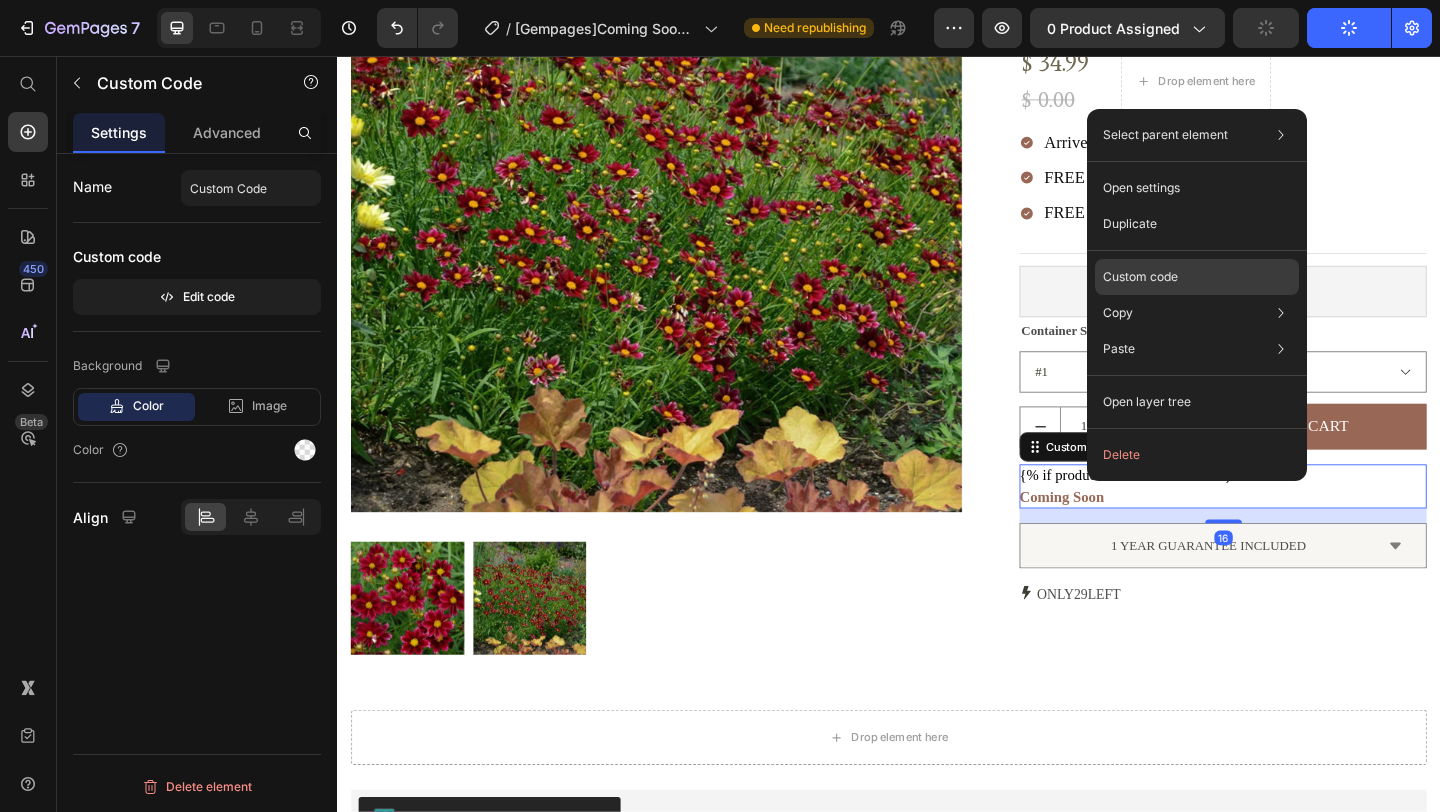 click on "Custom code" 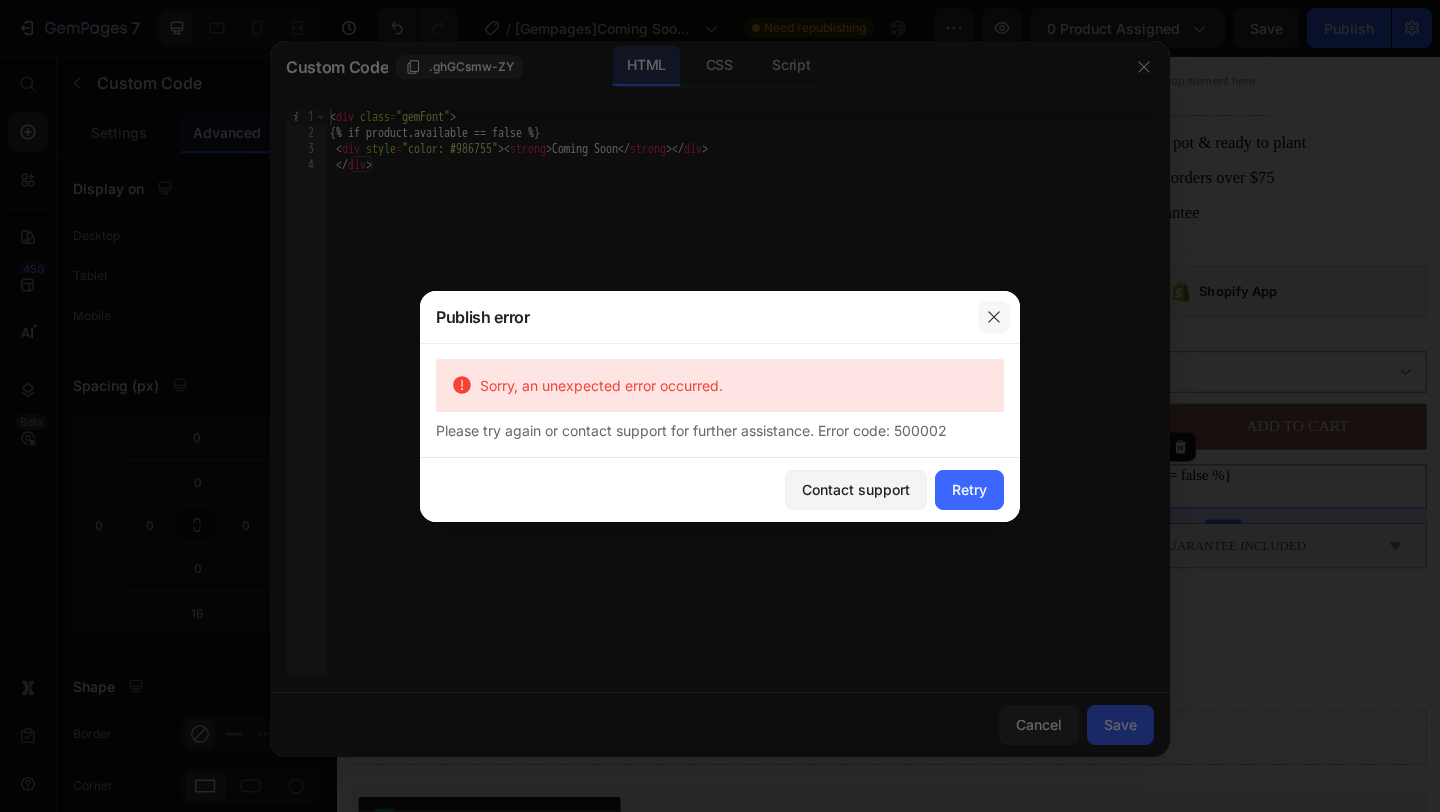 click 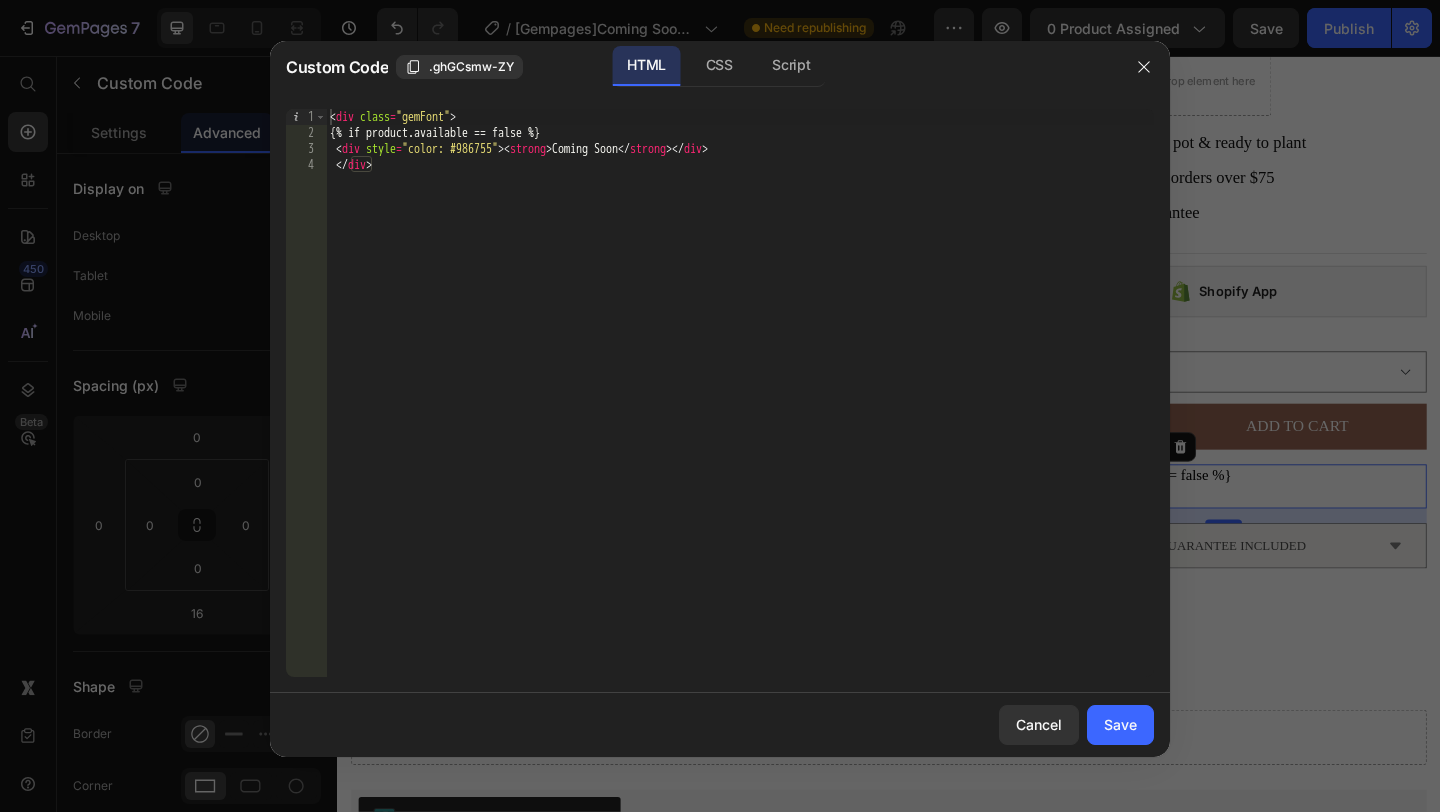 click at bounding box center [720, 406] 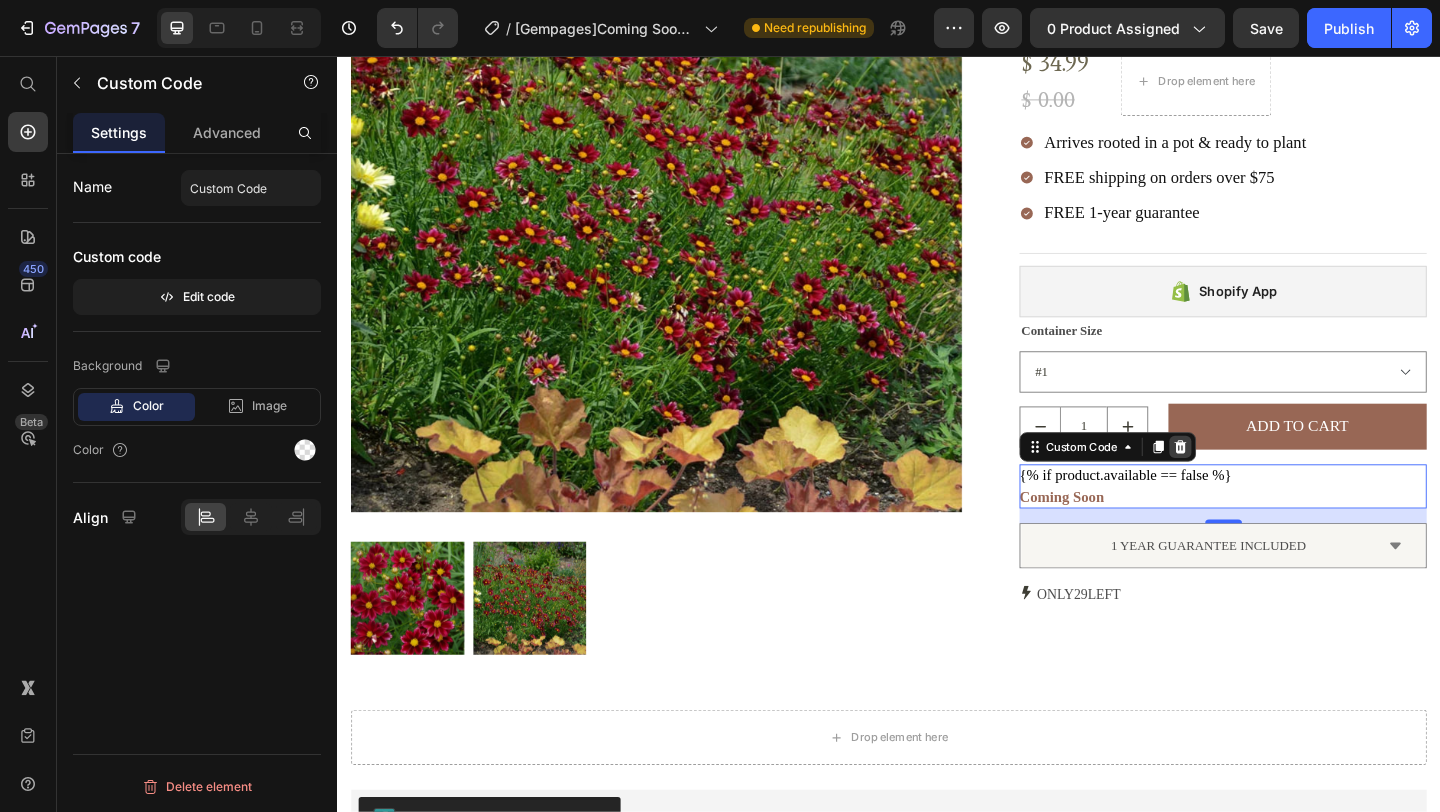 click 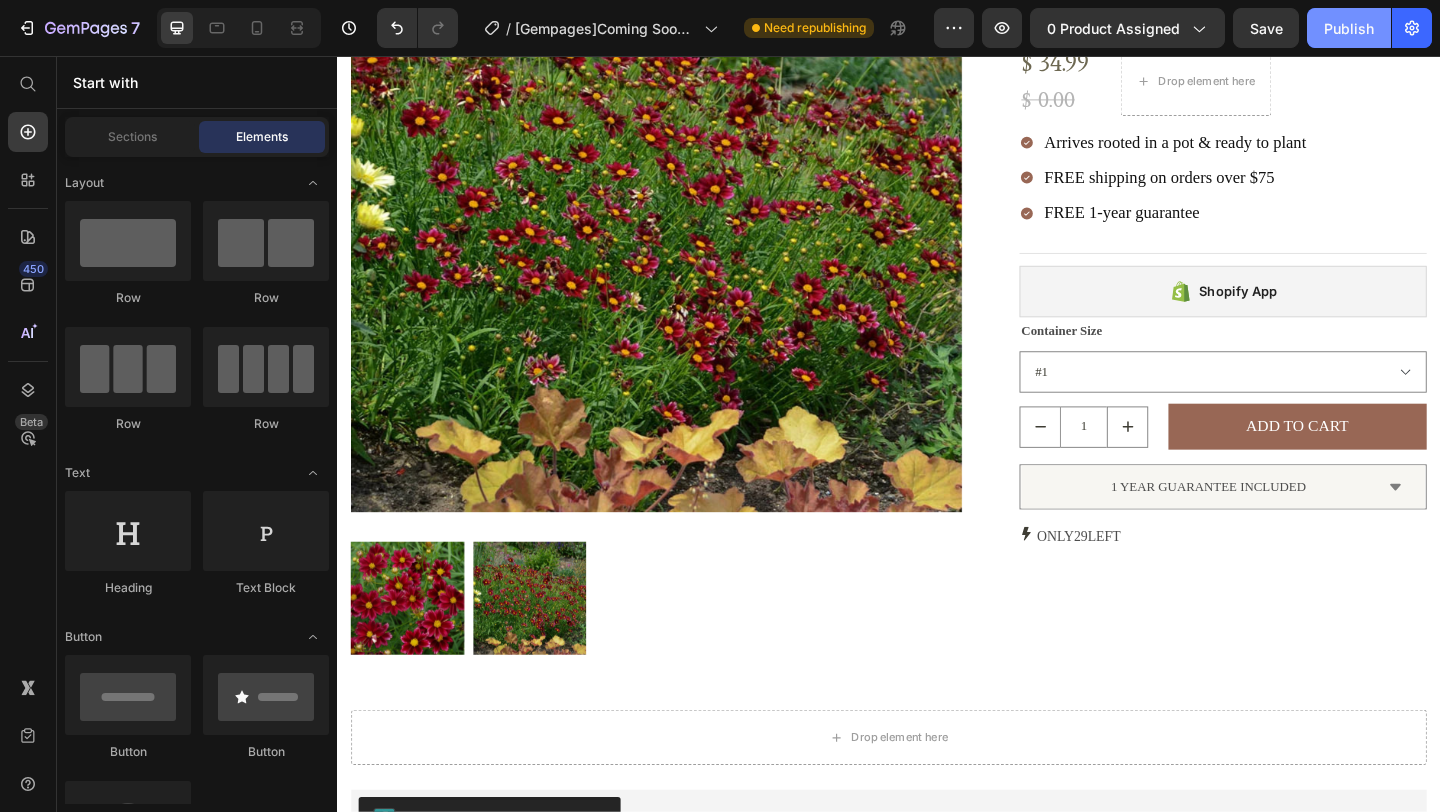click on "Publish" at bounding box center [1349, 28] 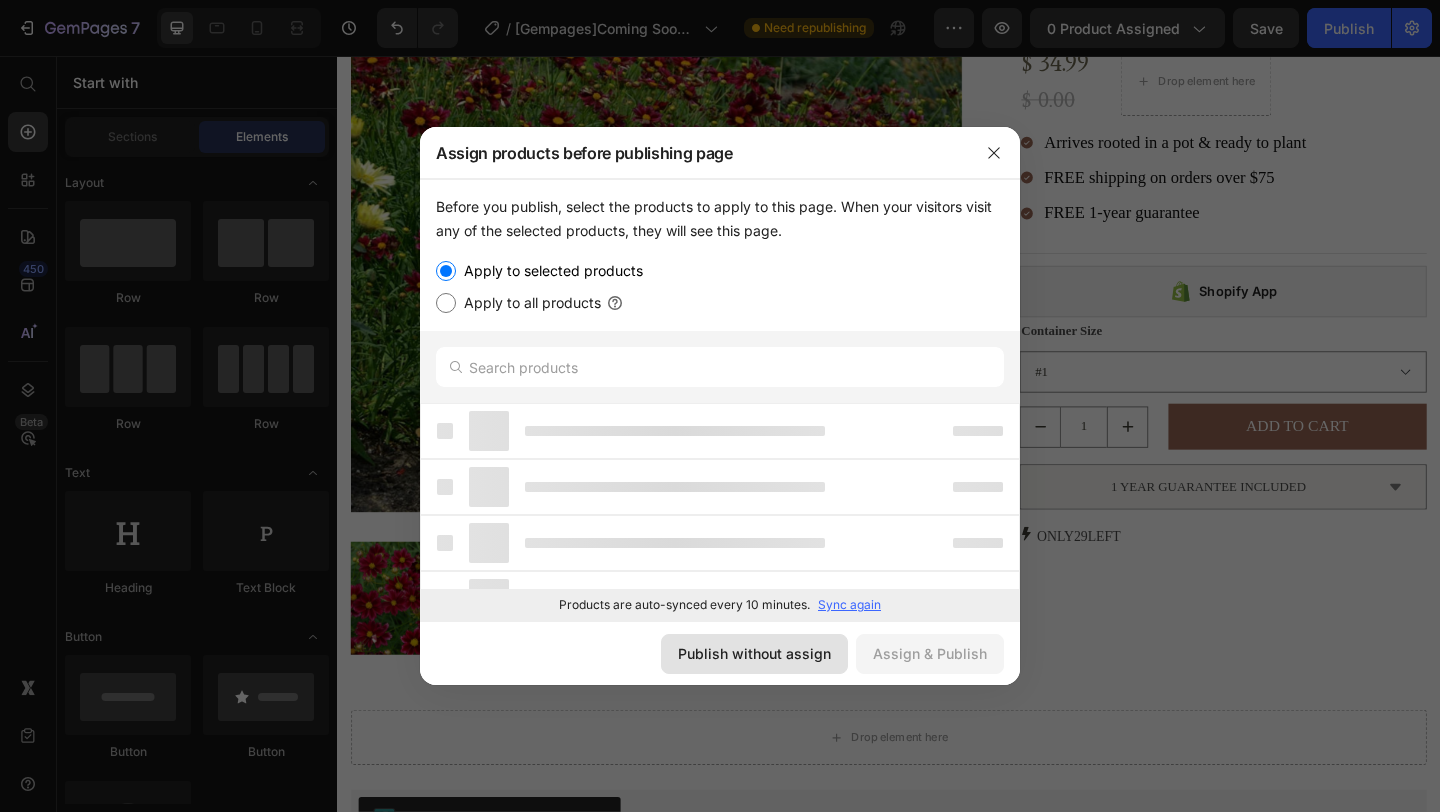 click on "Publish without assign" at bounding box center [754, 653] 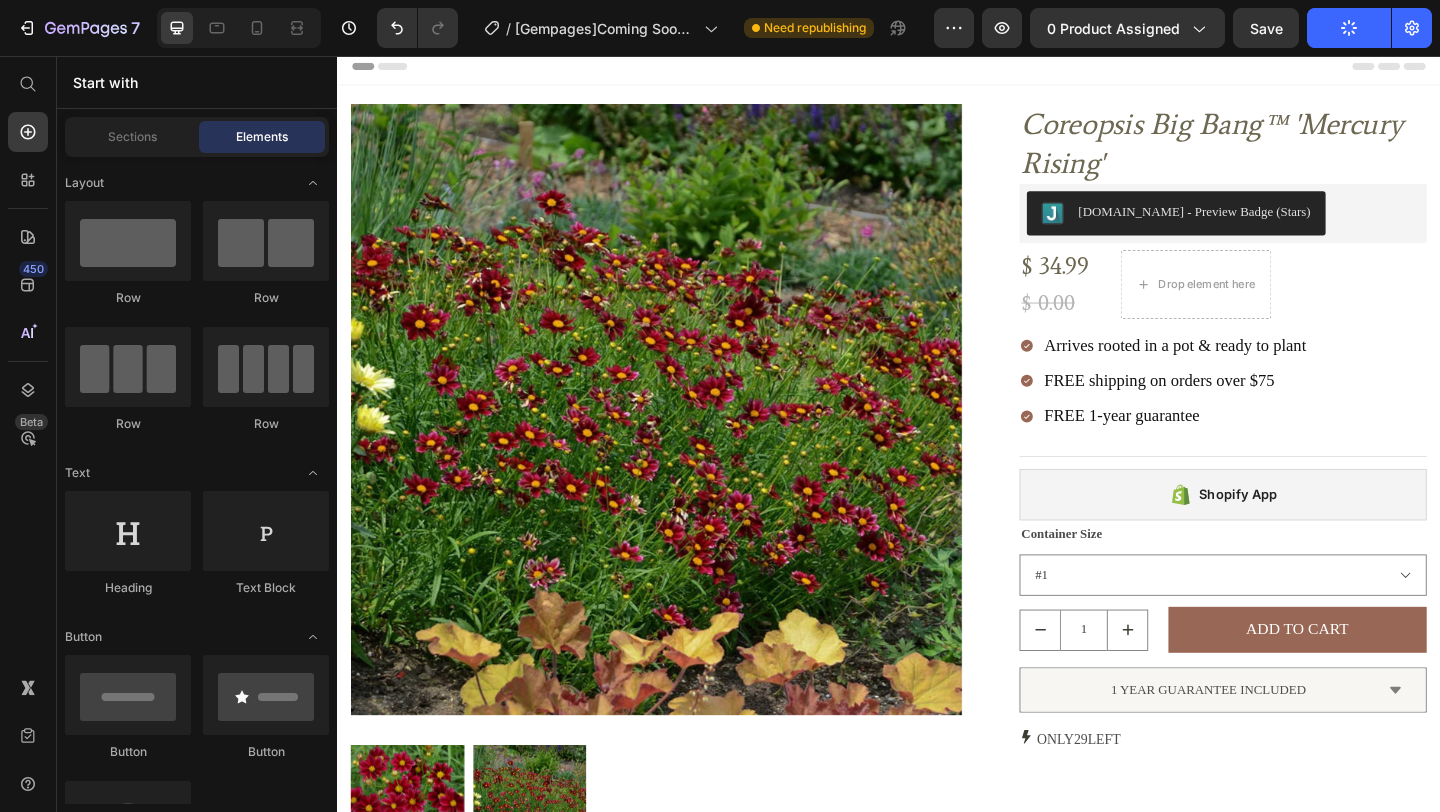 scroll, scrollTop: 0, scrollLeft: 0, axis: both 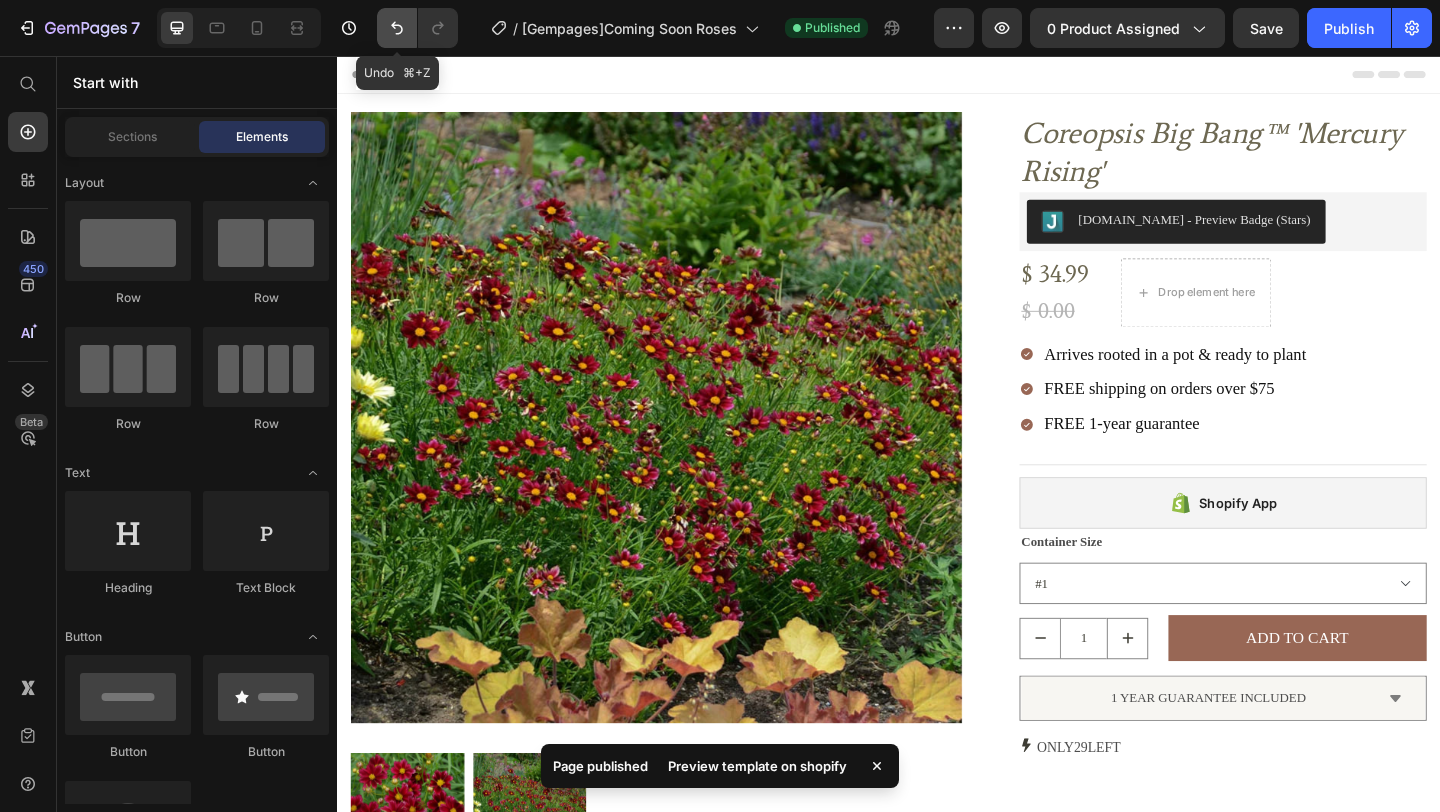 click 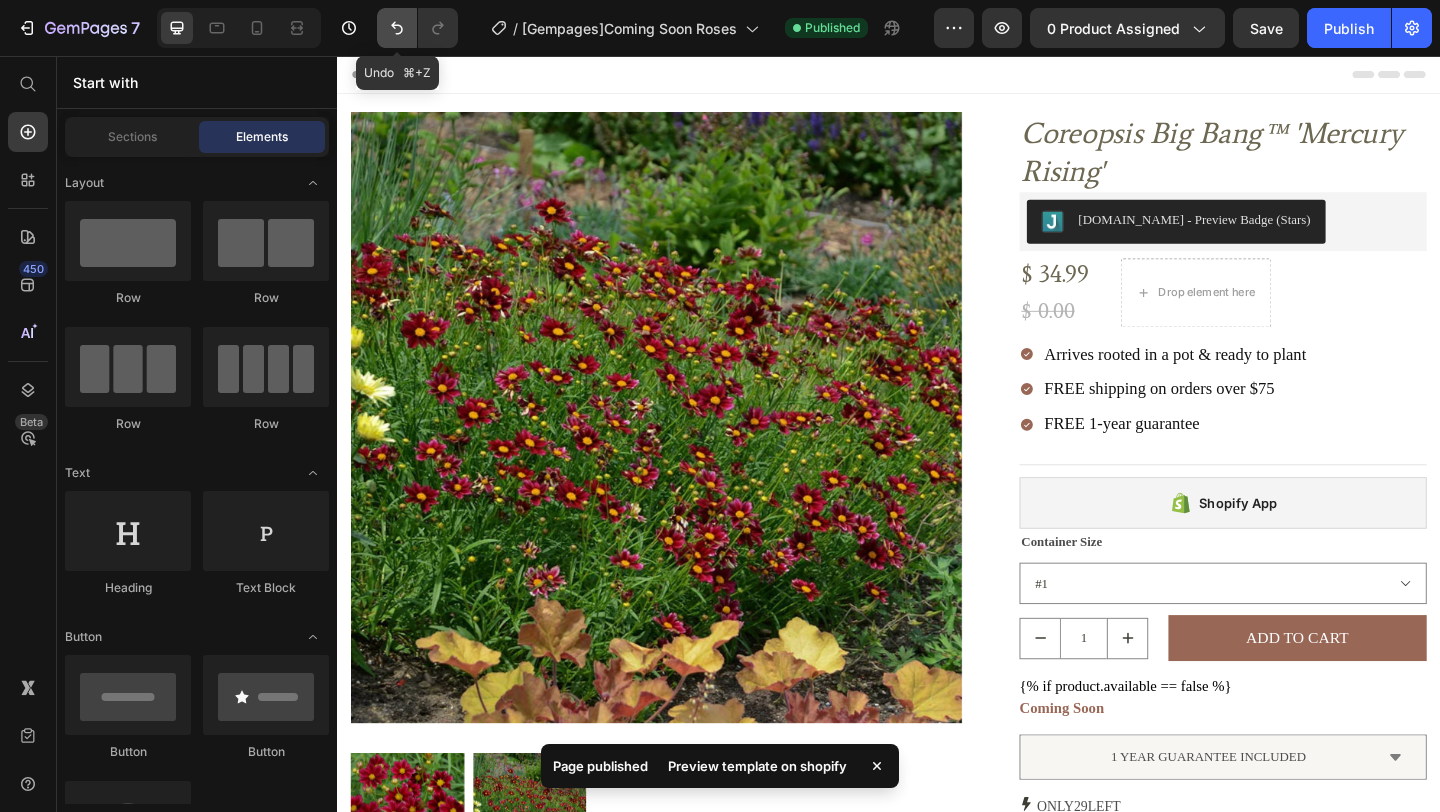click 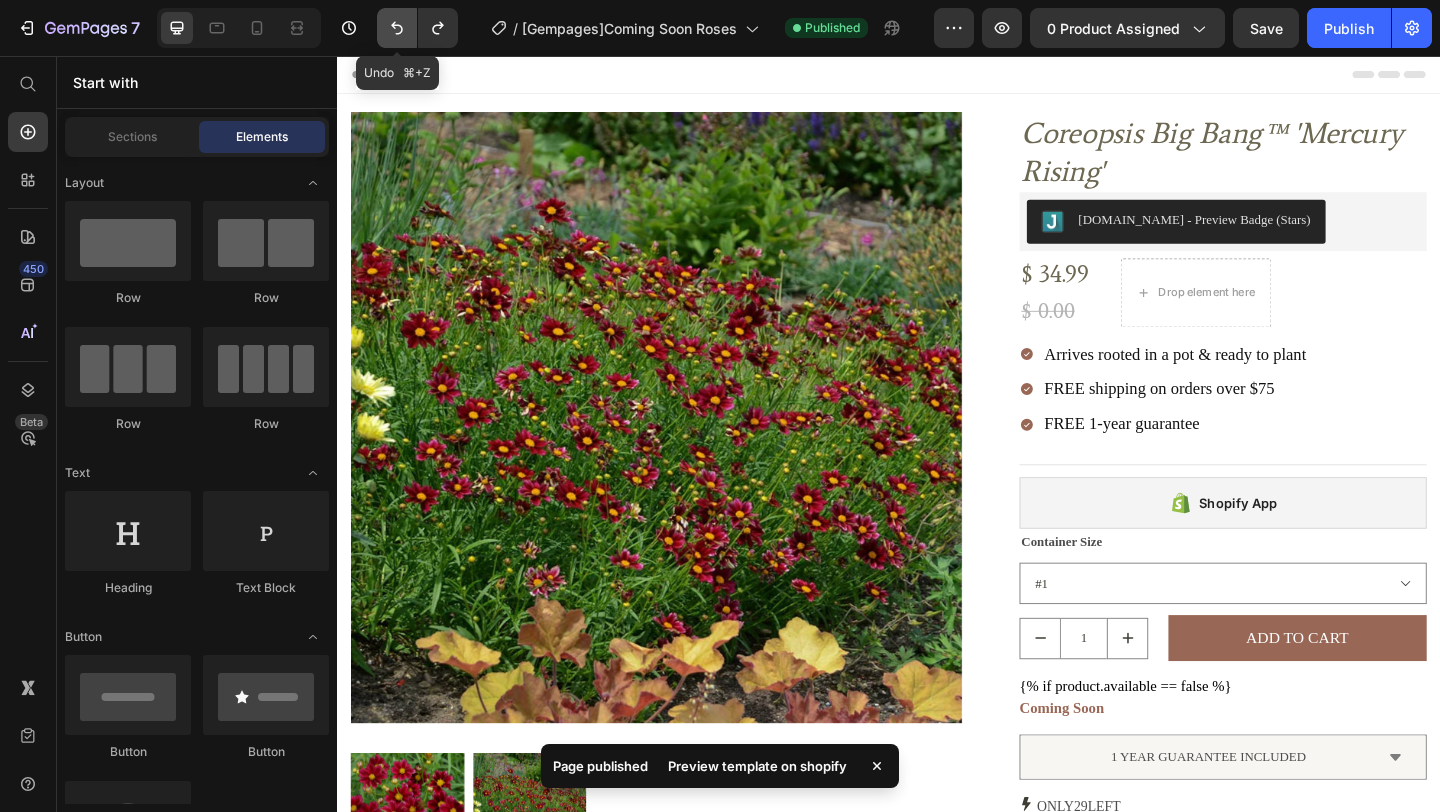 click 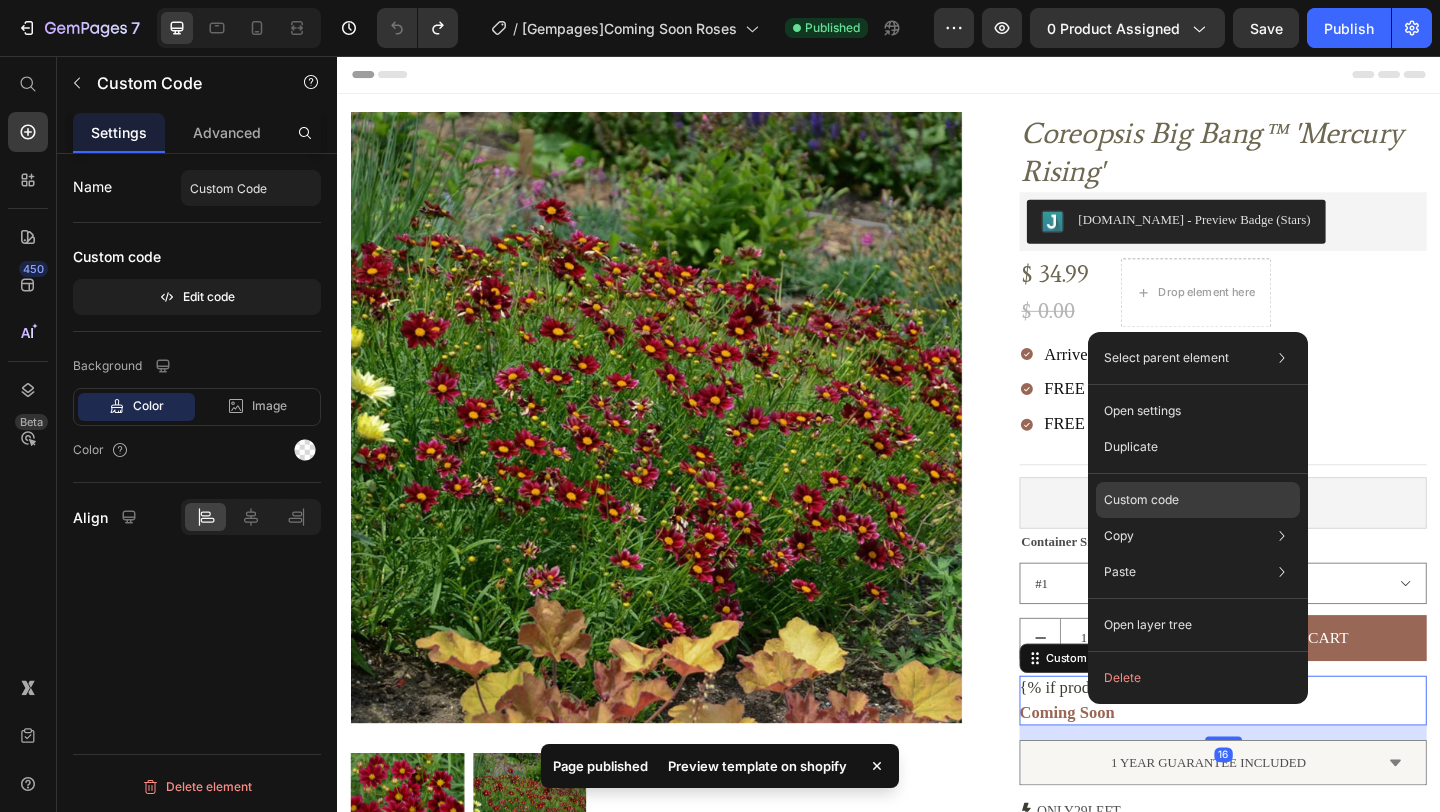 click on "Custom code" at bounding box center (1141, 500) 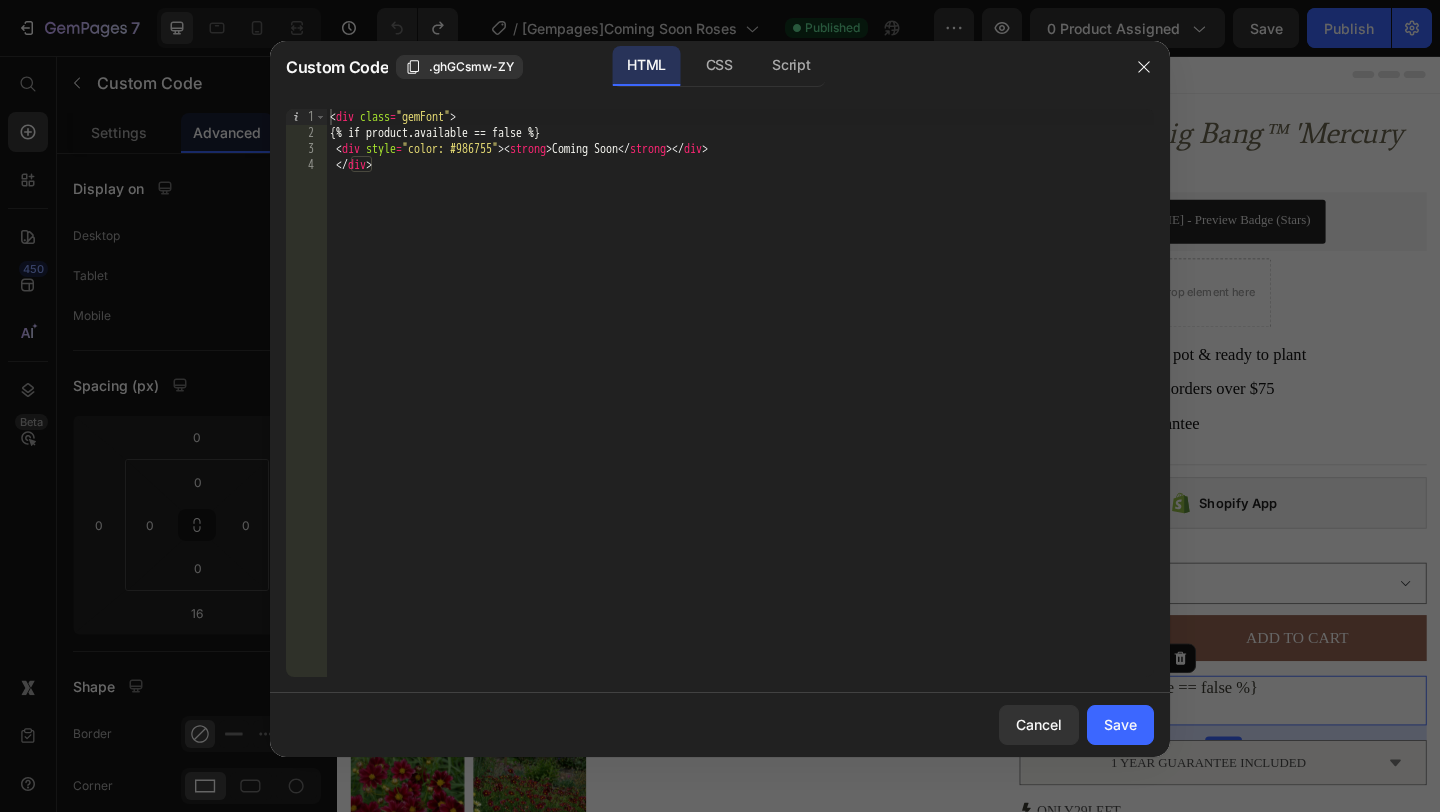 click at bounding box center [720, 406] 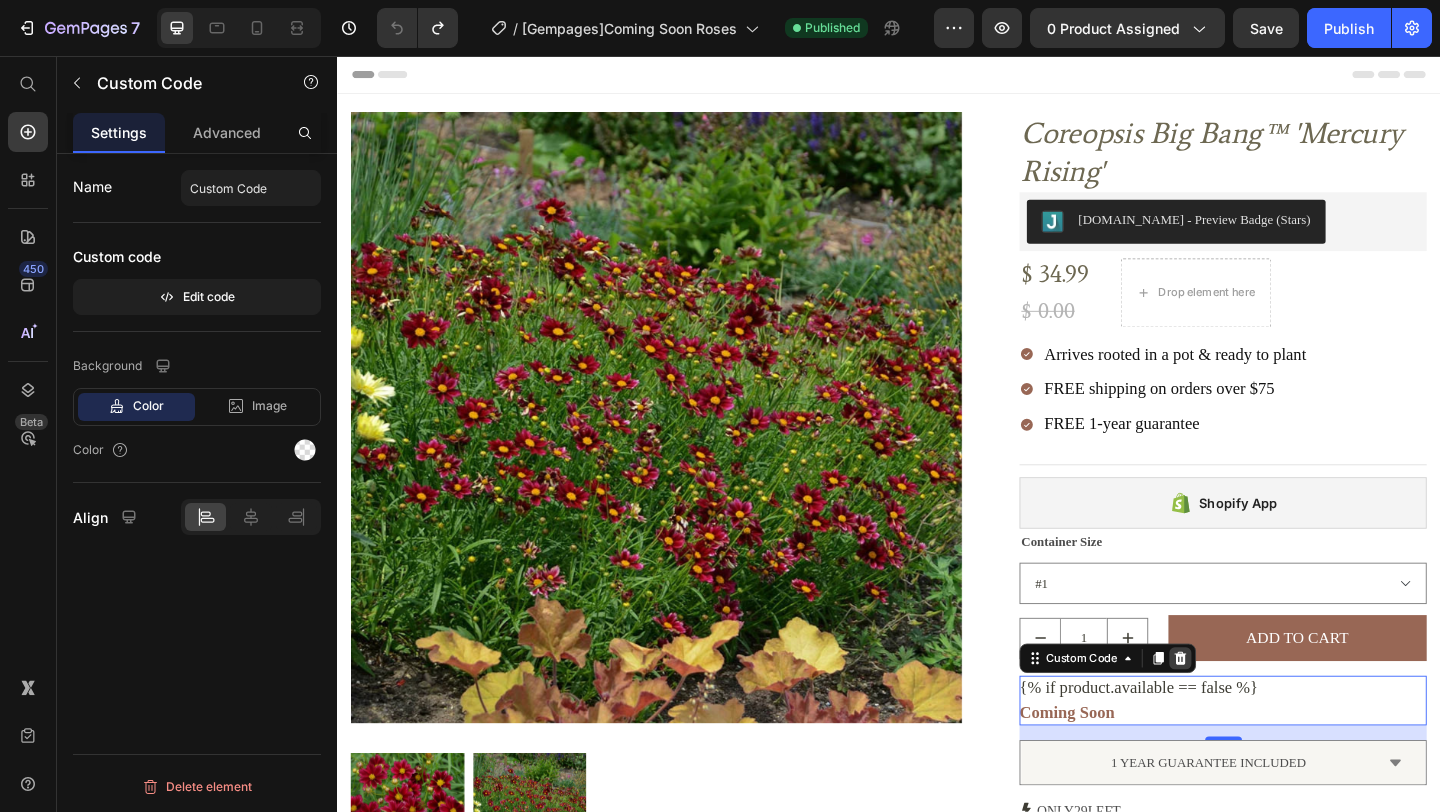 click 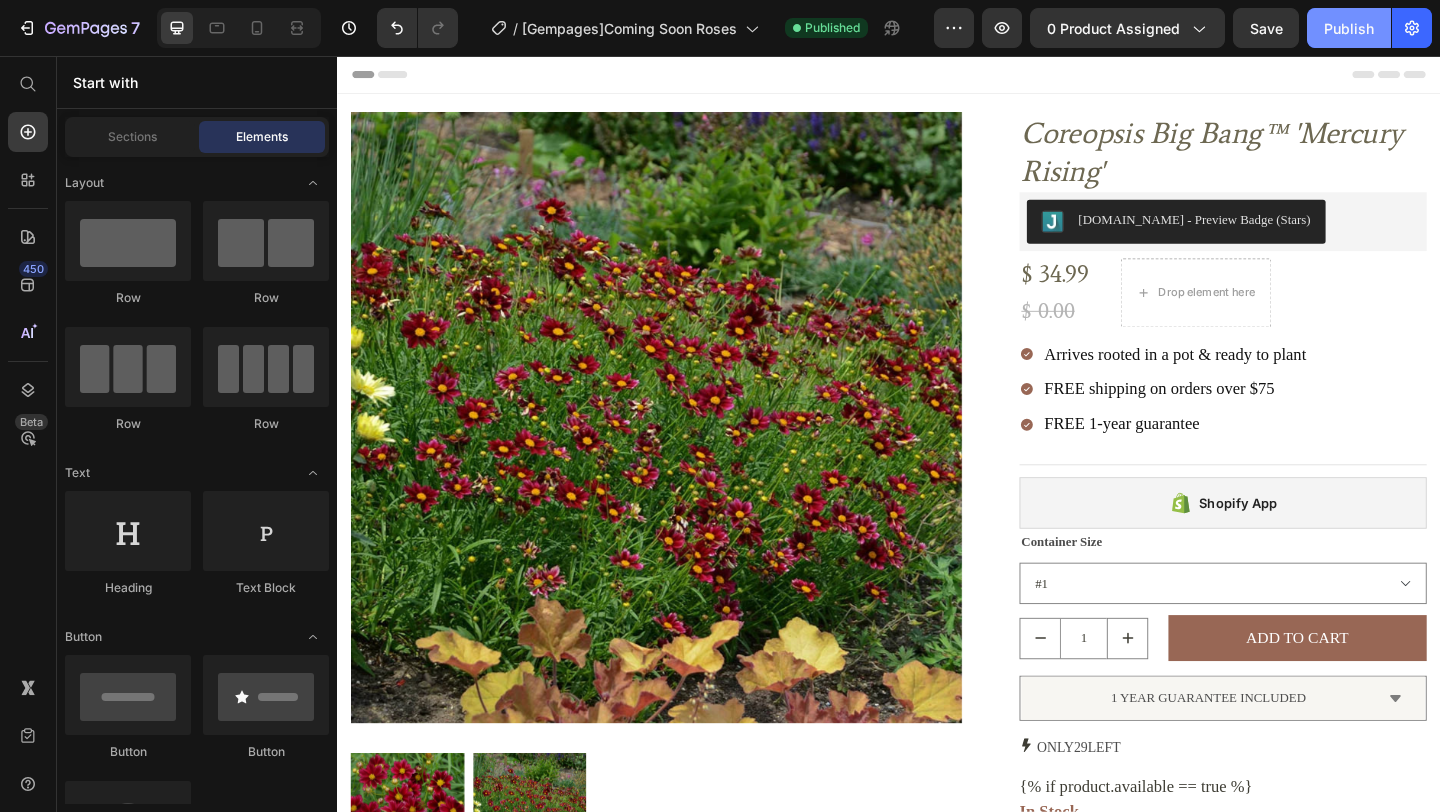 click on "Publish" at bounding box center (1349, 28) 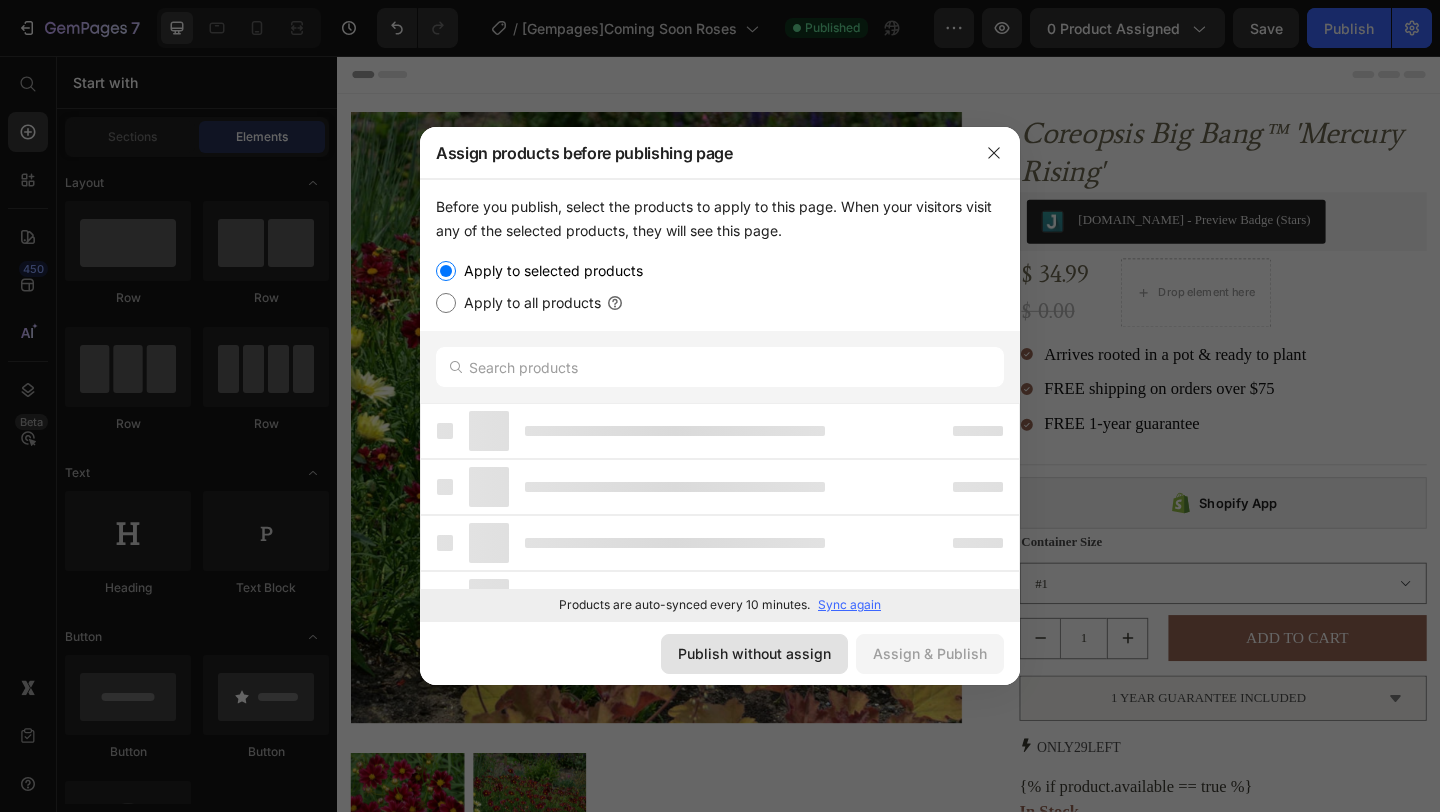 click on "Publish without assign" at bounding box center (754, 653) 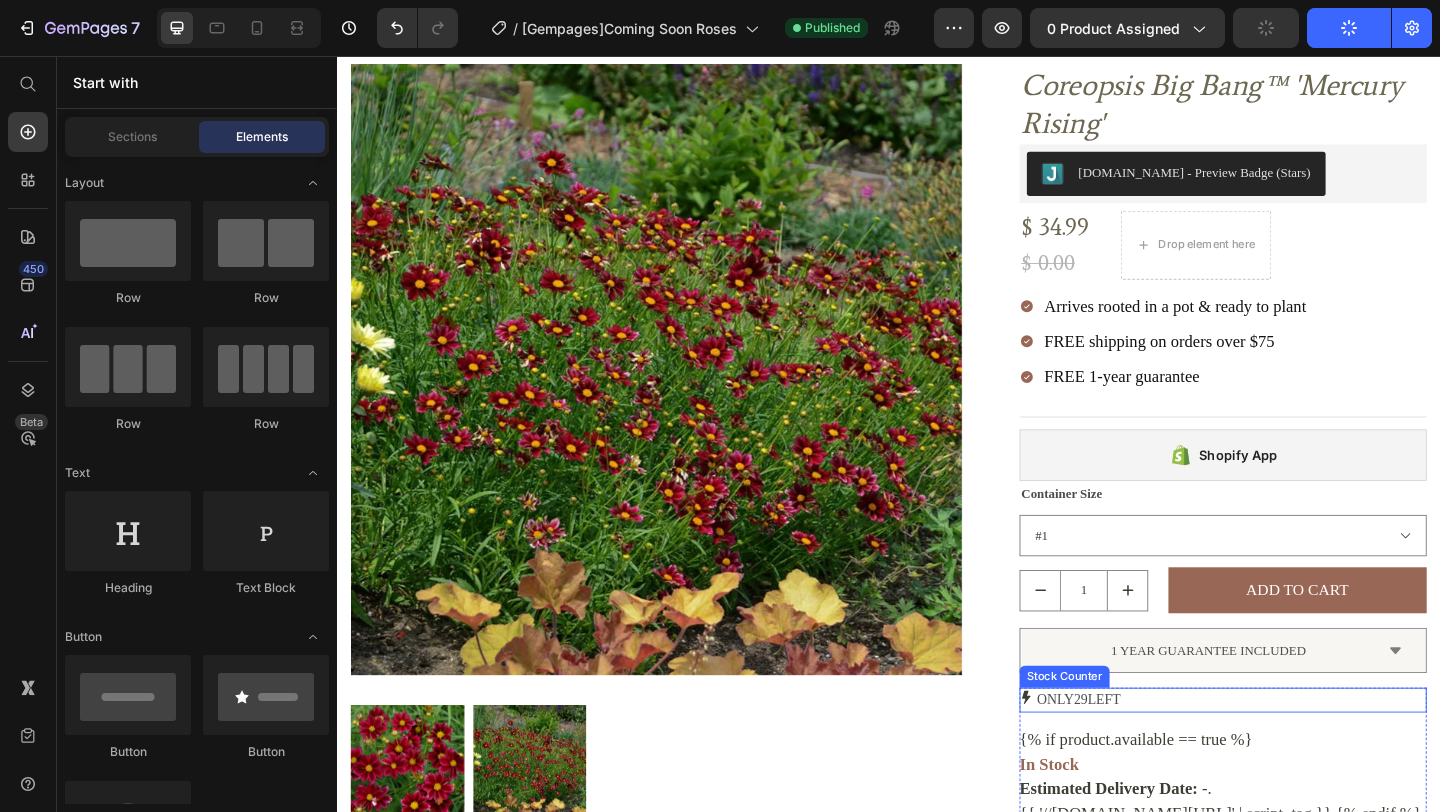 scroll, scrollTop: 0, scrollLeft: 0, axis: both 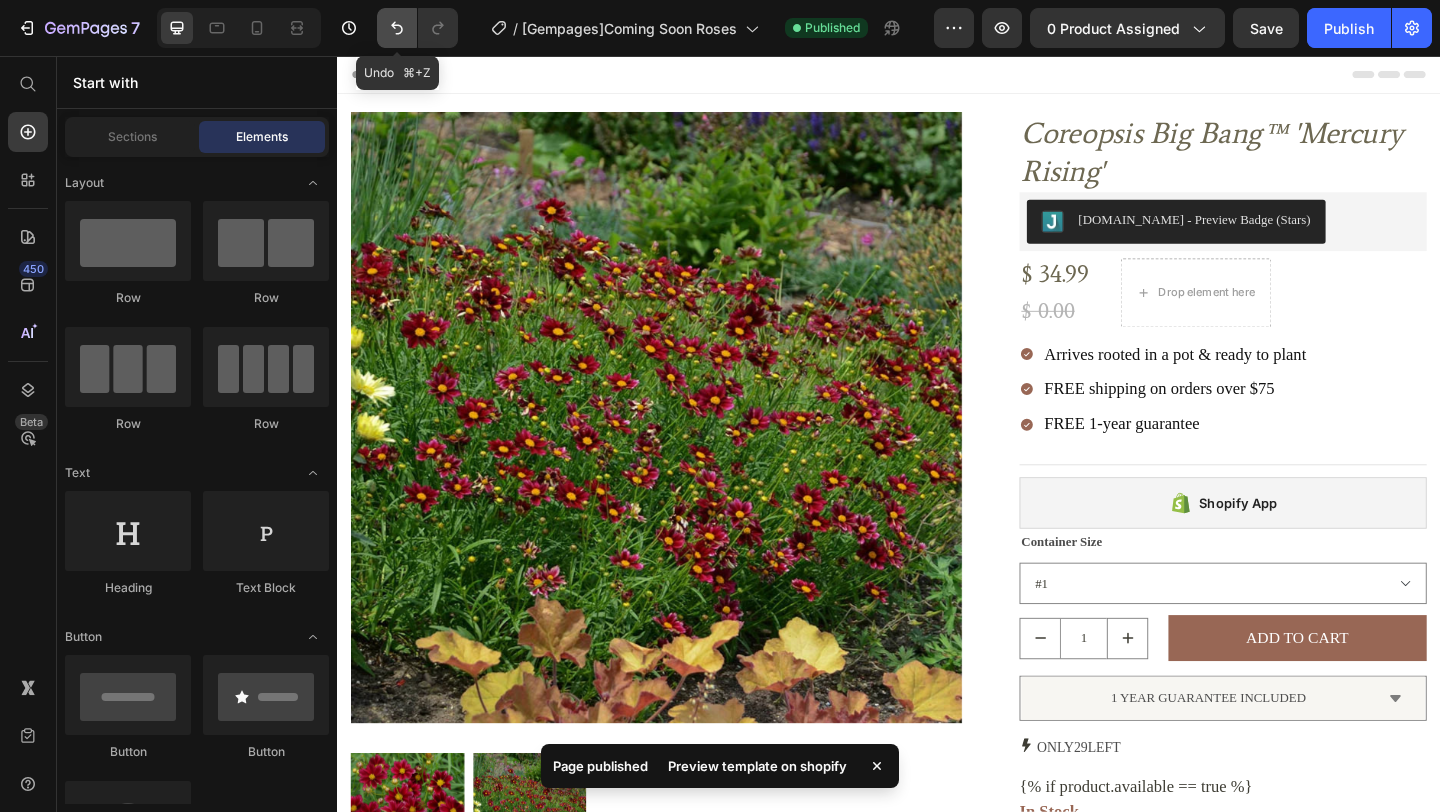 click 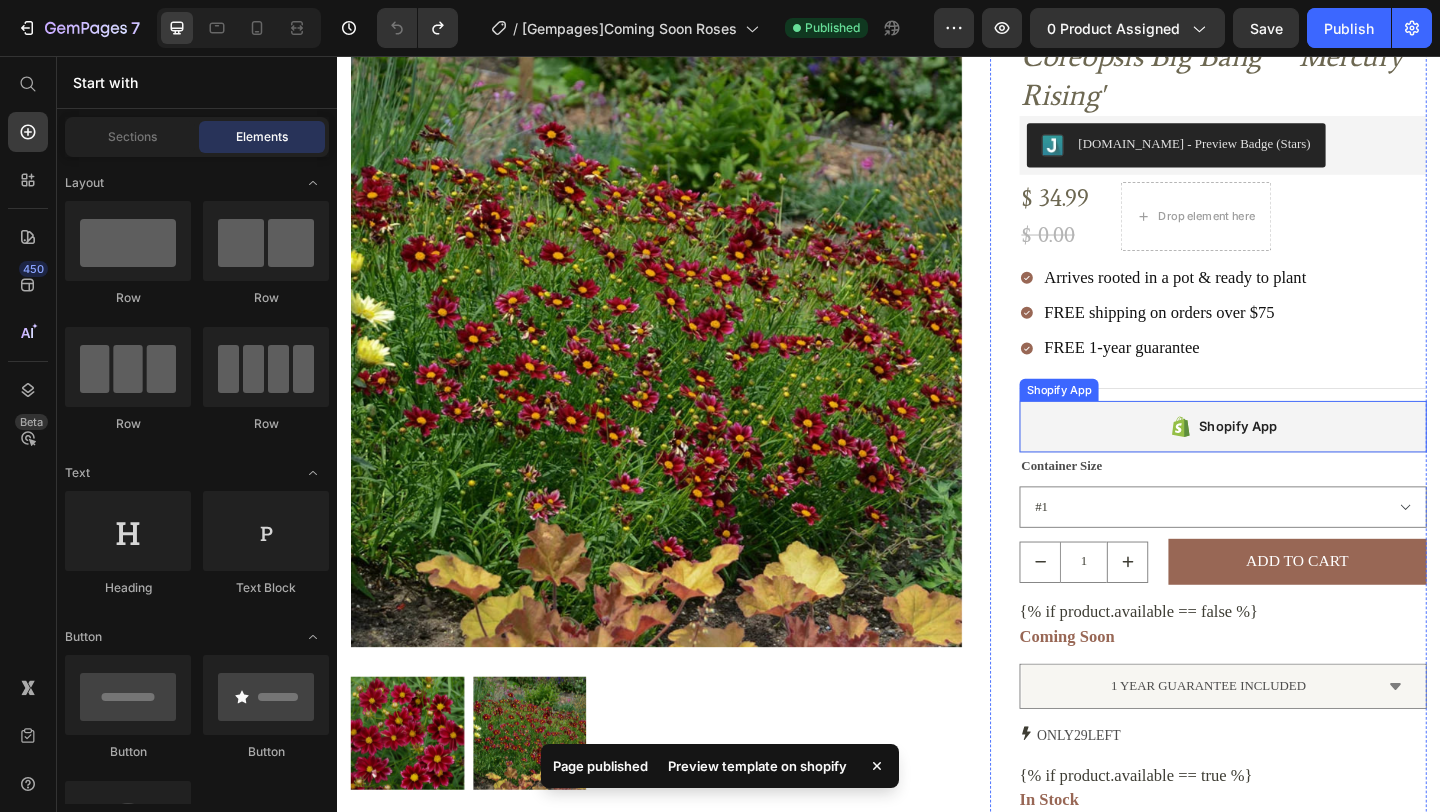 scroll, scrollTop: 341, scrollLeft: 0, axis: vertical 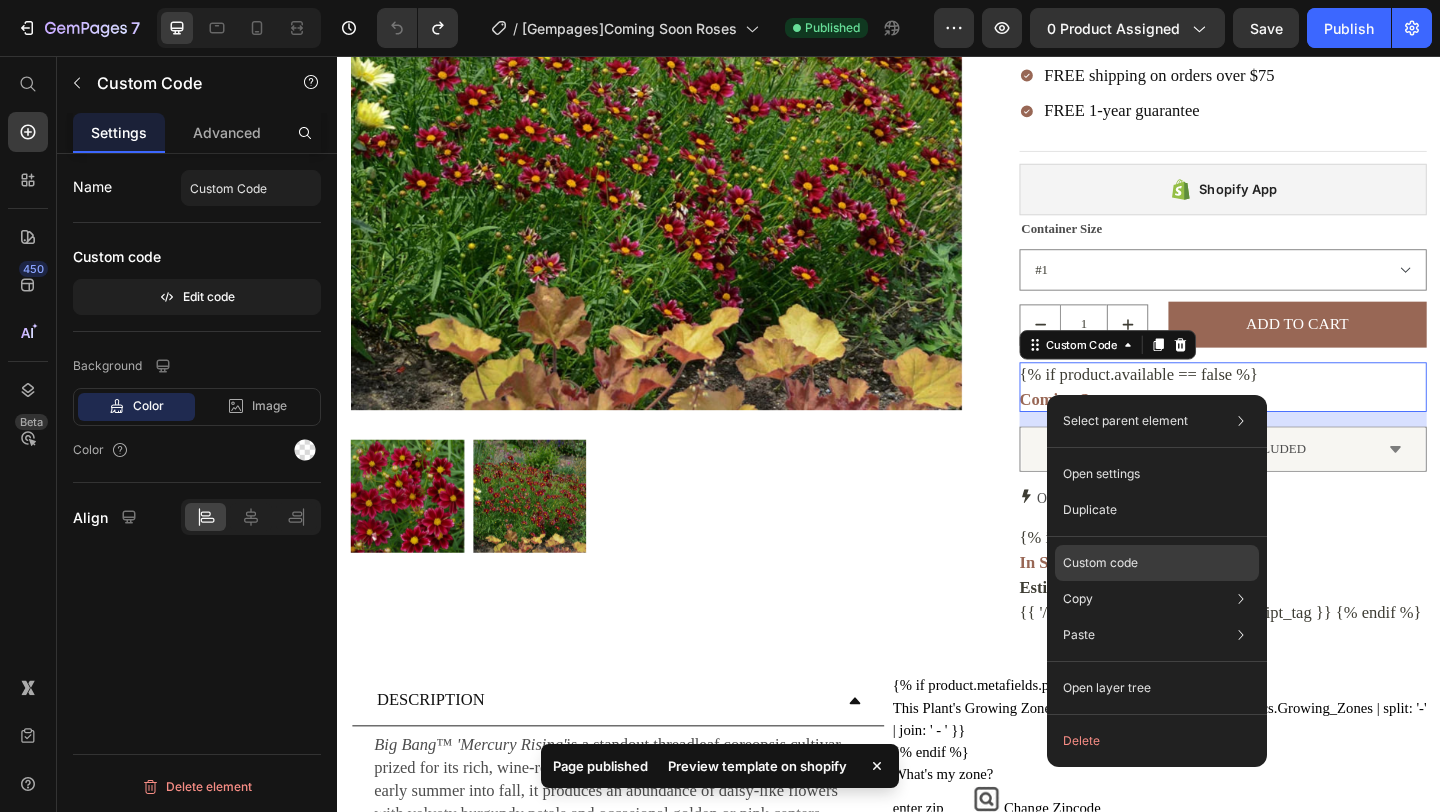 click on "Custom code" at bounding box center (1100, 563) 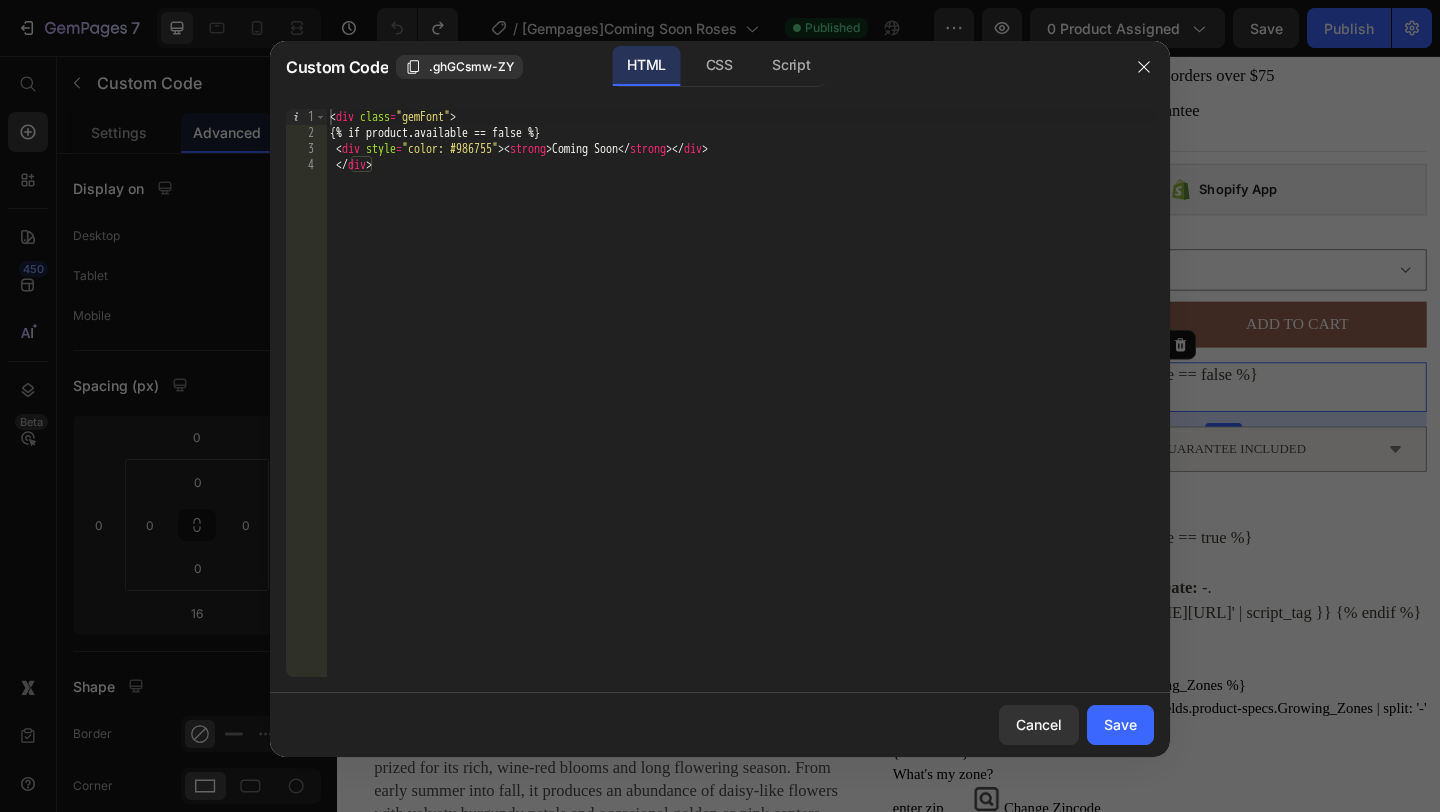 type on "<div style="color: #986755"><strong>Coming Soon</strong></div>" 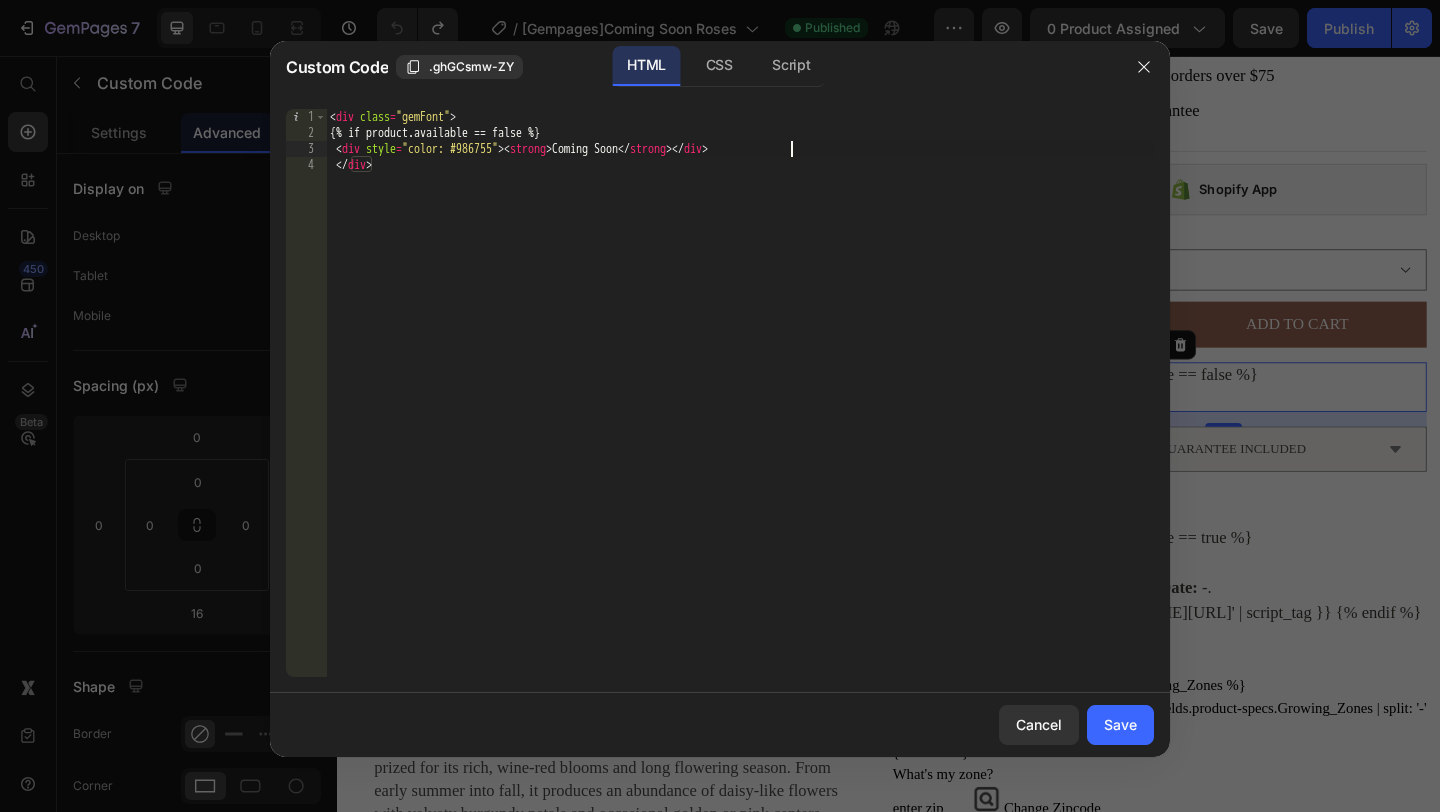 click on "< div   class = "gemFont" > {% if product.available == false %}   < div   style = "color: #986755" > < strong > Coming Soon </ strong > </ div >     </ div >" at bounding box center (740, 409) 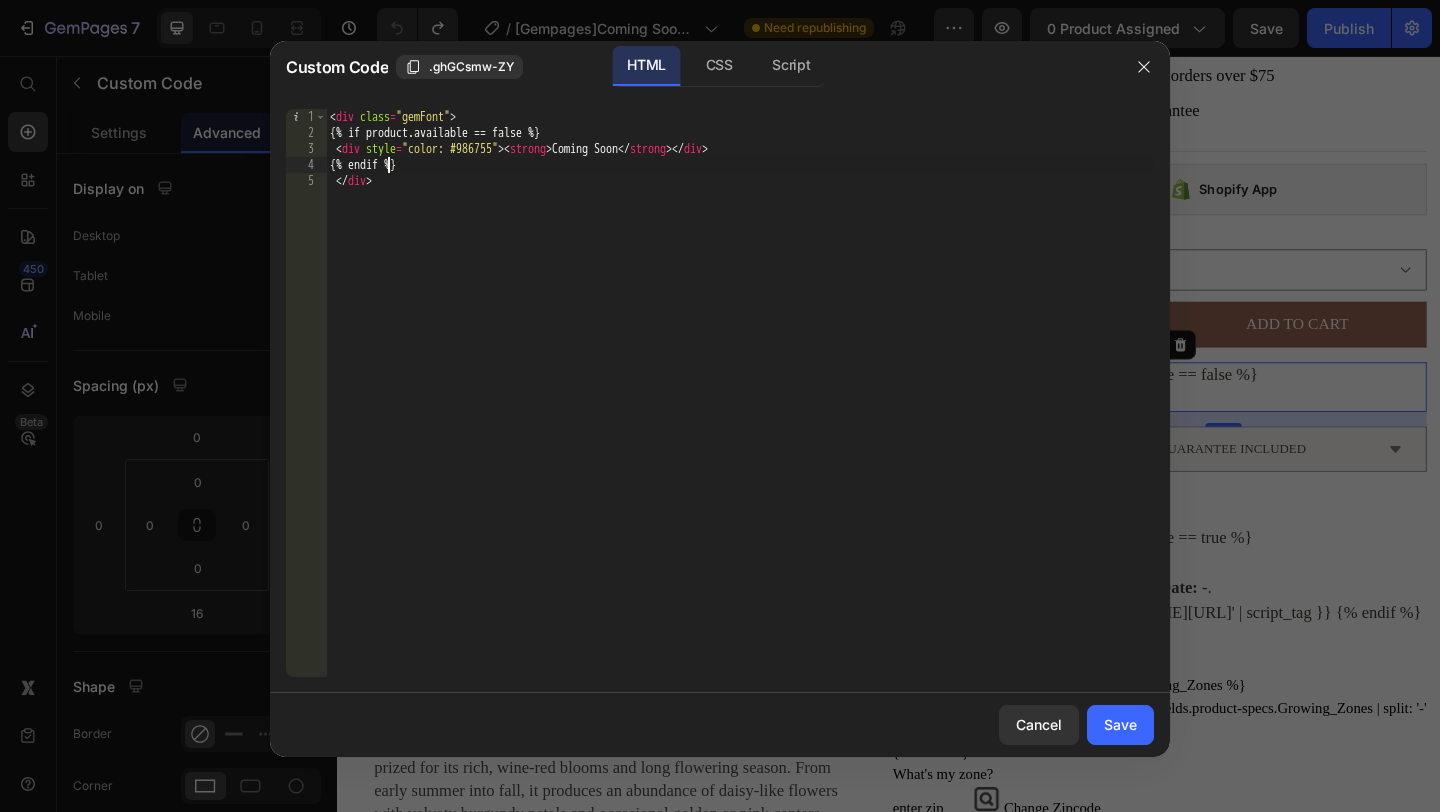 scroll, scrollTop: 0, scrollLeft: 4, axis: horizontal 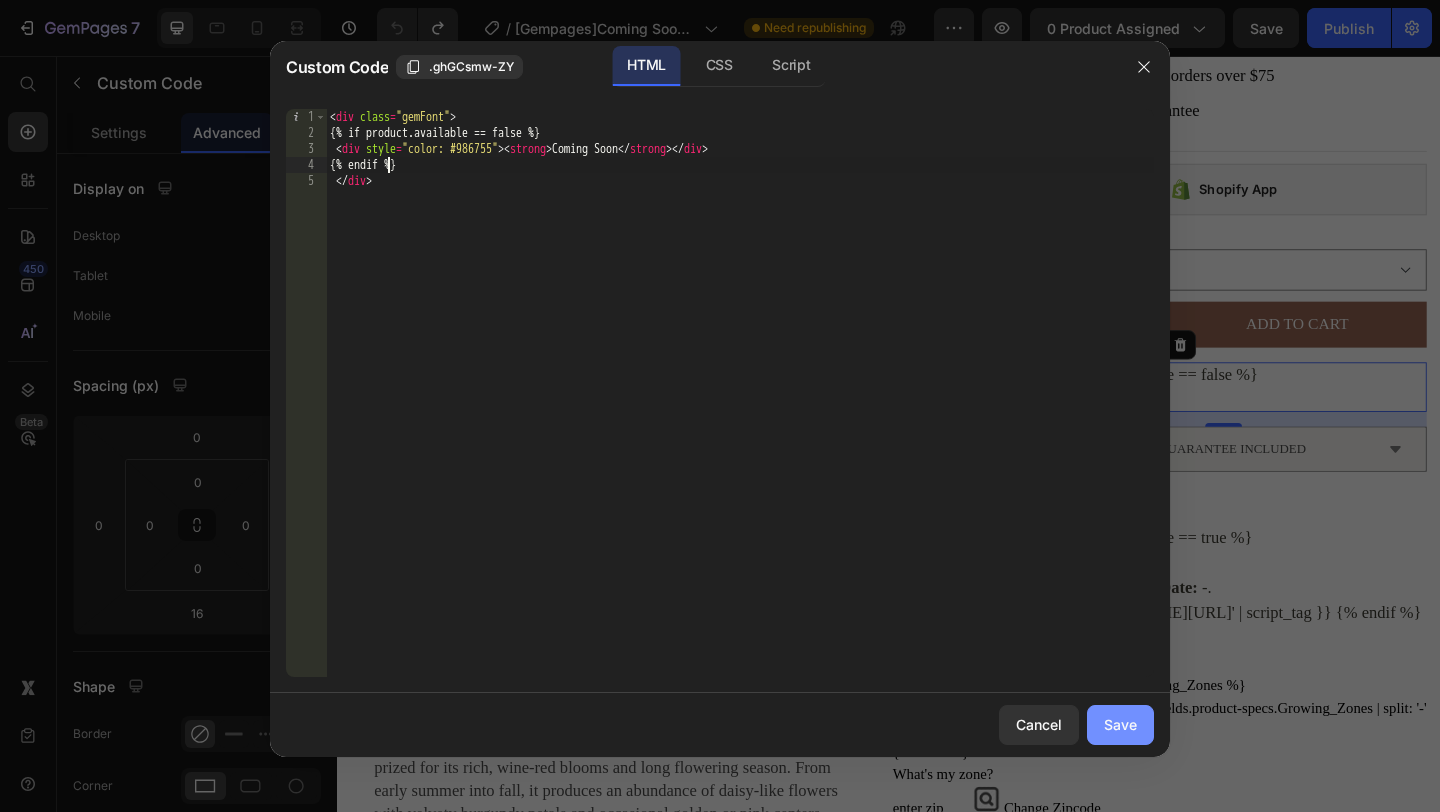 type on "{% endif %}" 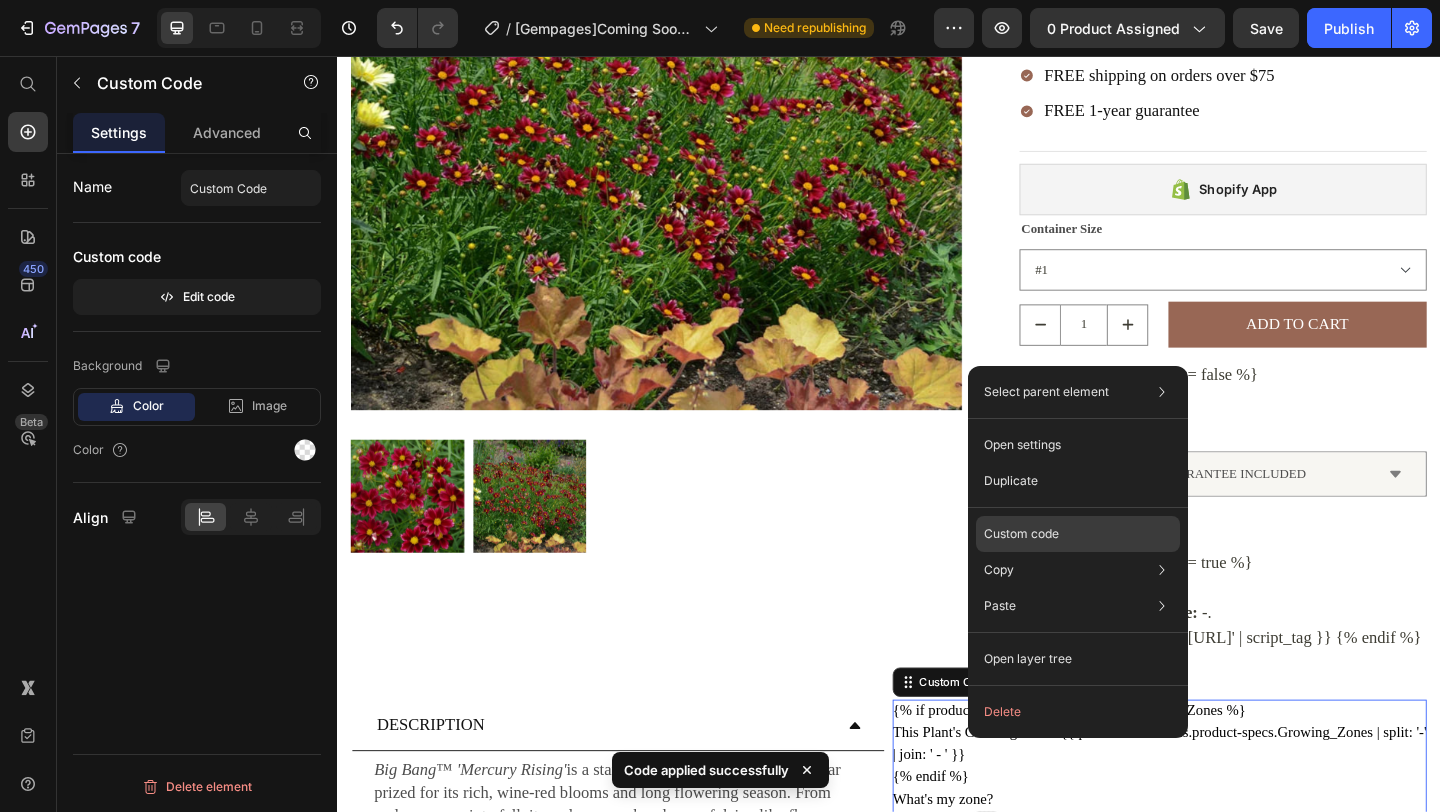 click on "Custom code" at bounding box center (1021, 534) 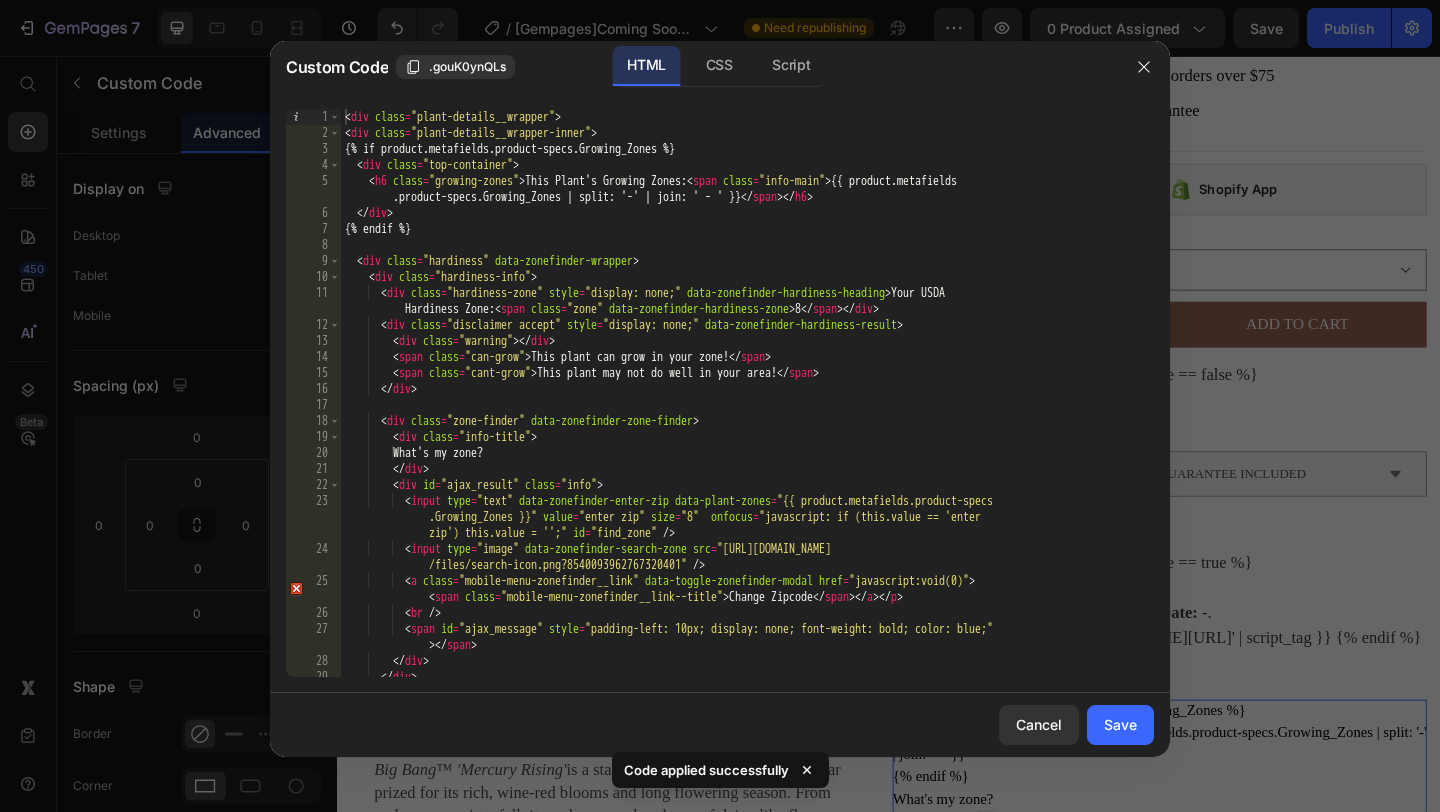 type on "{% endif %}" 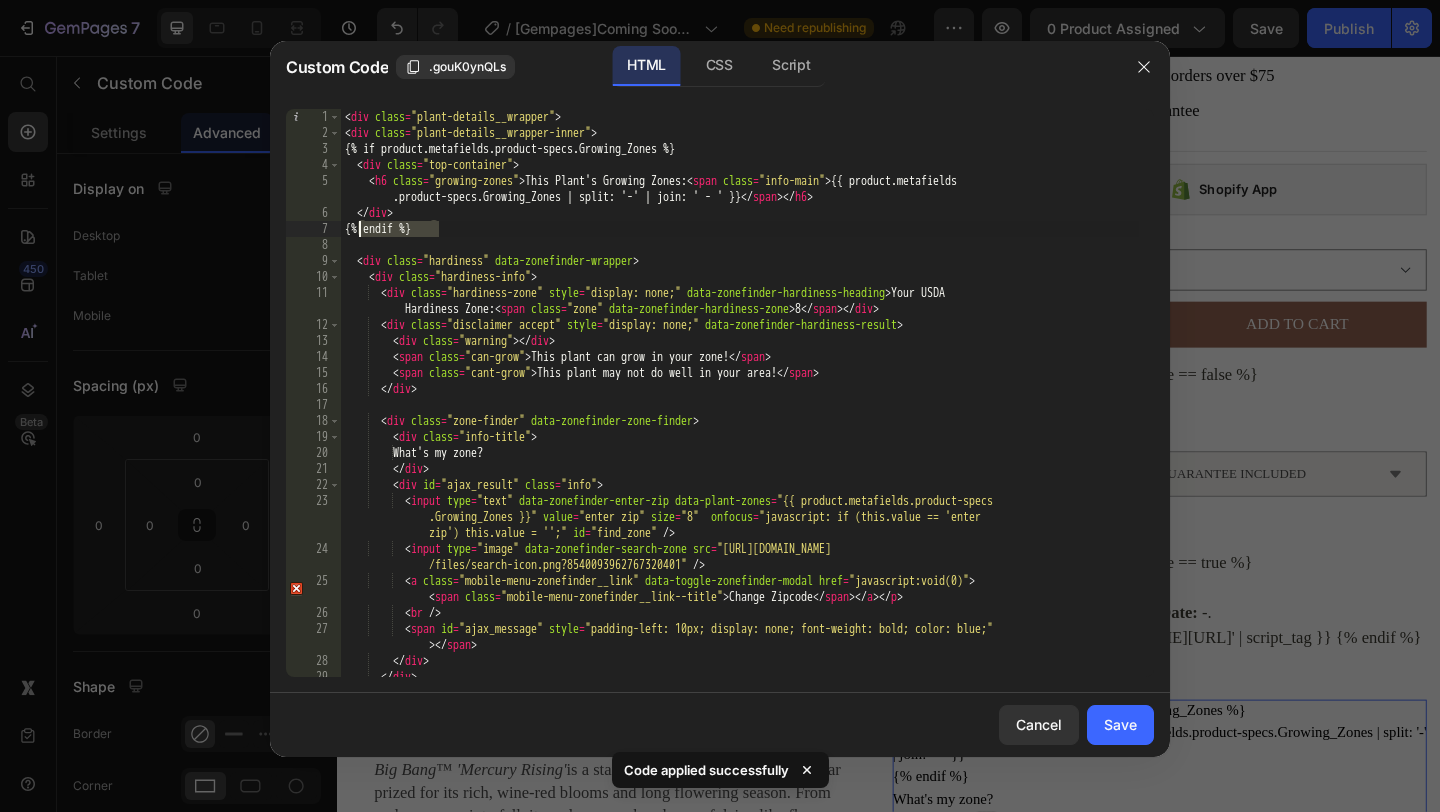 drag, startPoint x: 454, startPoint y: 230, endPoint x: 358, endPoint y: 227, distance: 96.04687 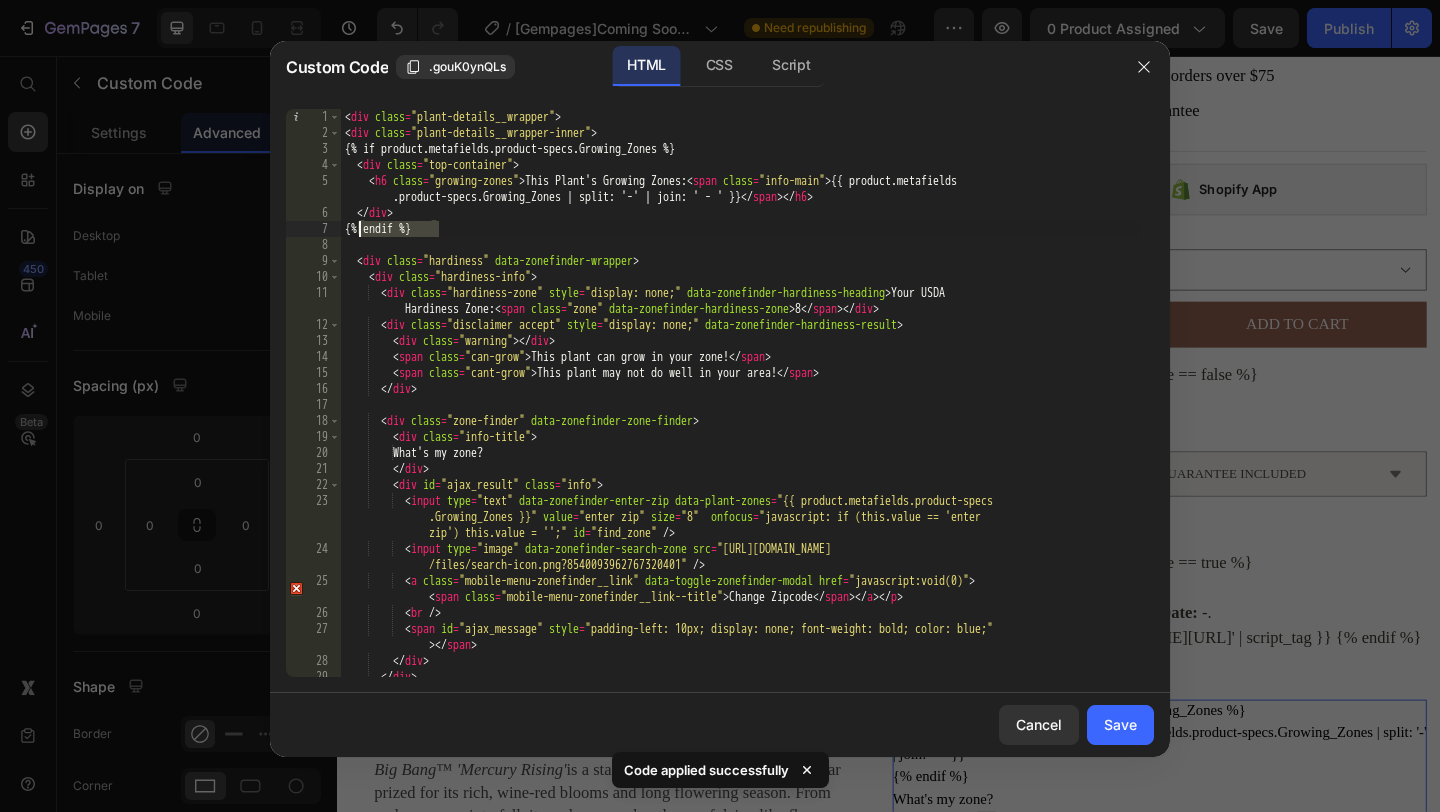 click on "< div   class = "plant-details__wrapper" > < div   class = "plant-details__wrapper-inner" >   {% if product.metafields.product-specs.Growing_Zones %}    < div   class = "top-container" >      < h6   class = "growing-zones" > This Plant's Growing Zones: < span   class = "info-main" >  {{ product.metafields          .product-specs.Growing_Zones | split: '-' | join: ' - ' }} </ span > </ h6 >    </ div >   {% endif %}       < div   class = "hardiness"   data-zonefinder-wrapper >      < div   class = "hardiness-info" >         < div   class = "hardiness-zone"   style = "display: none;"   data-zonefinder-hardiness-heading > Your USDA             Hardiness Zone:  < span   class = "zone"   data-zonefinder-hardiness-zone > 8 </ span > </ div >         < div   class = "disclaimer accept"   style = "display: none;"   data-zonefinder-hardiness-result >           < div   class = "warning" > </ div >           < span   class = "can-grow" > This plant can grow in your zone! </ span >           < span   =" at bounding box center [740, 409] 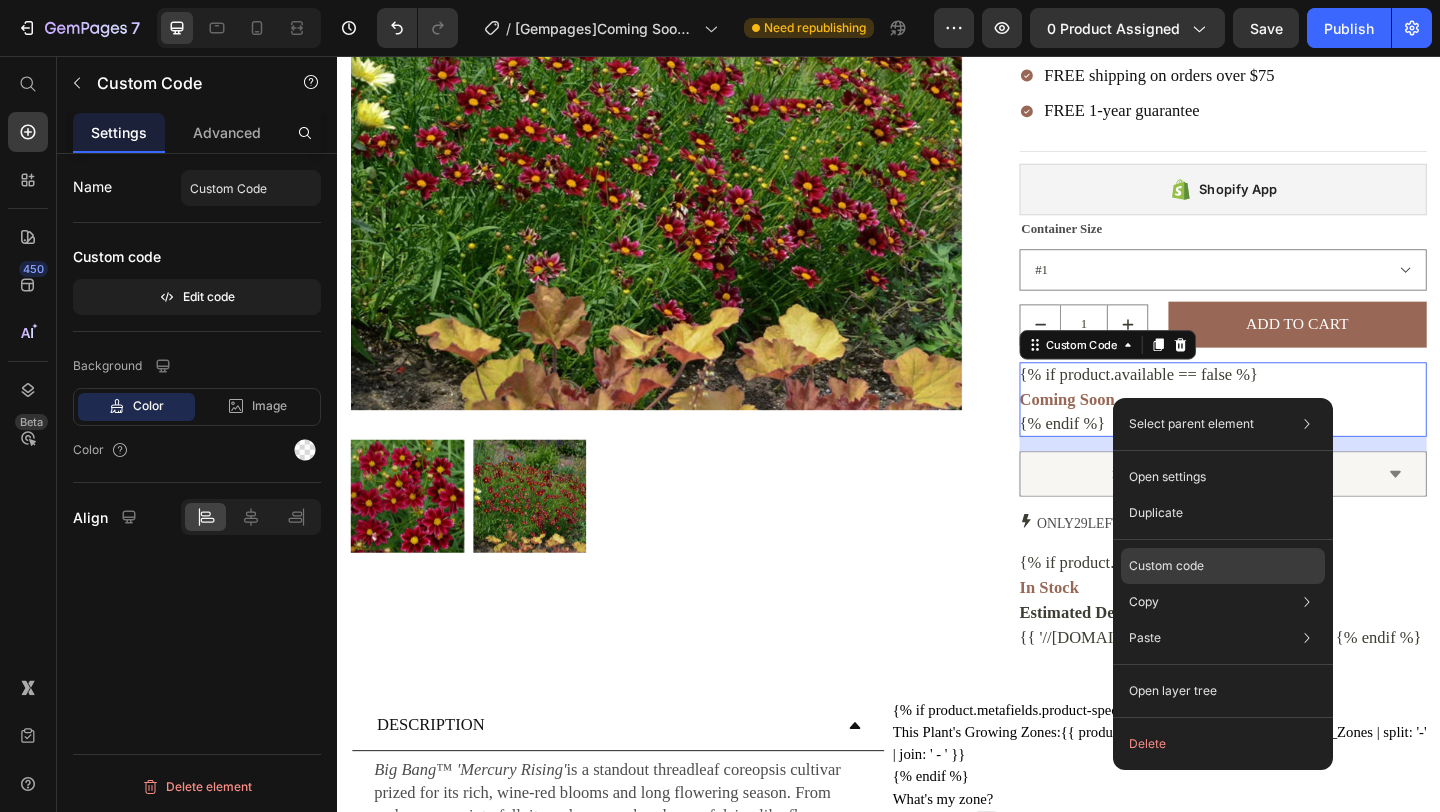 drag, startPoint x: 1181, startPoint y: 578, endPoint x: 697, endPoint y: 497, distance: 490.73108 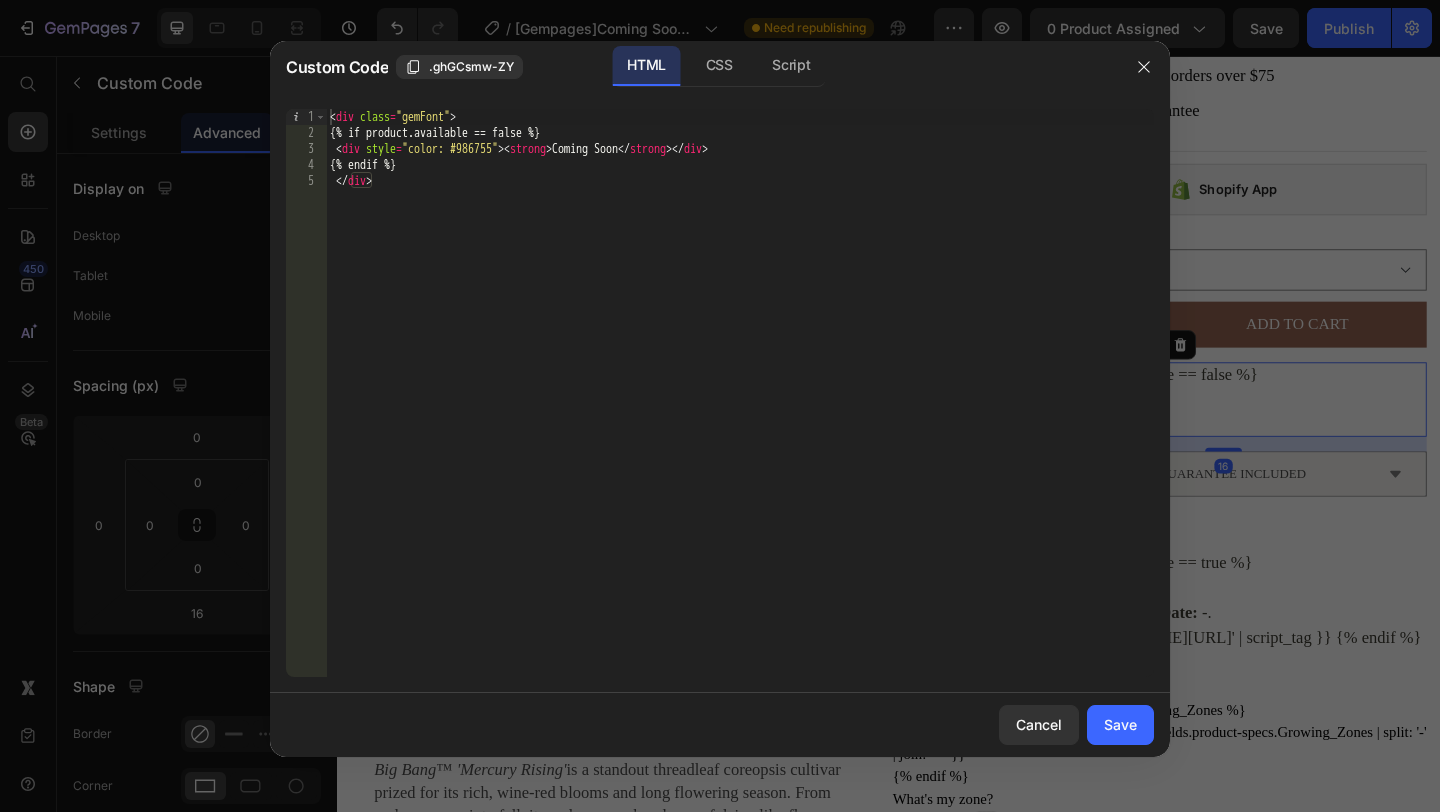type on "{% endif %}" 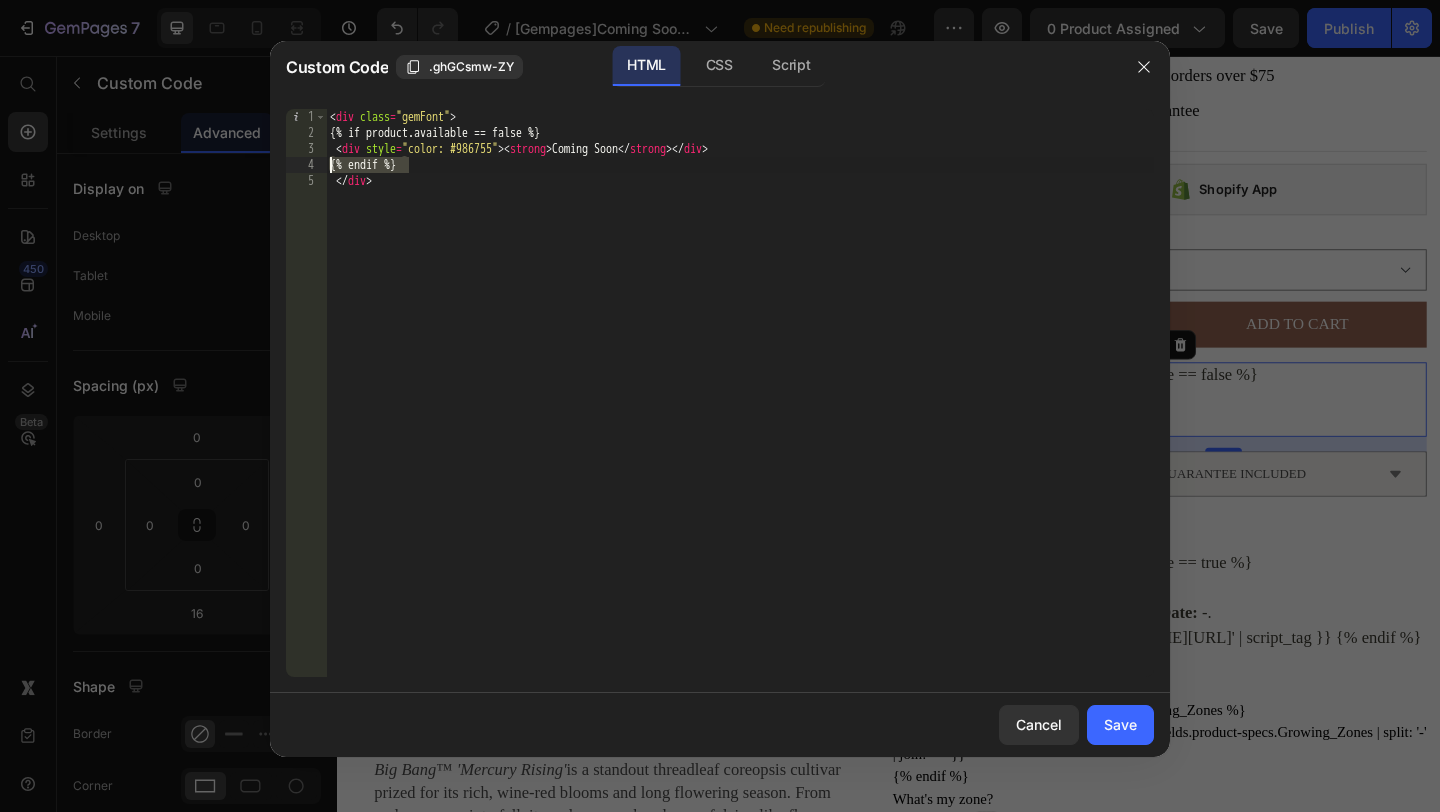 drag, startPoint x: 379, startPoint y: 162, endPoint x: 195, endPoint y: 159, distance: 184.02446 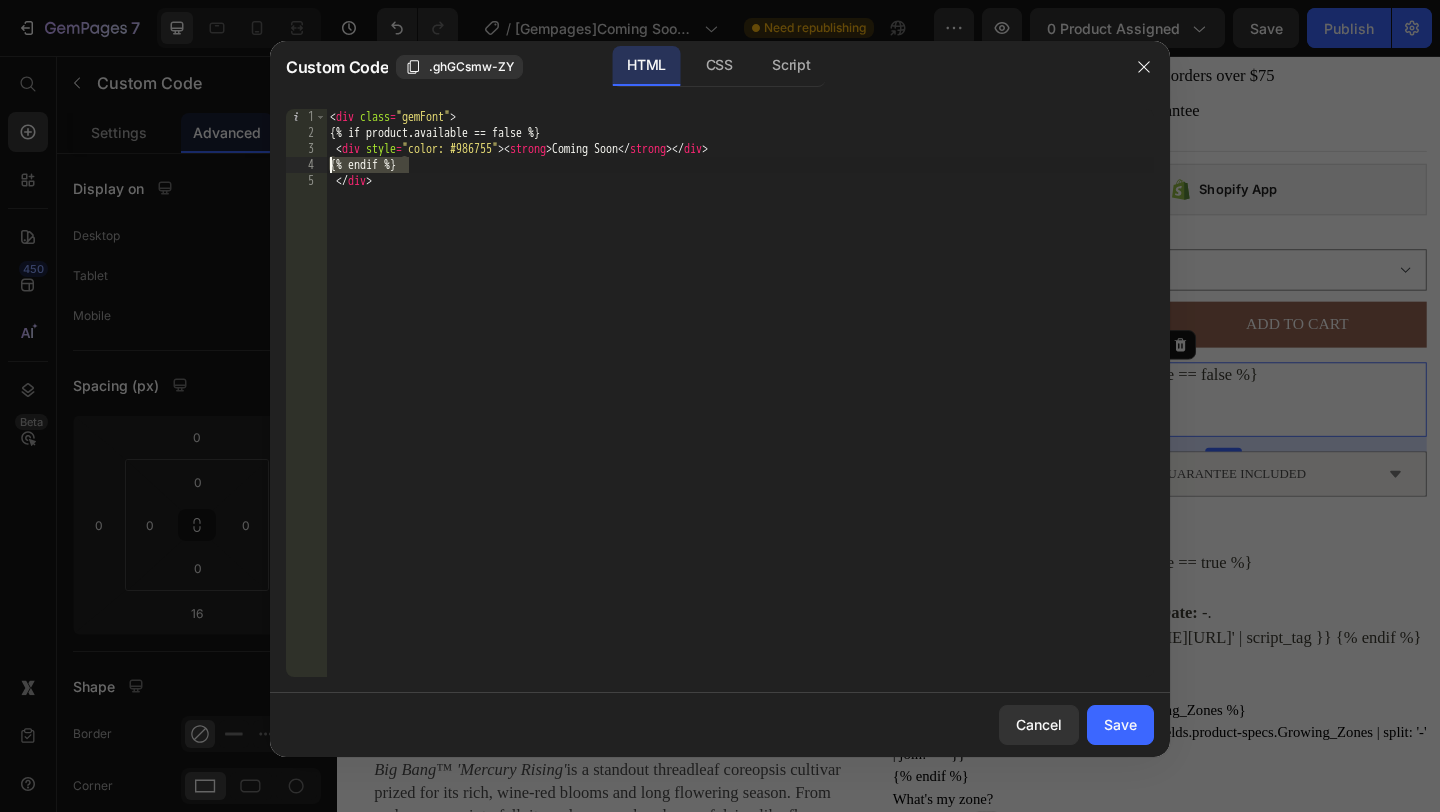 click on "Custom Code .ghGCsmw-ZY HTML CSS Script {% endif %} 1 2 3 4 5 < div   class = "gemFont" > {% if product.available == false %}   < div   style = "color: #986755" > < strong > Coming Soon </ strong > </ div >   {% endif %}   </ div >     הההההההההההההההההההההההההההההההההההההההההההההההההההההההההההההההההההההההההההההההההההההההההההההההההההההההההההההההההההההההההההההההההההההההההההההההההההההההההההההההההההההההההההההההההההההההההההההההההההההההההההההההההההההההההההההההההההההההההההההההההההההההההההההההה XXXXXXXXXXXXXXXXXXXXXXXXXXXXXXXXXXXXXXXXXXXXXXXXXXXXXXXXXXXXXXXXXXXXXXXXXXXXXXXXXXXXXXXXXXXXXXXXXXXXXXXXXXXXXXXXXXXXXXXXXXXXXXXXXXXXXXXXXXXXXXXXXXXXXXXXXXXXXXXXXXXXXXXXXXXXXXXXXXXXXXXXXXXXXXXXXXXXXXXXXXXXXXXXXXXXXXXXXXXXXXXXXXXXXXXXXXXXXXXXXXXXXXXXXXXXXXXX Cancel Save" 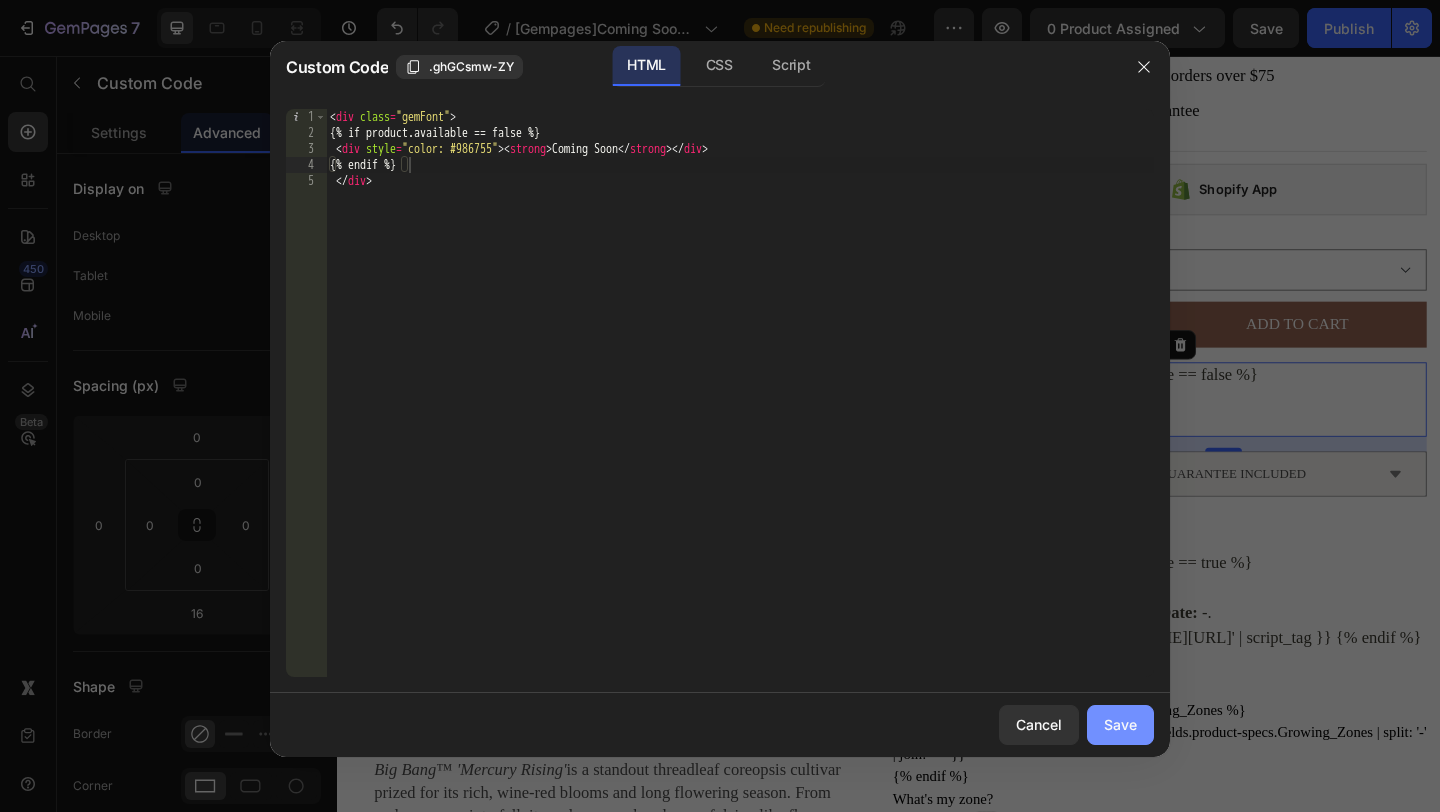 click on "Save" at bounding box center [1120, 724] 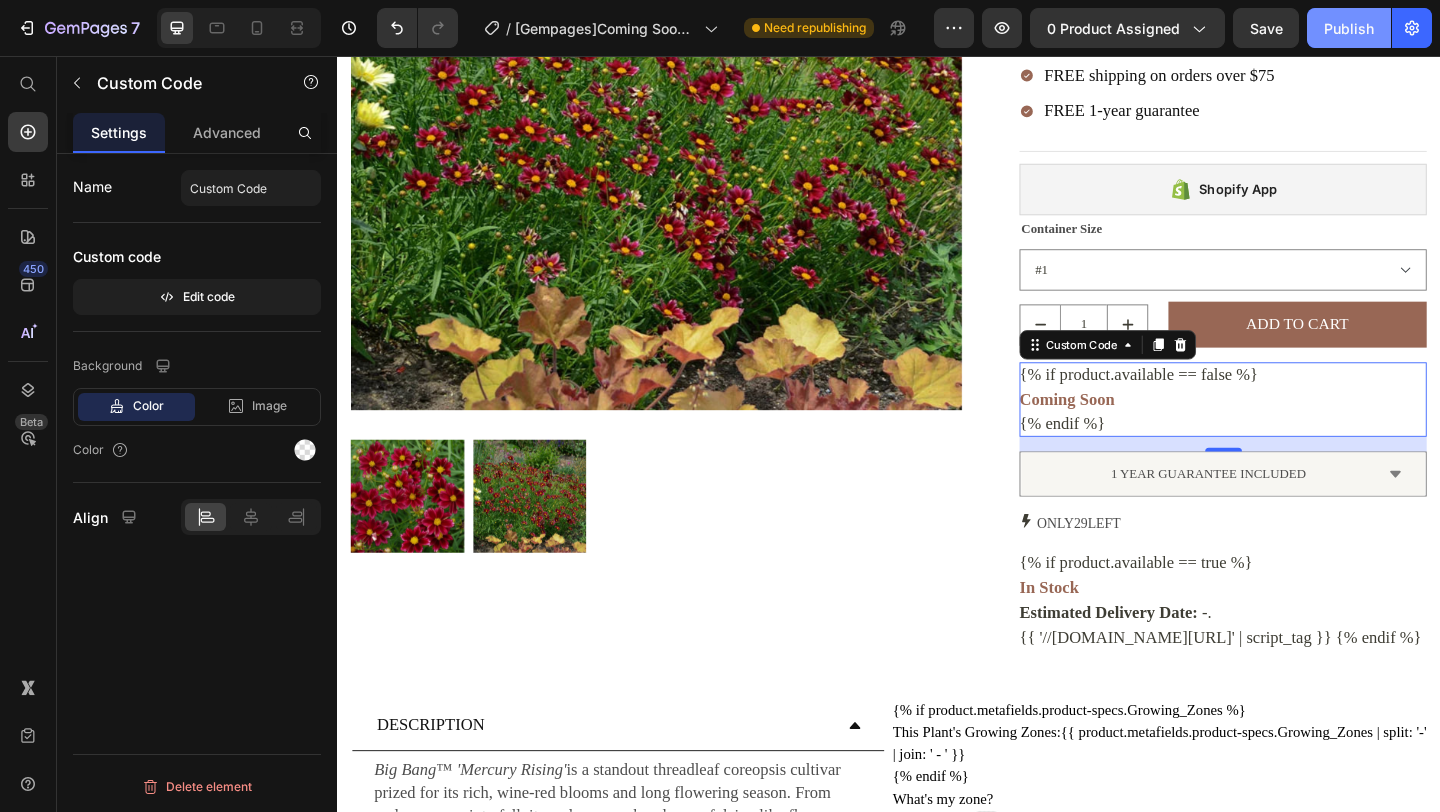 click on "Publish" at bounding box center (1349, 28) 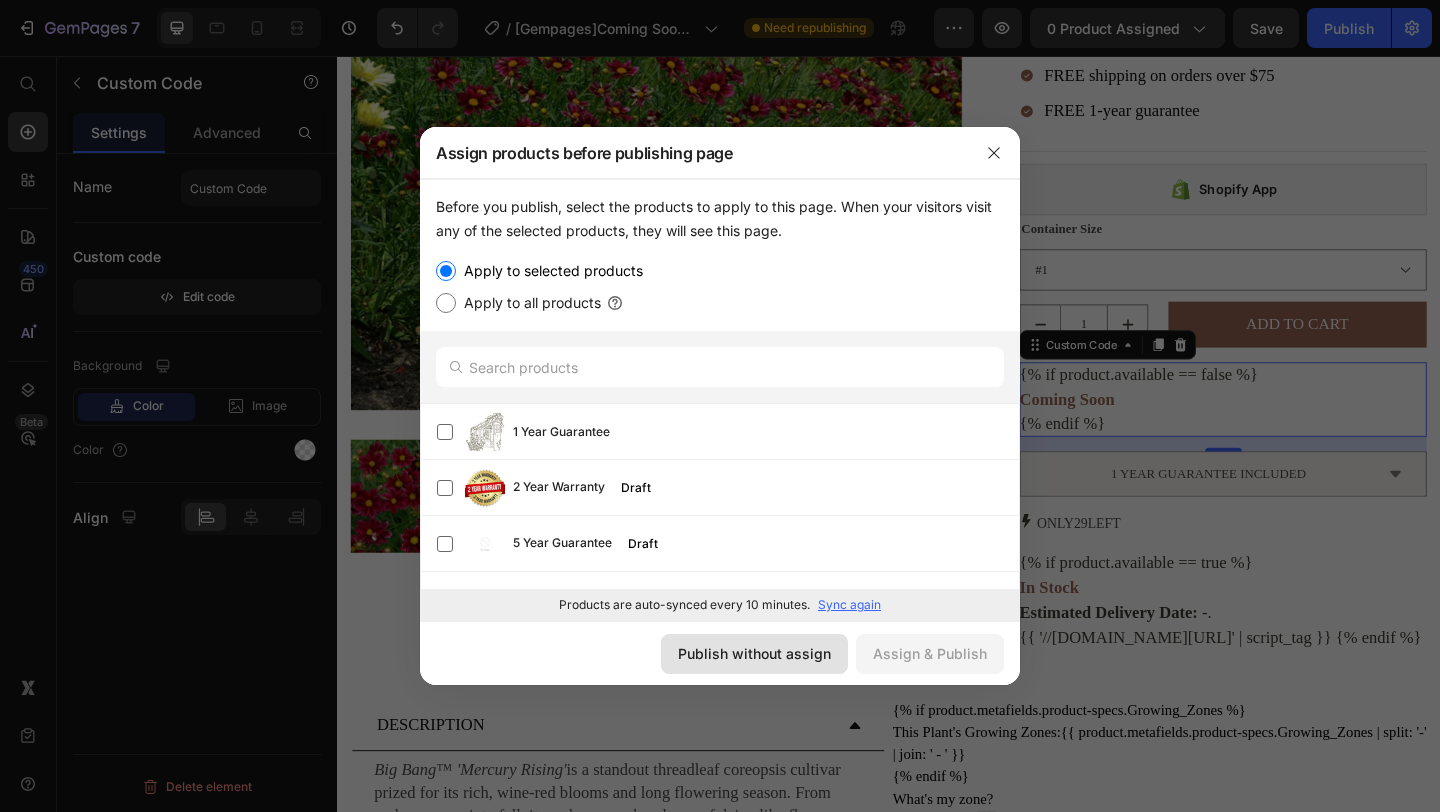 click on "Publish without assign" at bounding box center (754, 653) 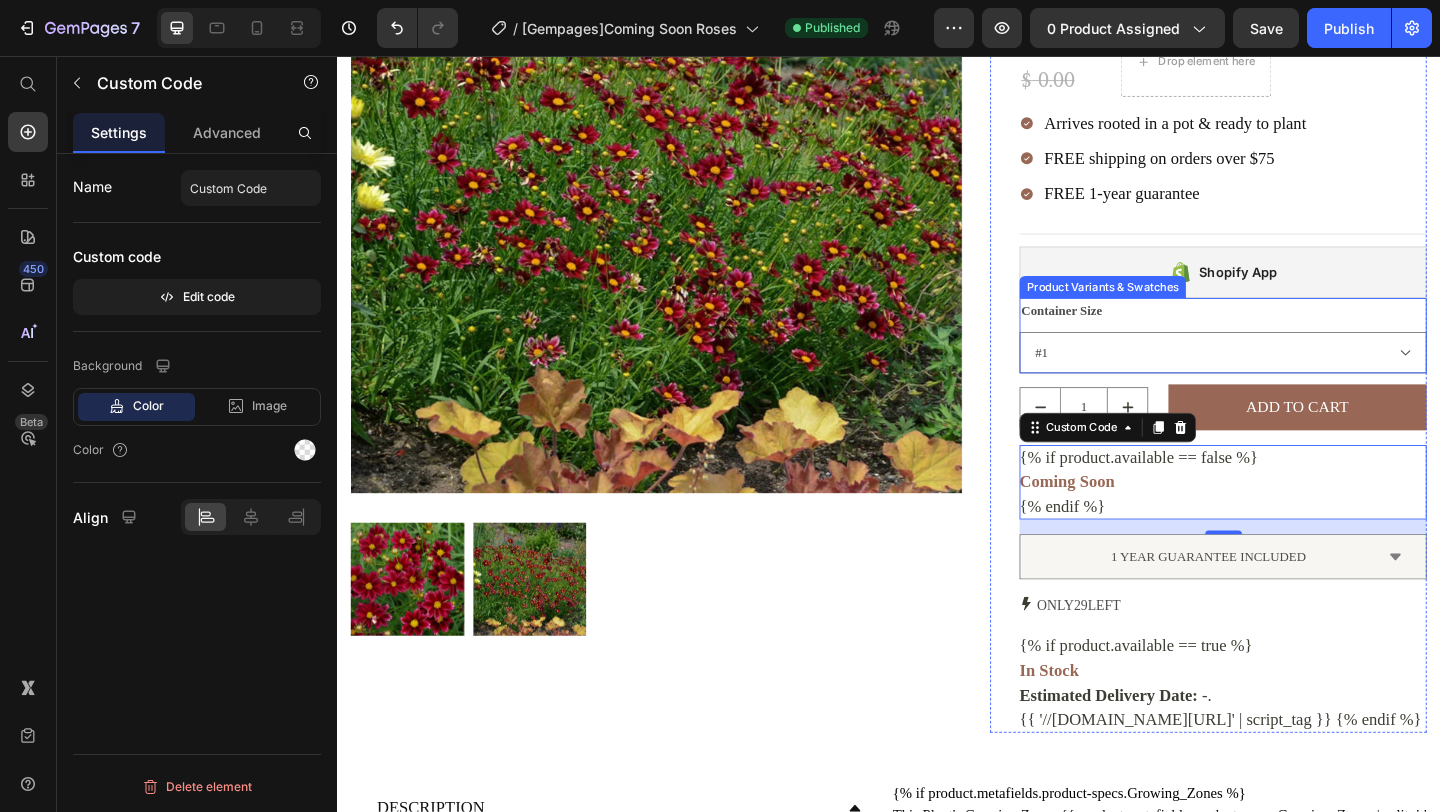 scroll, scrollTop: 165, scrollLeft: 0, axis: vertical 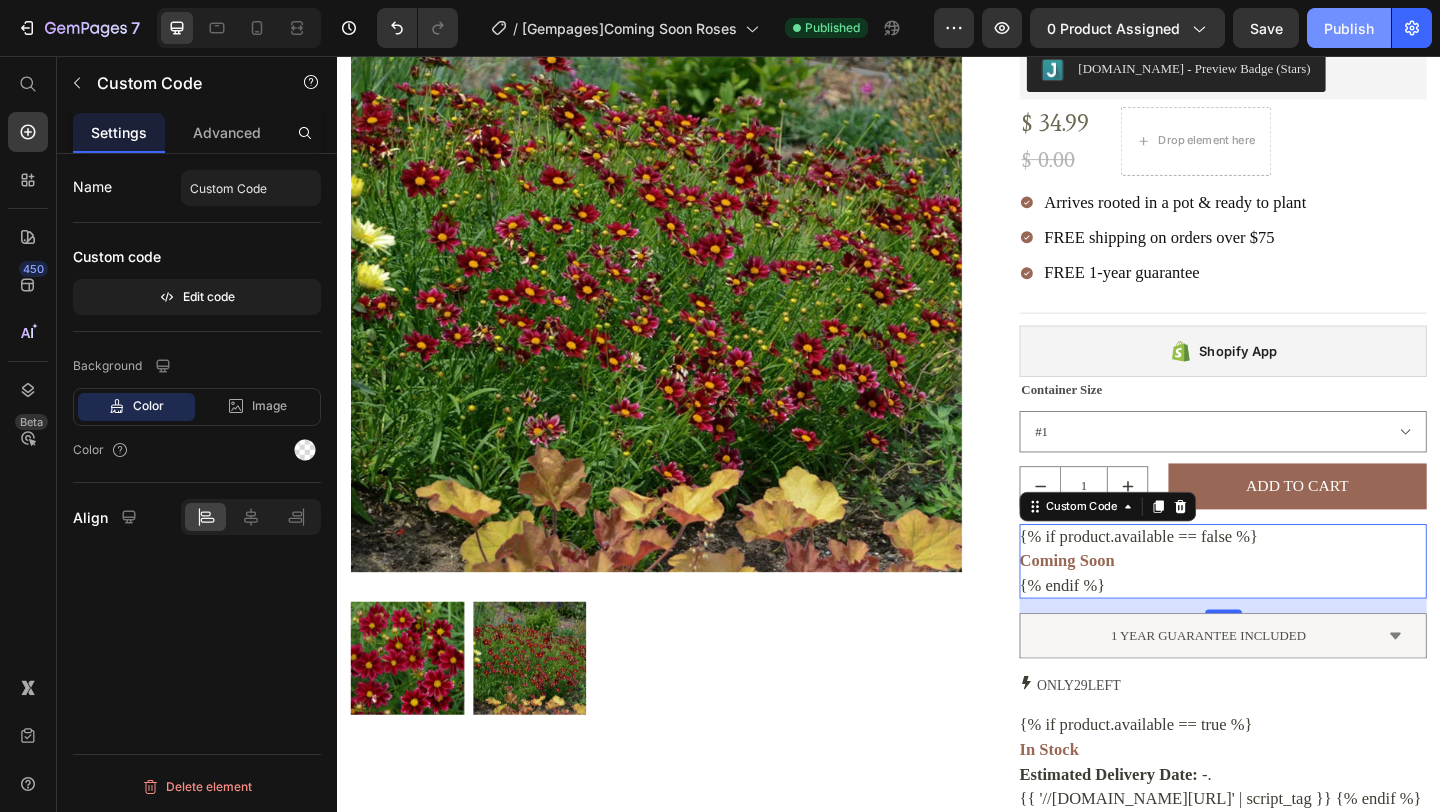 click on "Publish" at bounding box center (1349, 28) 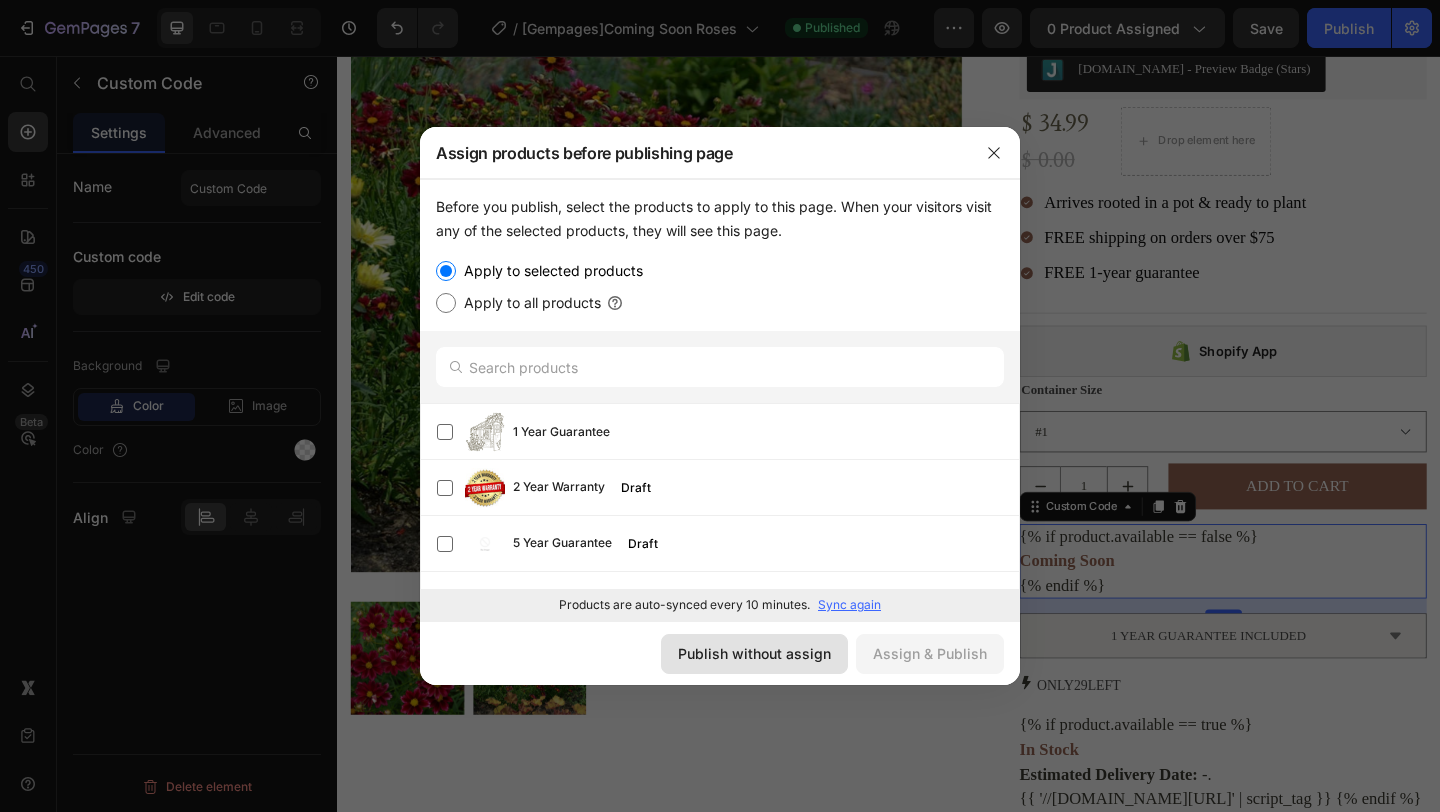 drag, startPoint x: 780, startPoint y: 651, endPoint x: 481, endPoint y: 645, distance: 299.06018 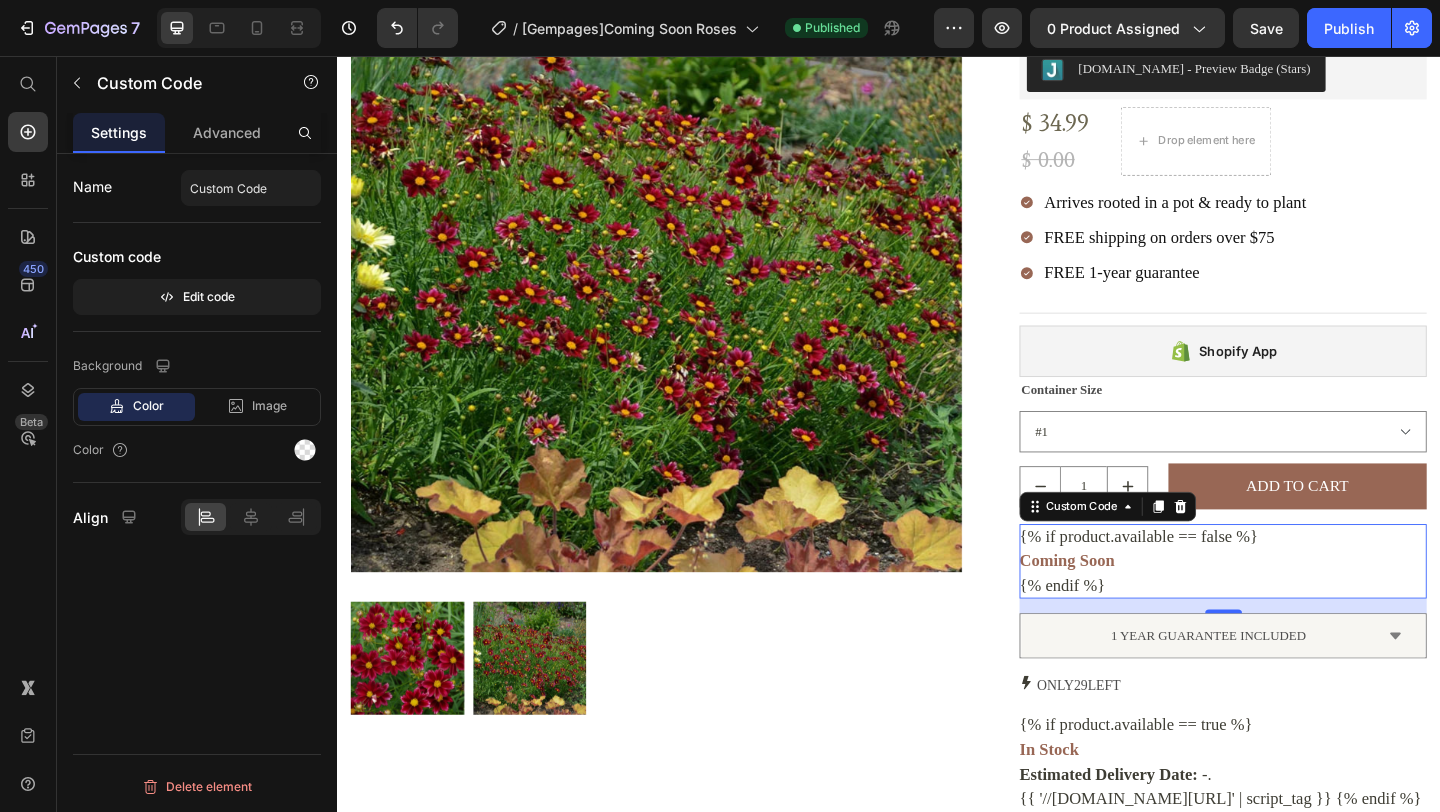click on "Coming Soon" at bounding box center (1300, 605) 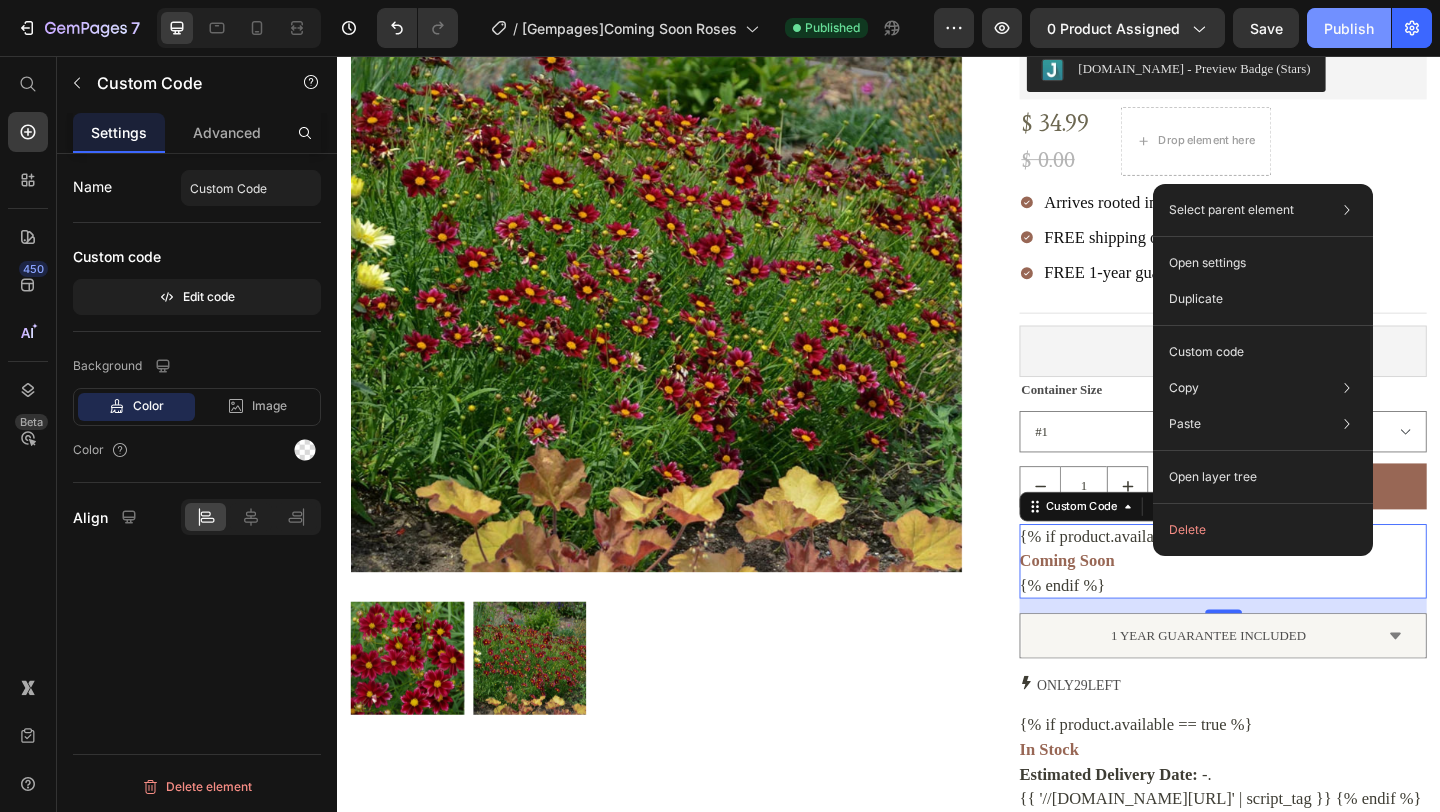 click on "Publish" at bounding box center [1349, 28] 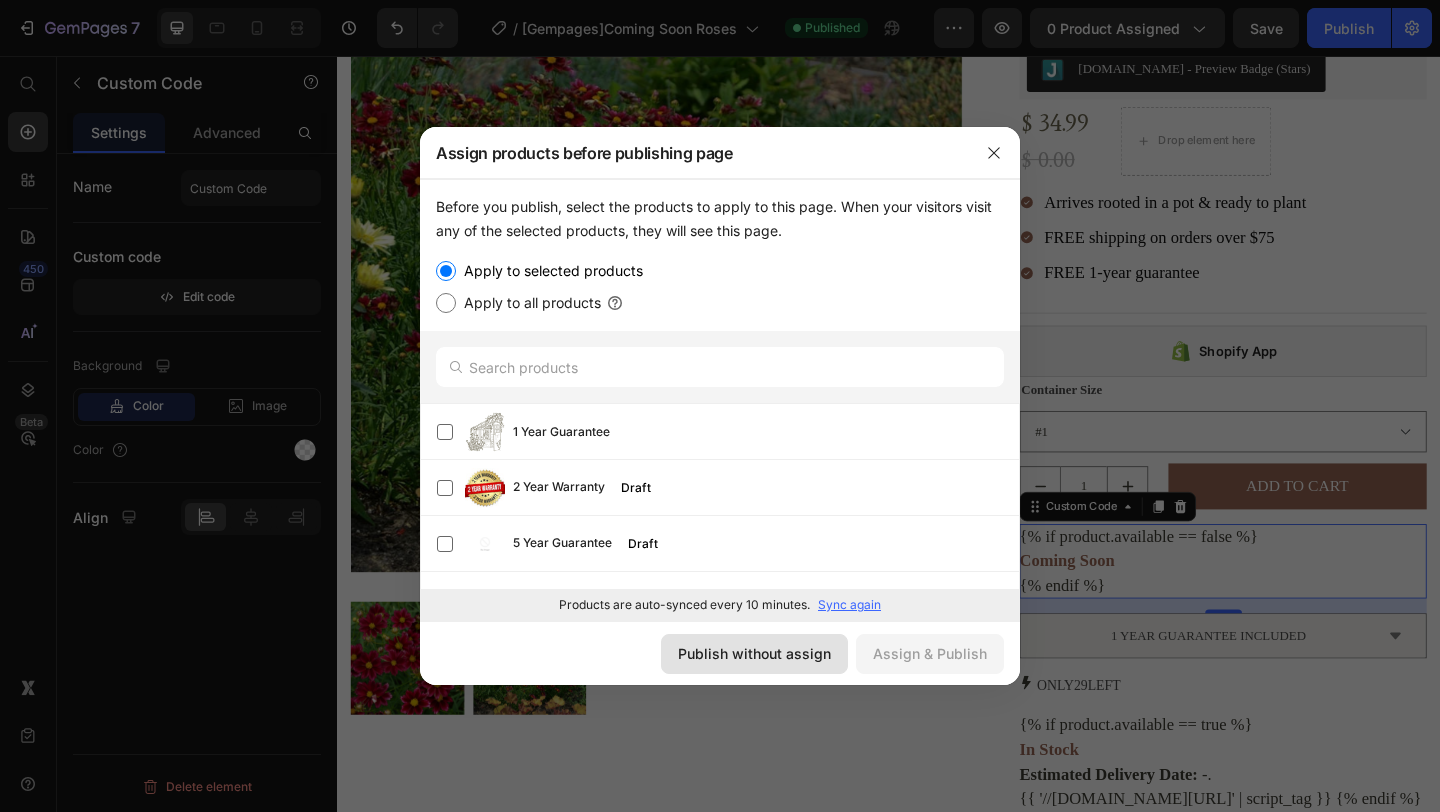 click on "Publish without assign" at bounding box center [754, 653] 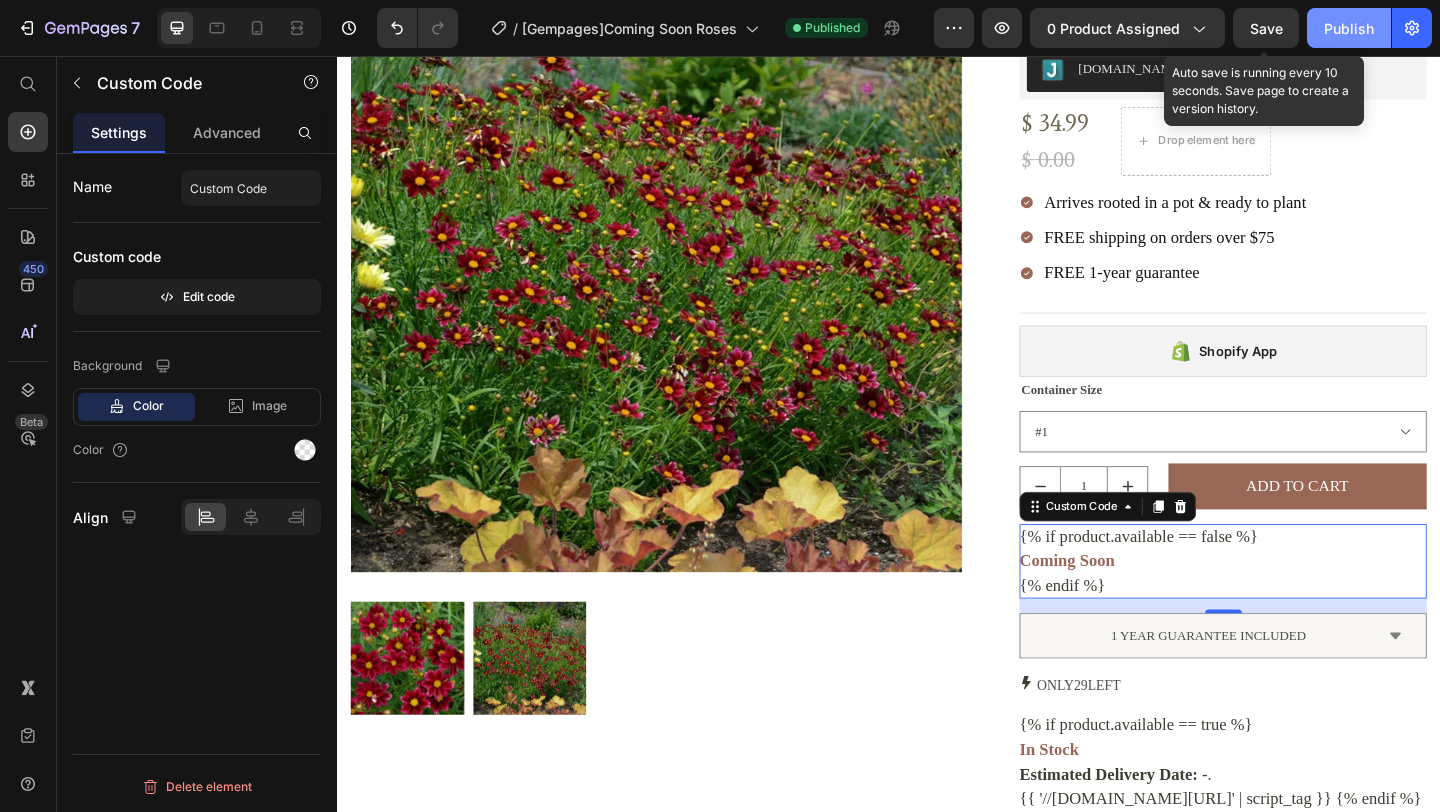 click on "Publish" 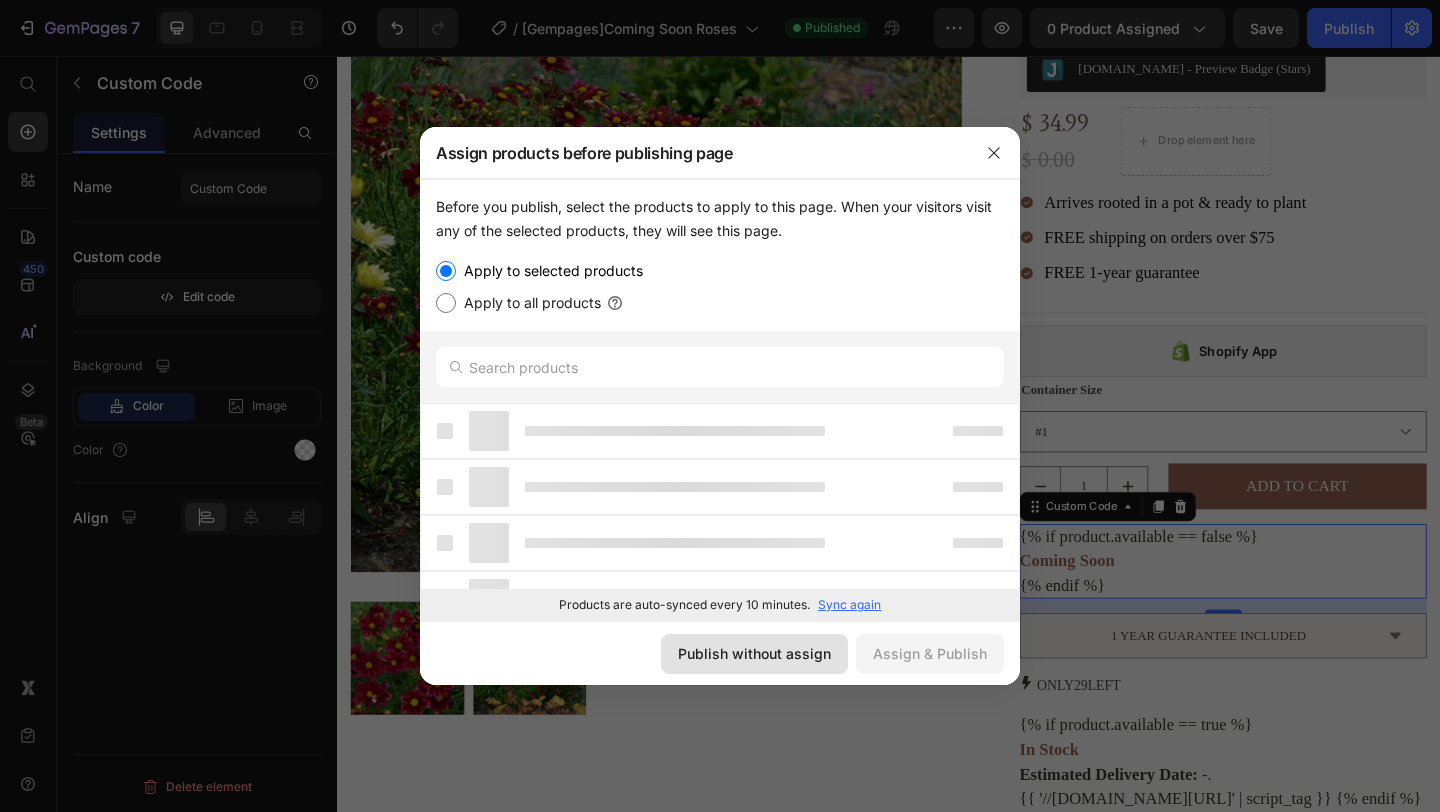 click on "Publish without assign" at bounding box center [754, 653] 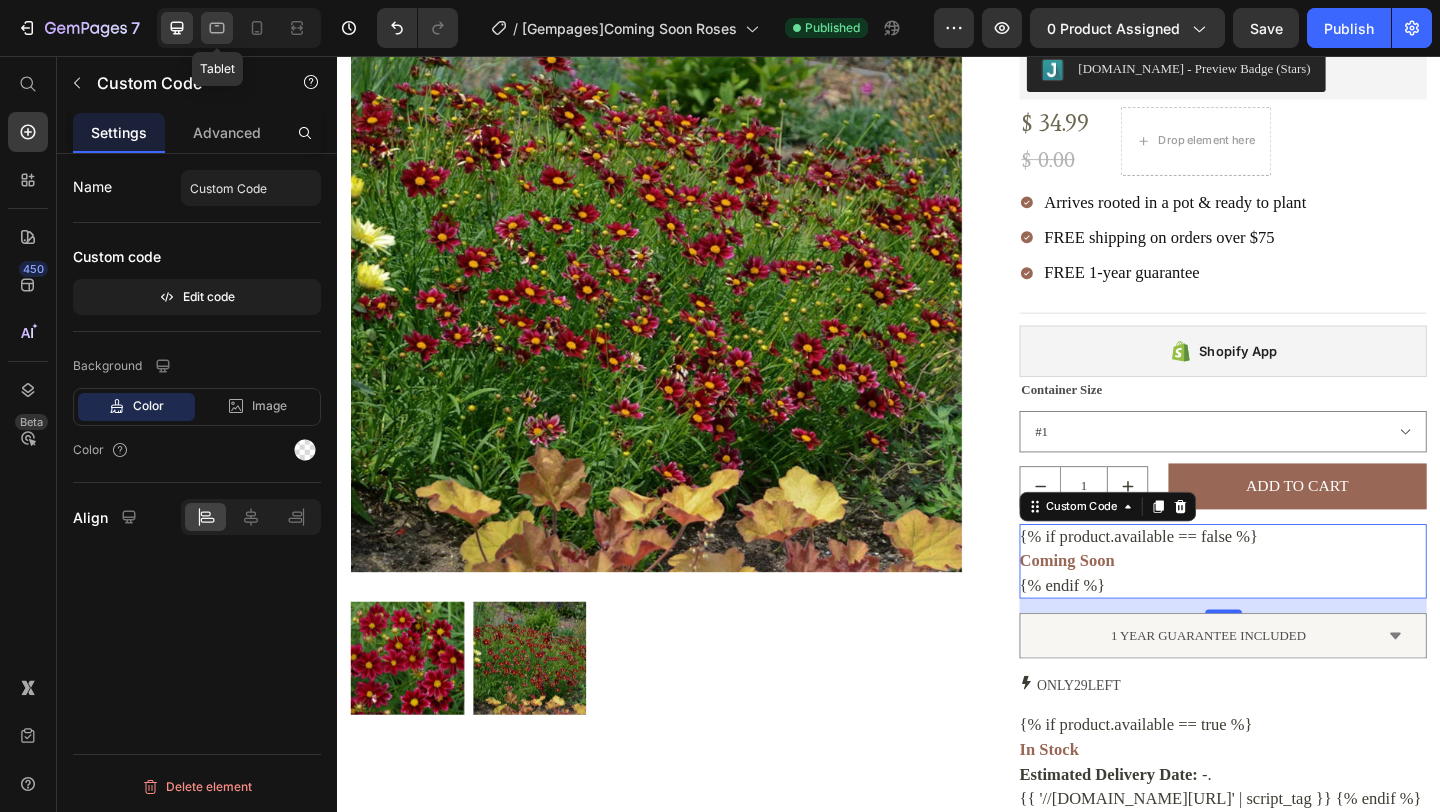 click 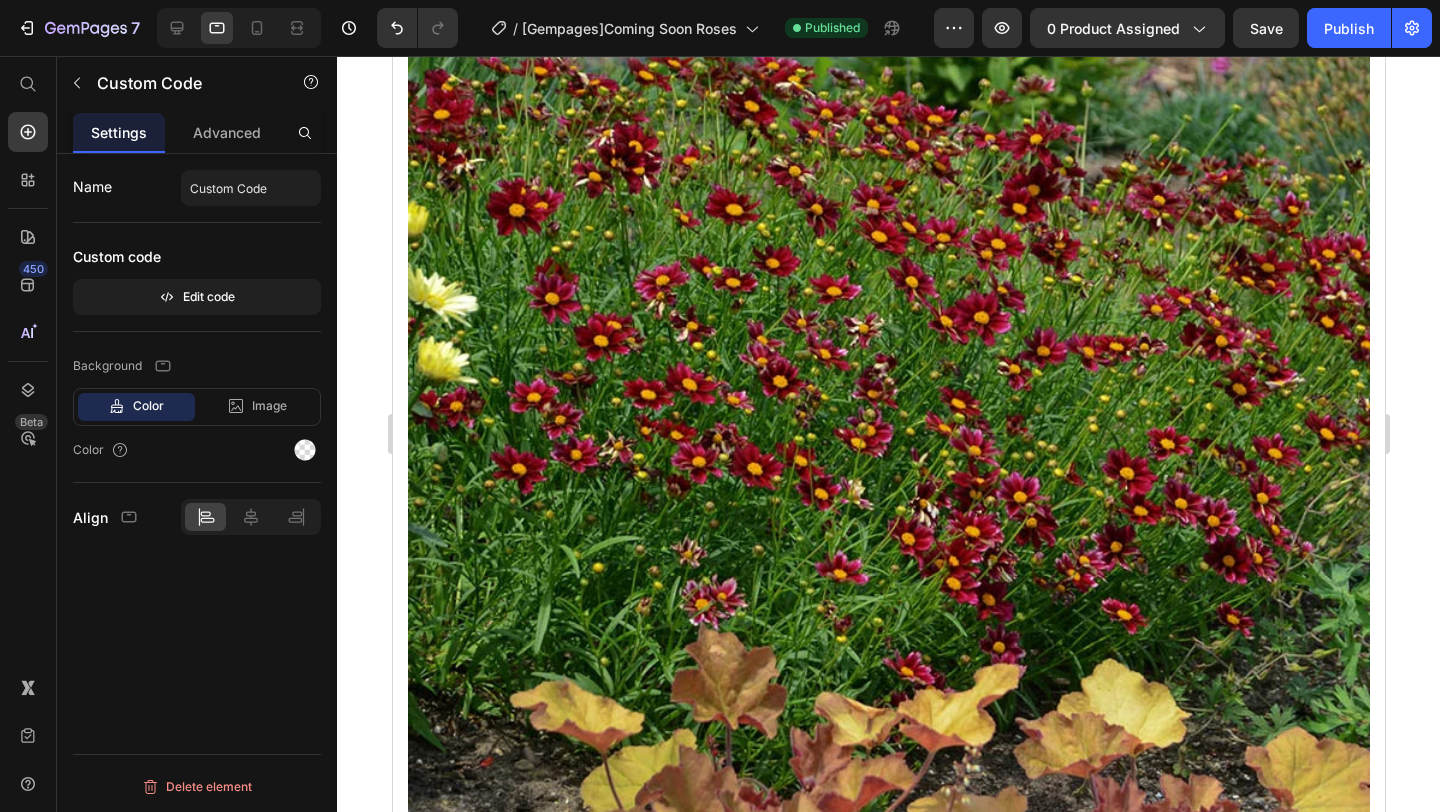 click at bounding box center (239, 28) 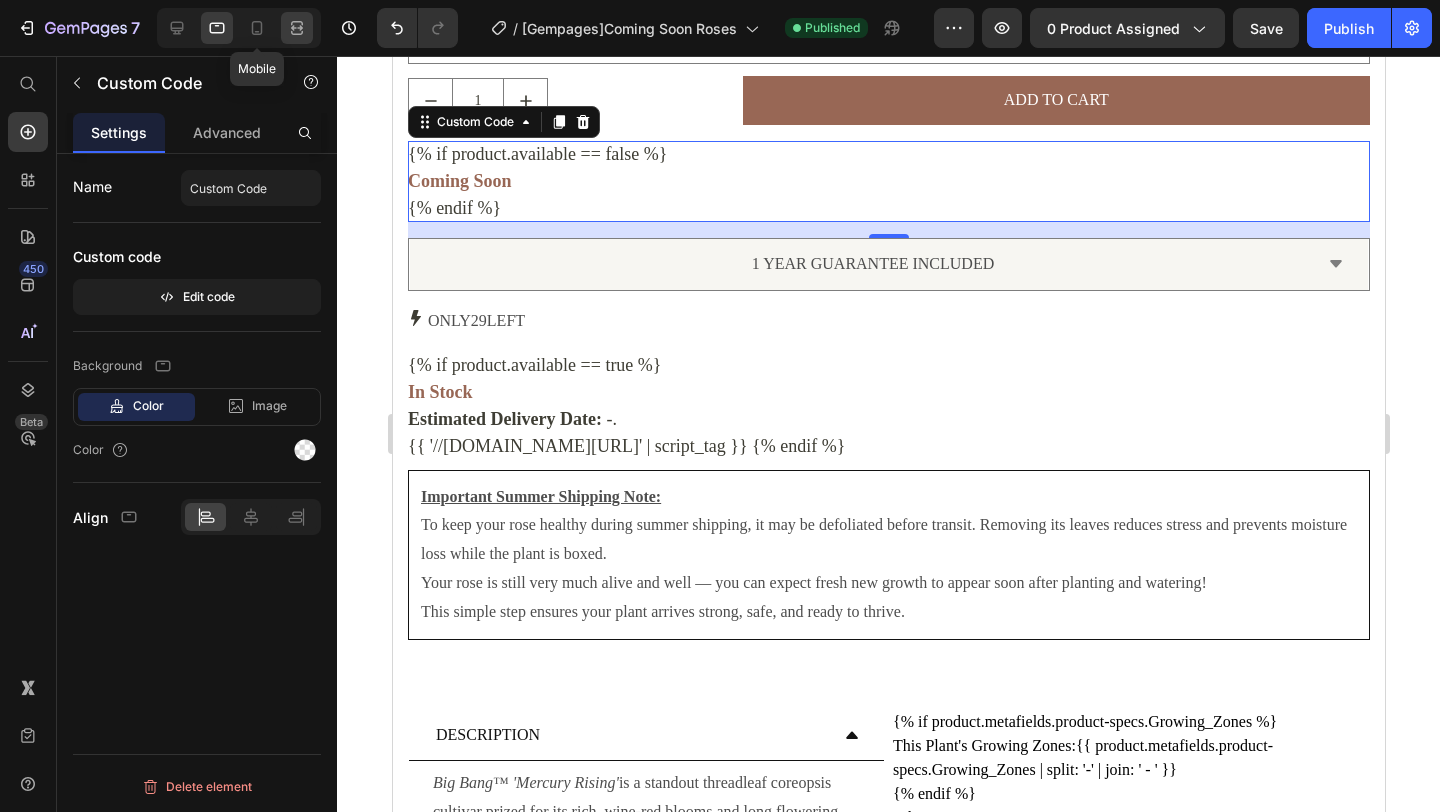 drag, startPoint x: 258, startPoint y: 33, endPoint x: 291, endPoint y: 31, distance: 33.06055 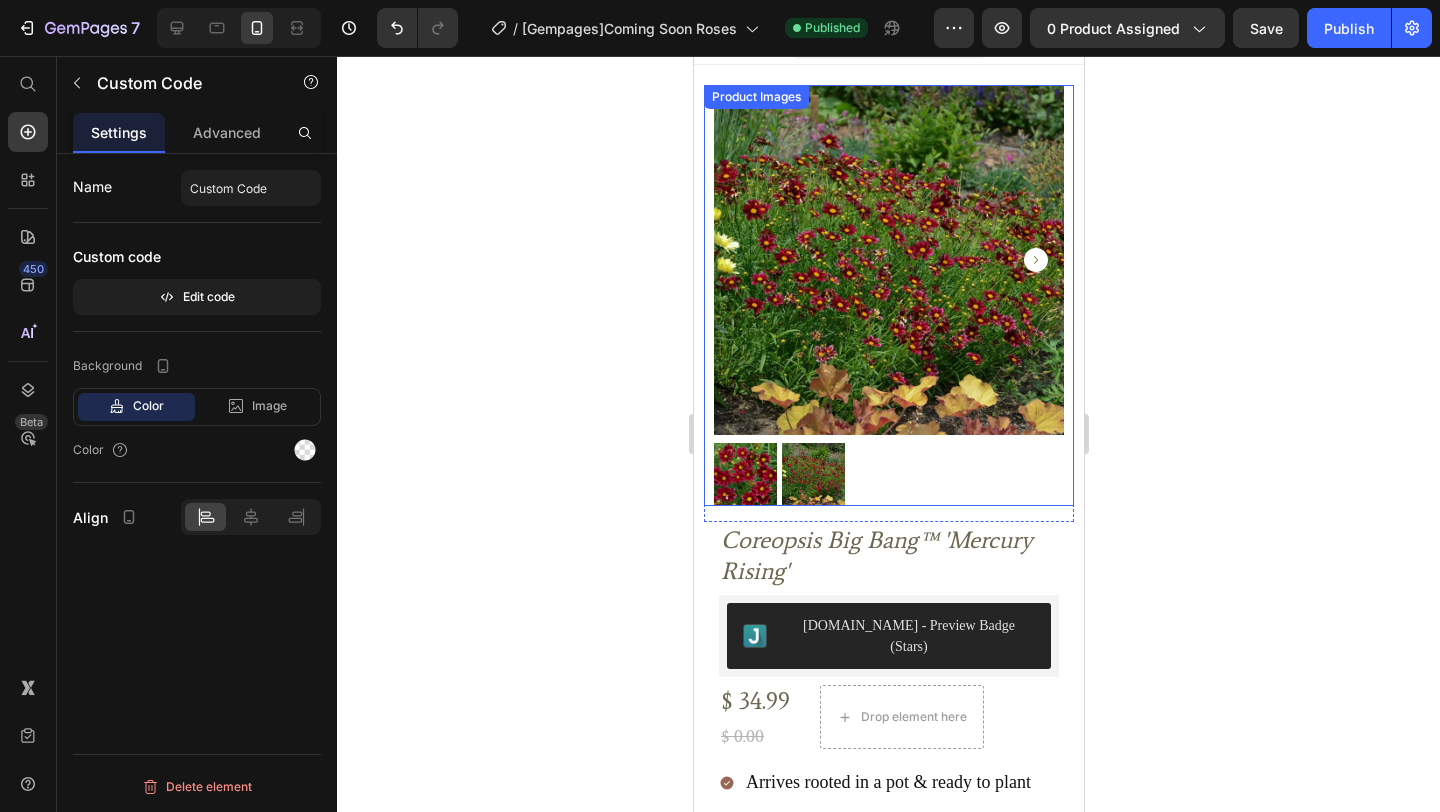 scroll, scrollTop: 0, scrollLeft: 0, axis: both 